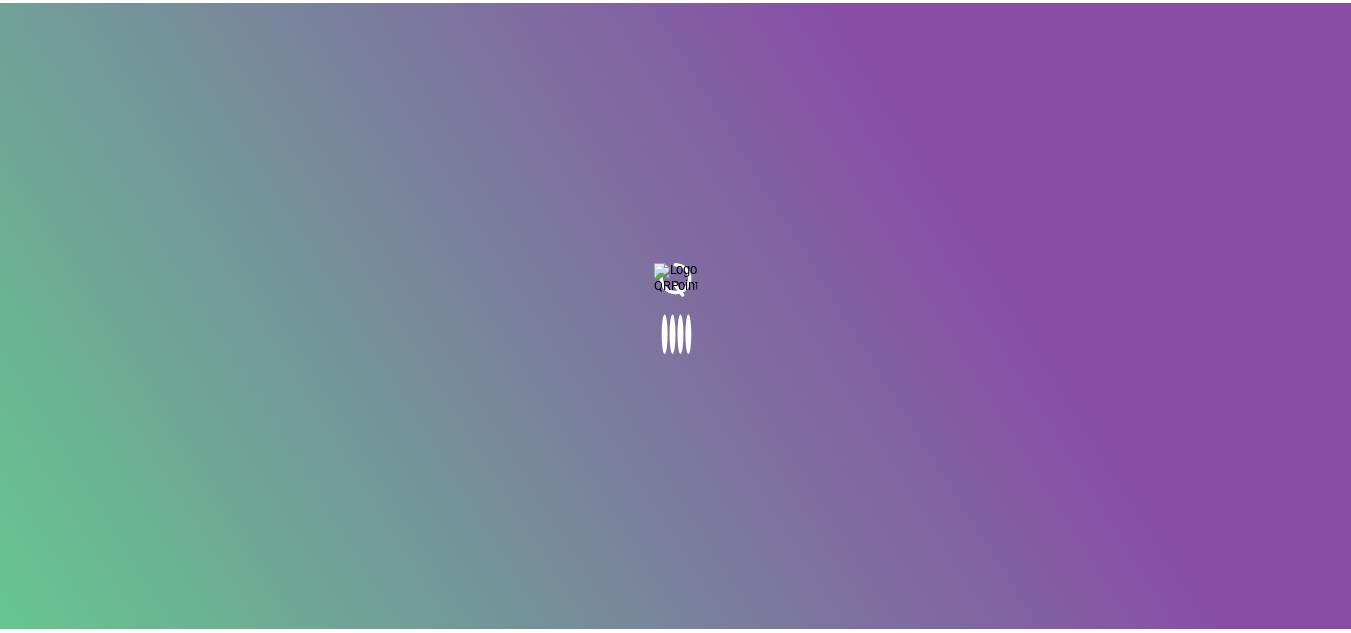 scroll, scrollTop: 0, scrollLeft: 0, axis: both 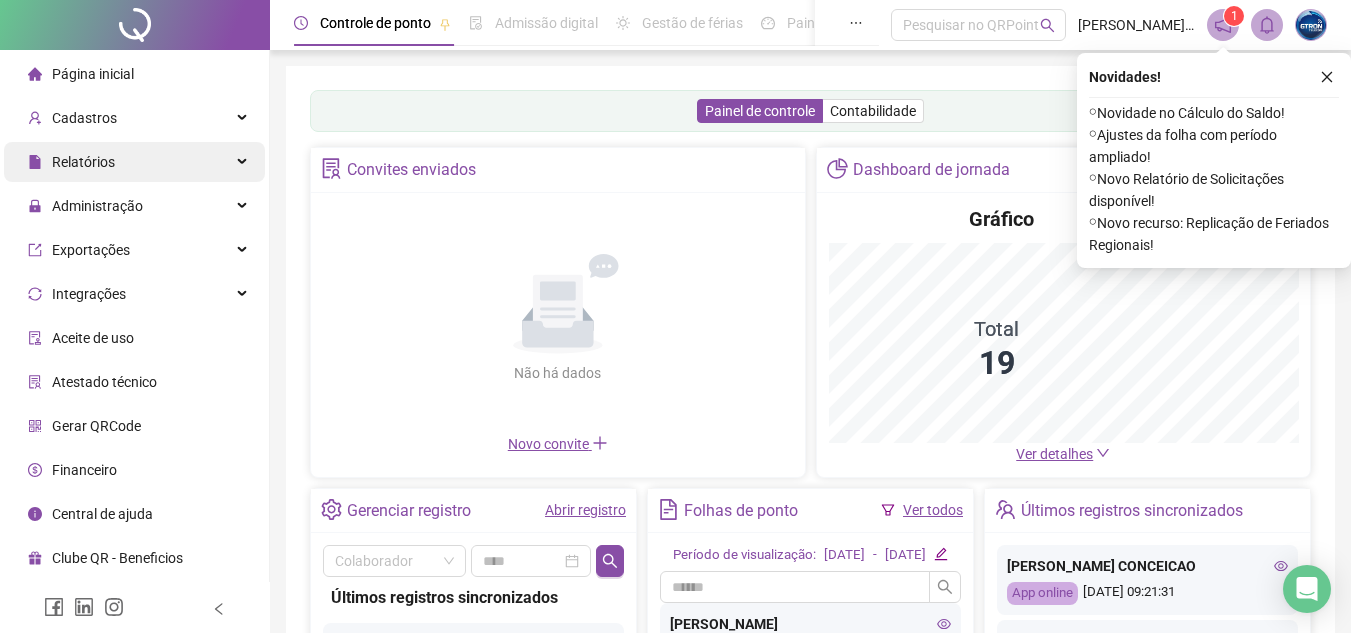click on "Cadastros" at bounding box center (134, 118) 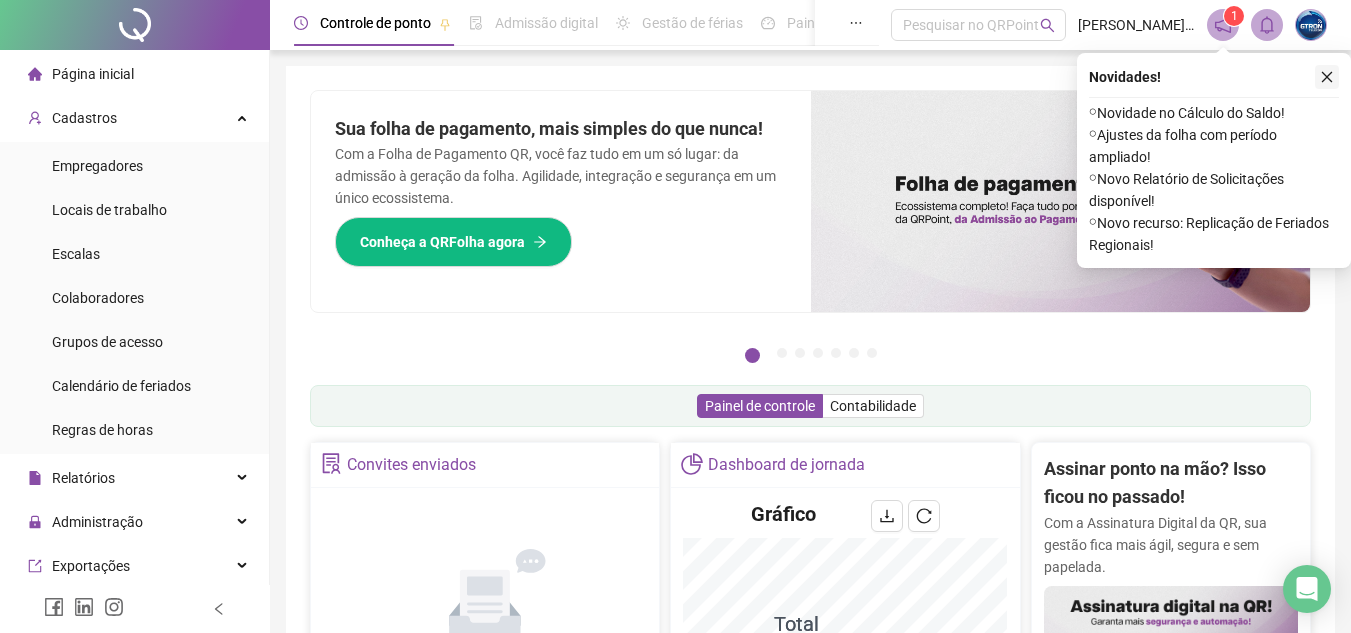 click 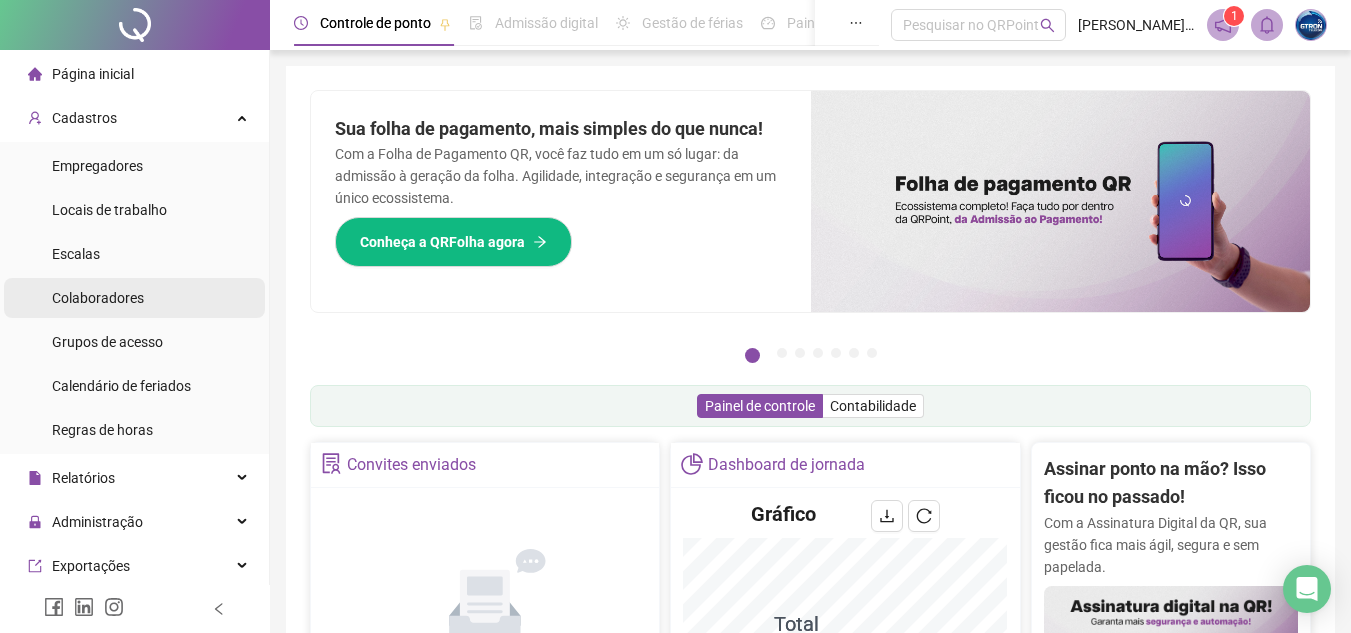 click on "Colaboradores" at bounding box center (98, 298) 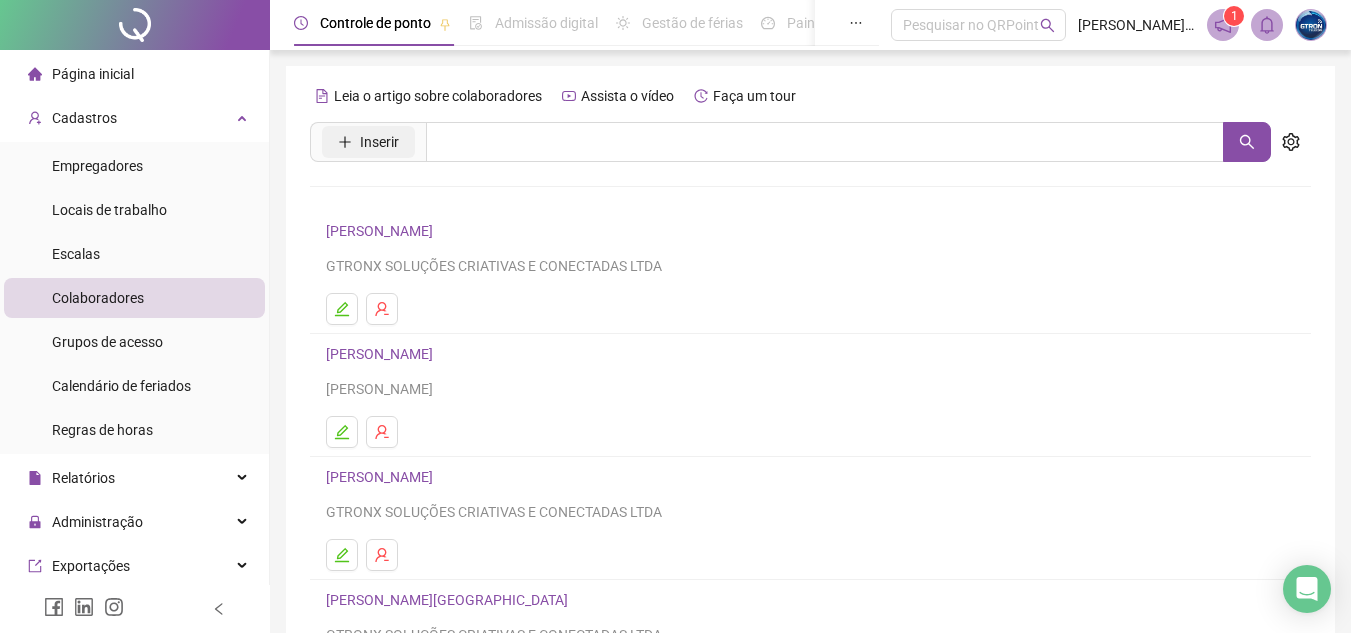 click on "Inserir" at bounding box center (379, 142) 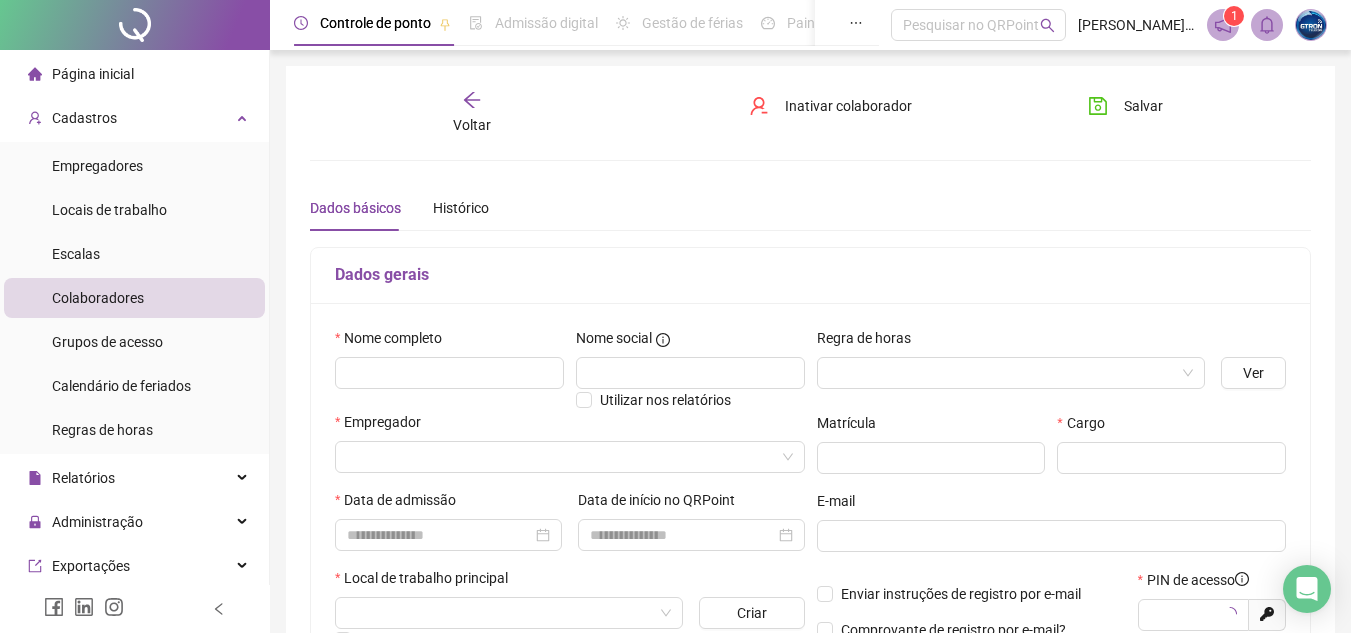 type on "*****" 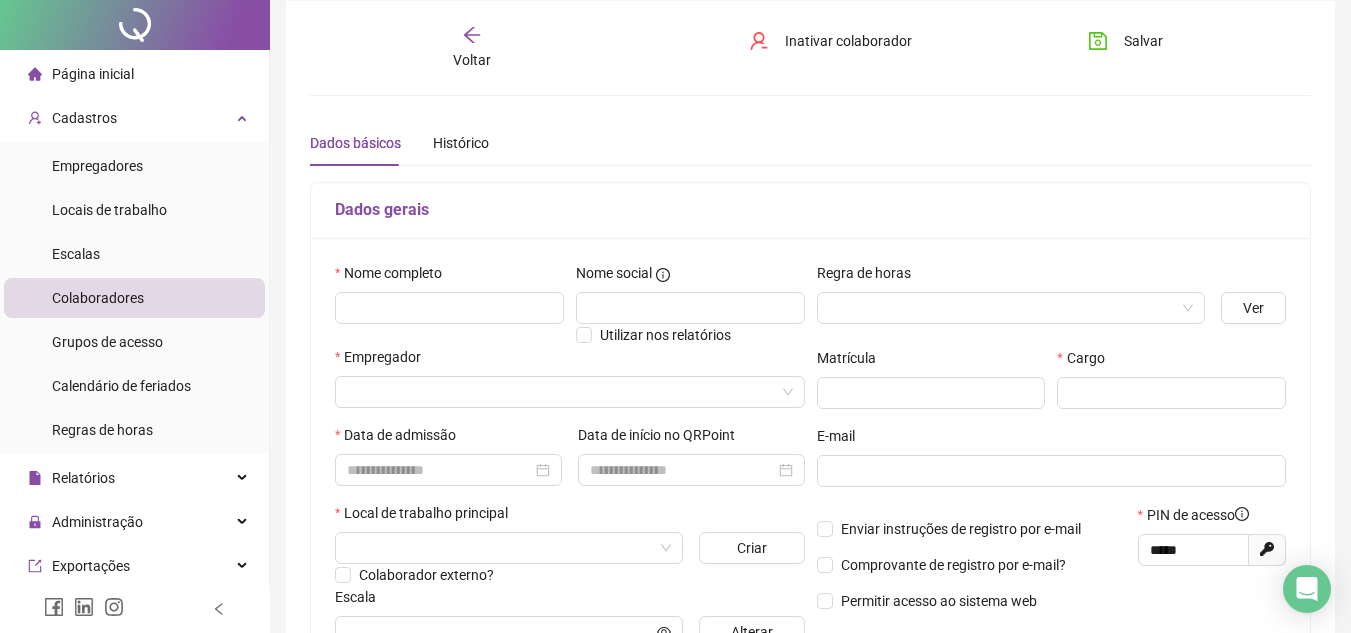 scroll, scrollTop: 100, scrollLeft: 0, axis: vertical 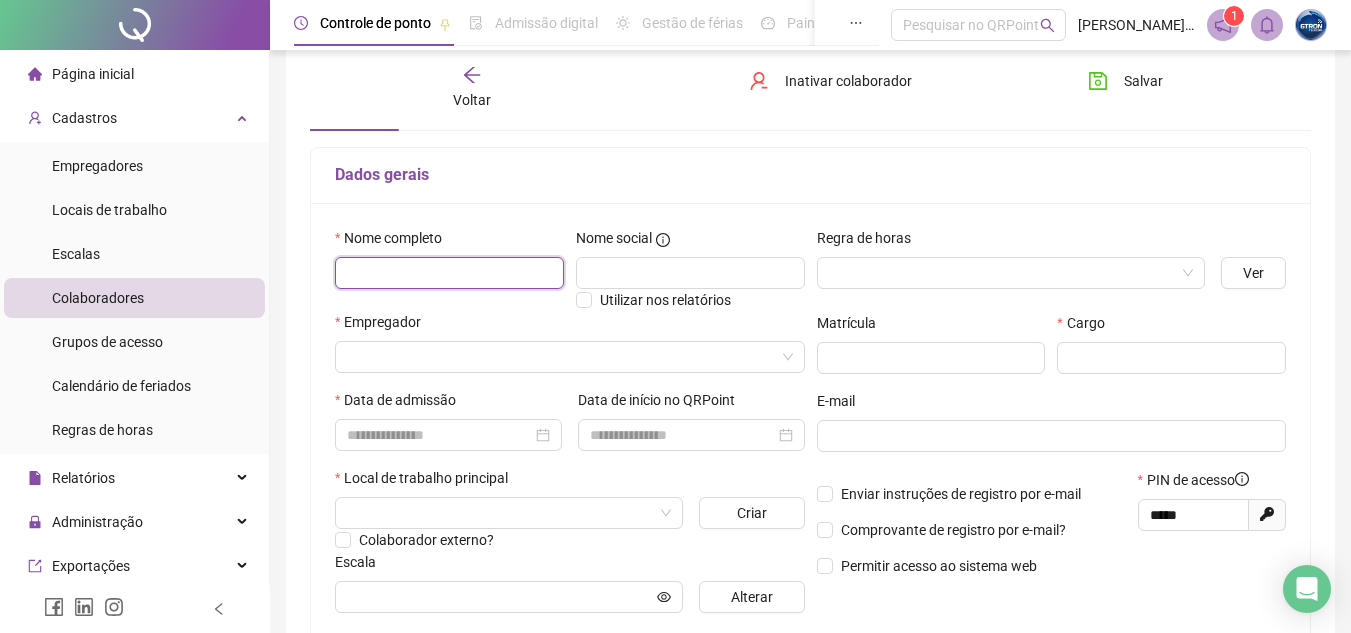 click at bounding box center [449, 273] 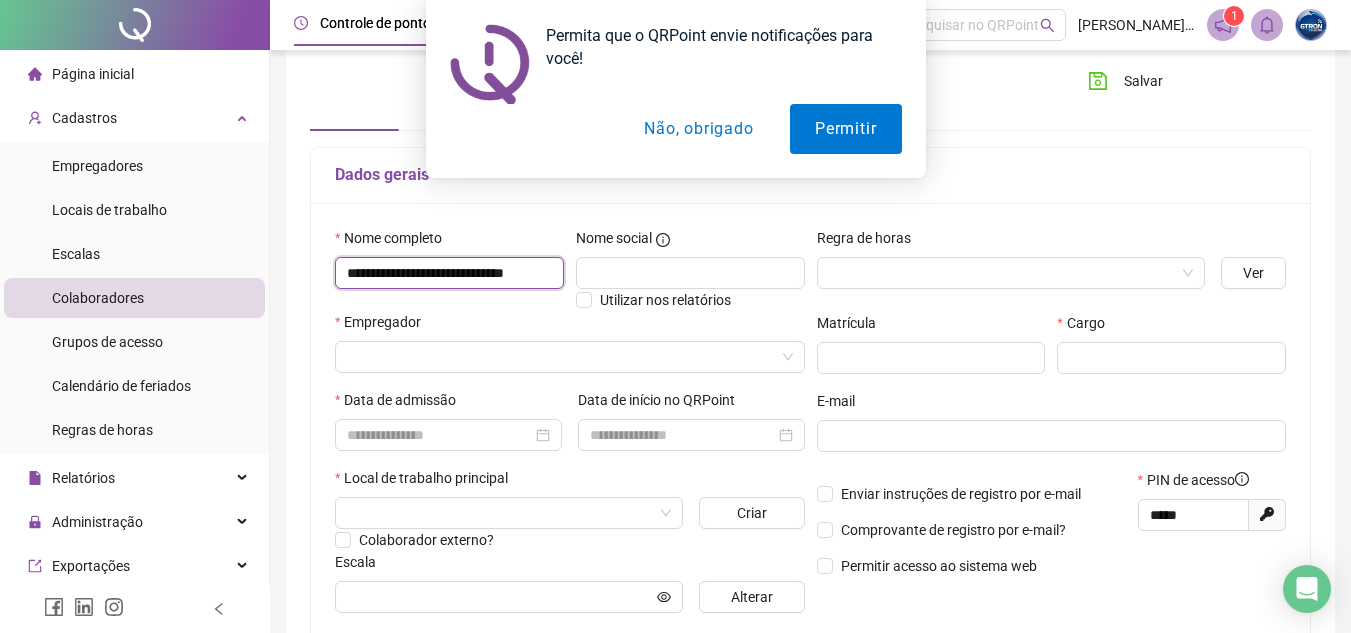 scroll, scrollTop: 0, scrollLeft: 39, axis: horizontal 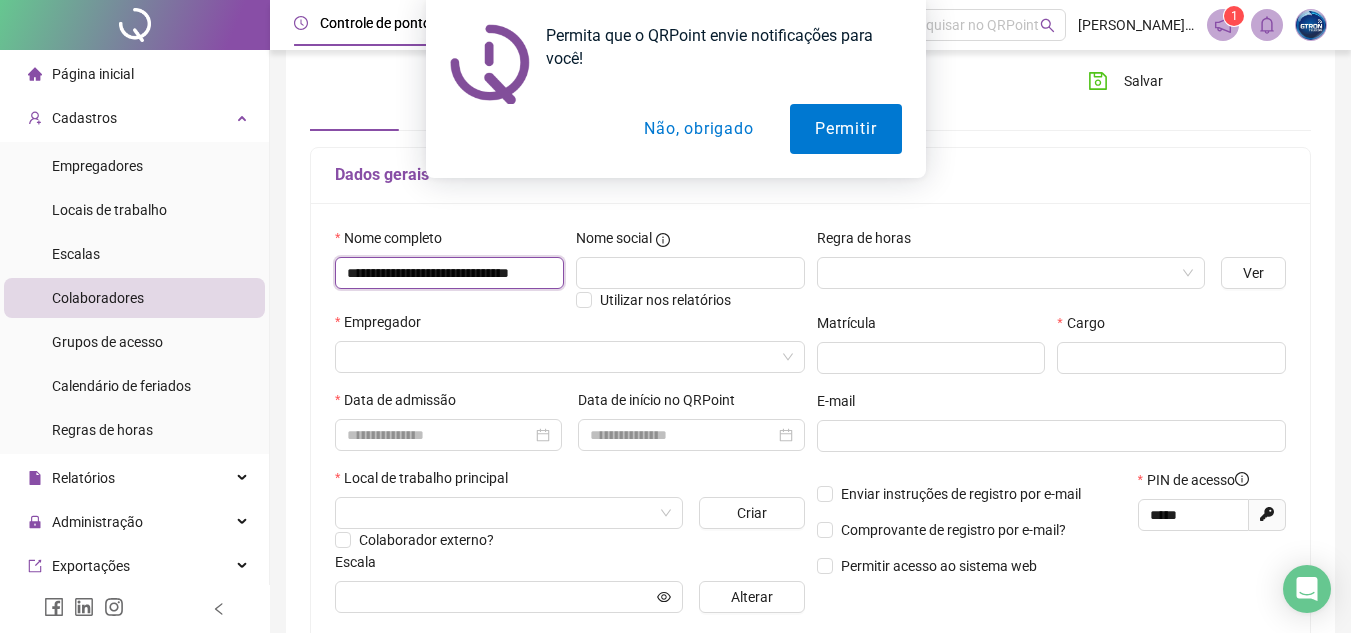 type on "**********" 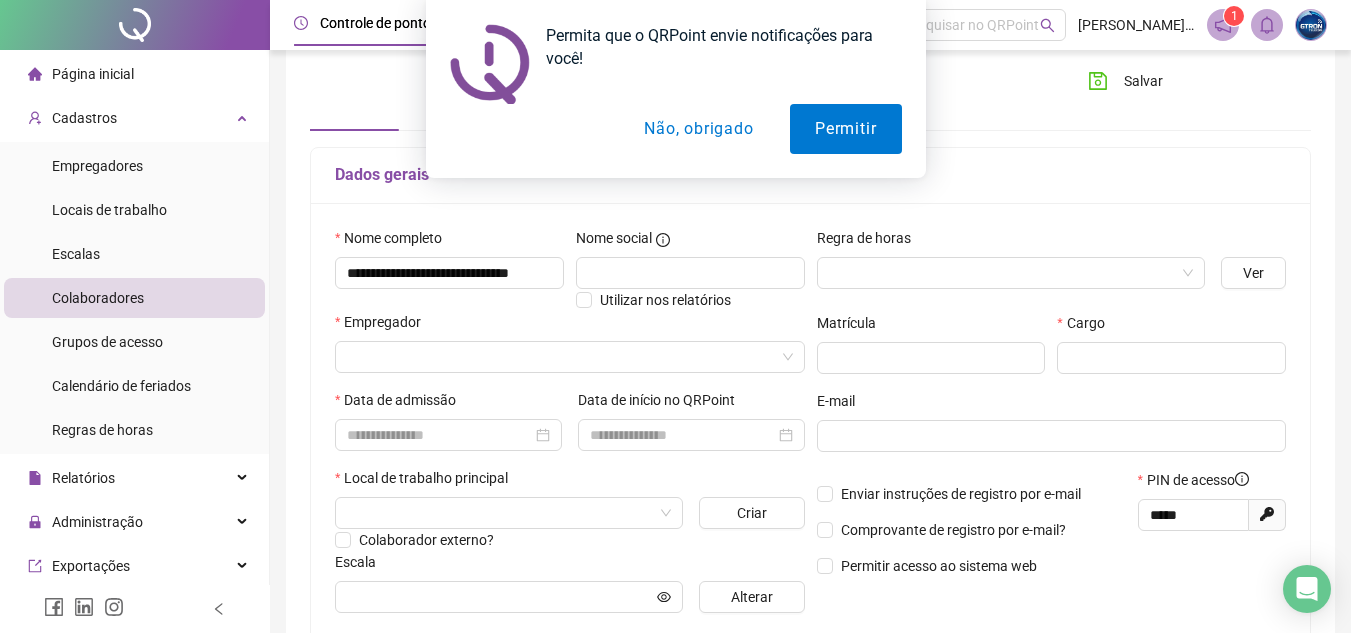 scroll, scrollTop: 0, scrollLeft: 0, axis: both 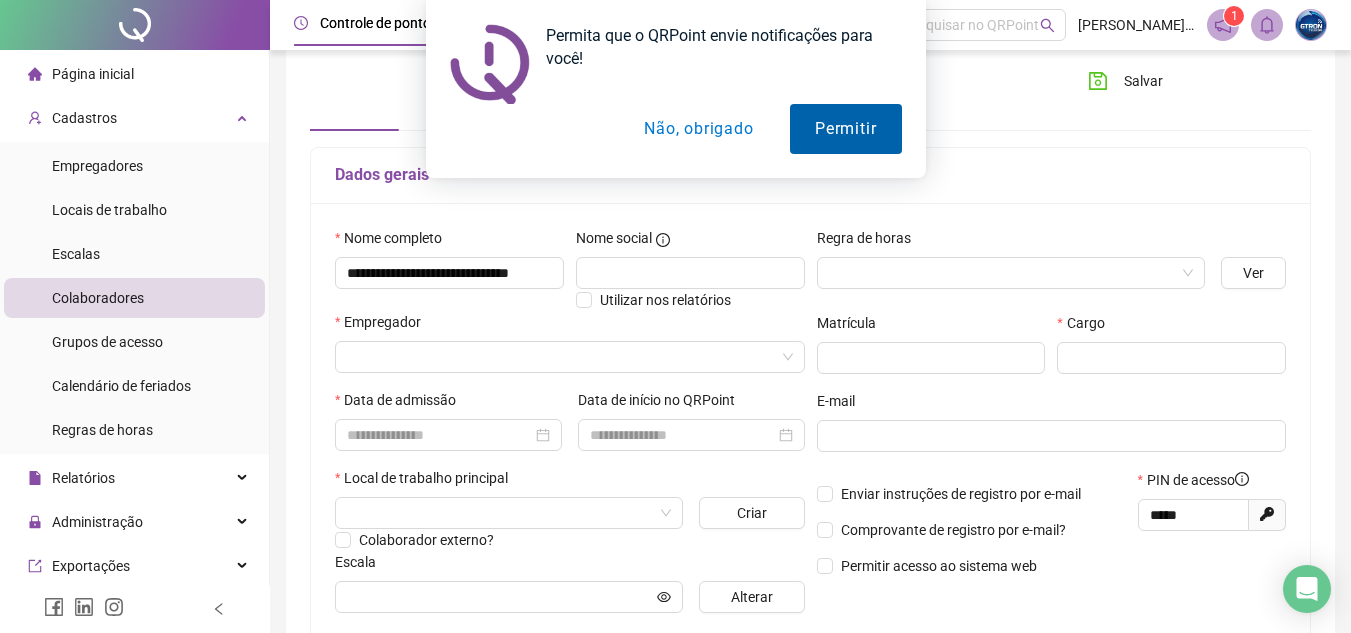 click on "Permitir" at bounding box center (845, 129) 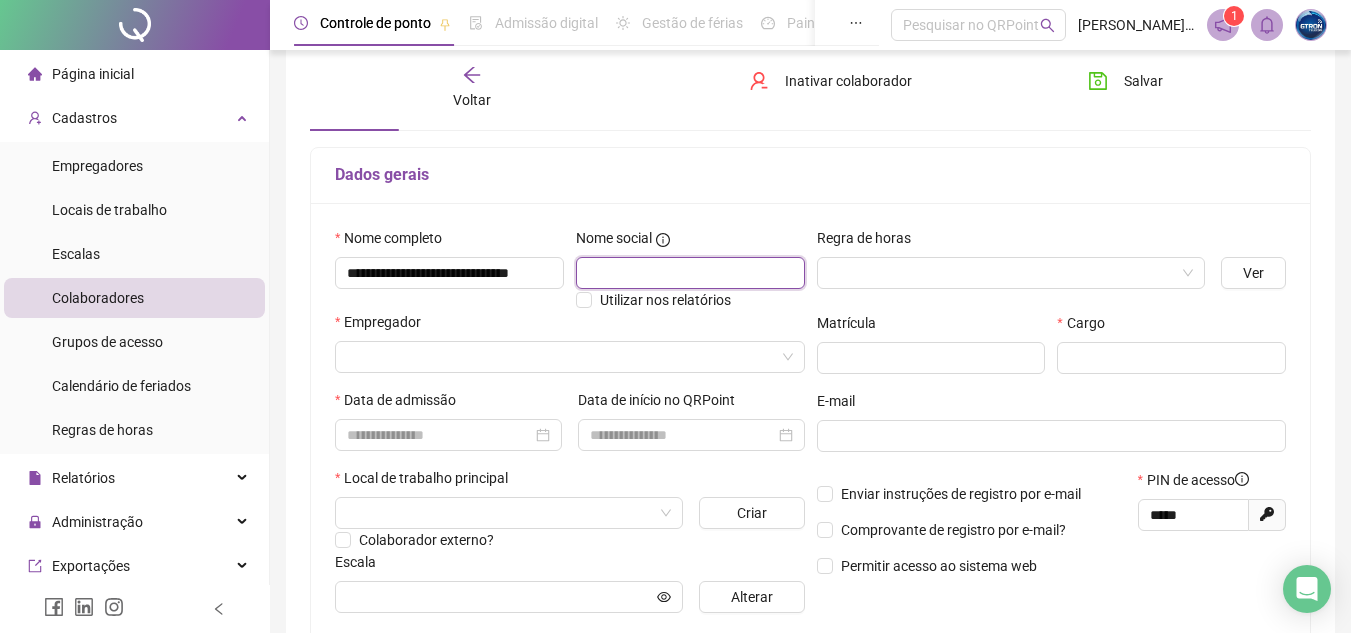 click at bounding box center [690, 273] 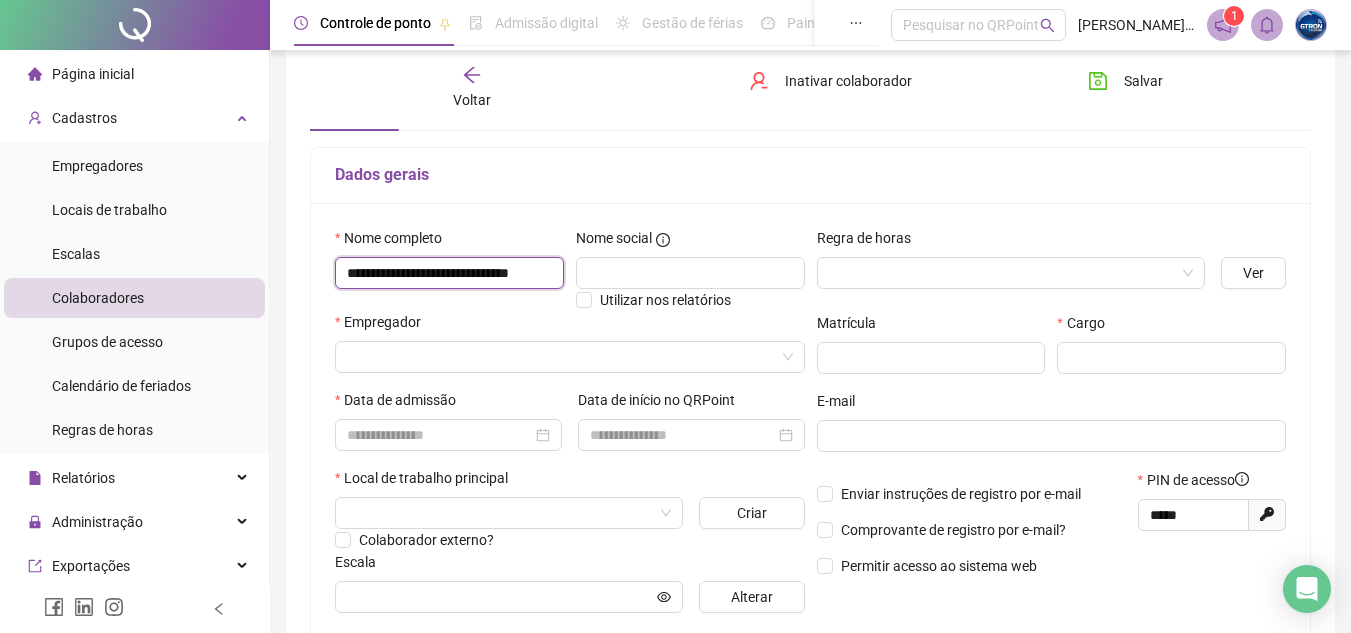click on "**********" at bounding box center [449, 273] 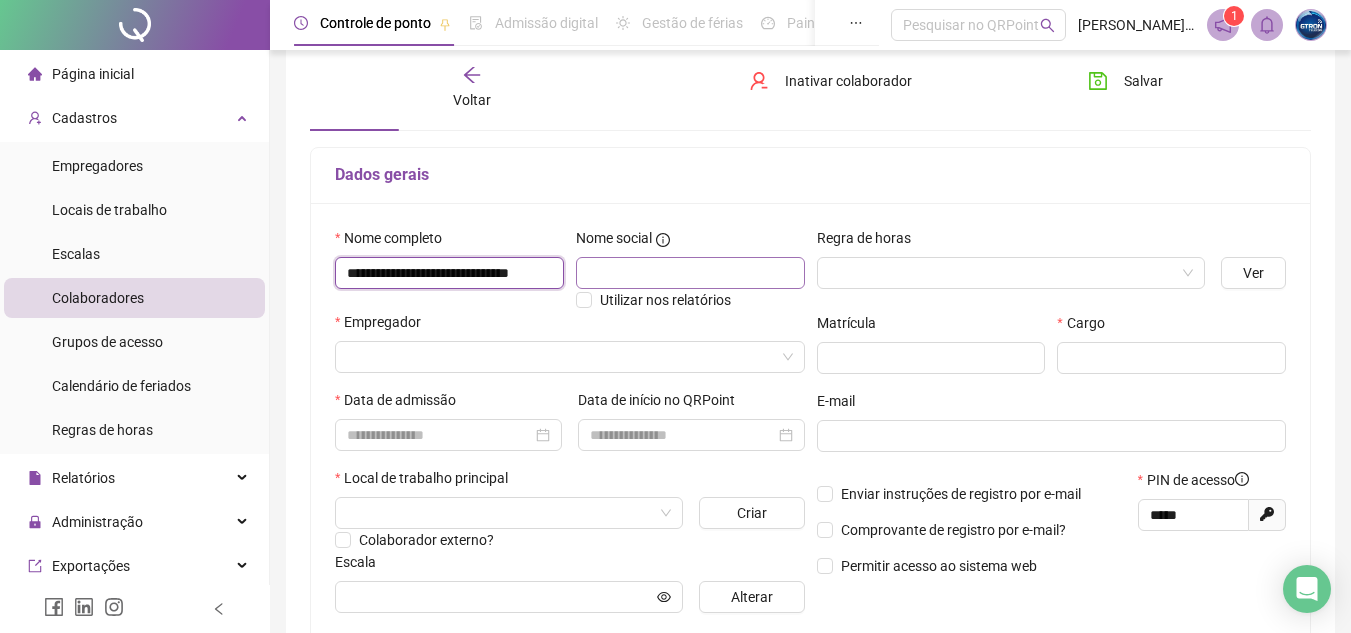 scroll, scrollTop: 0, scrollLeft: 39, axis: horizontal 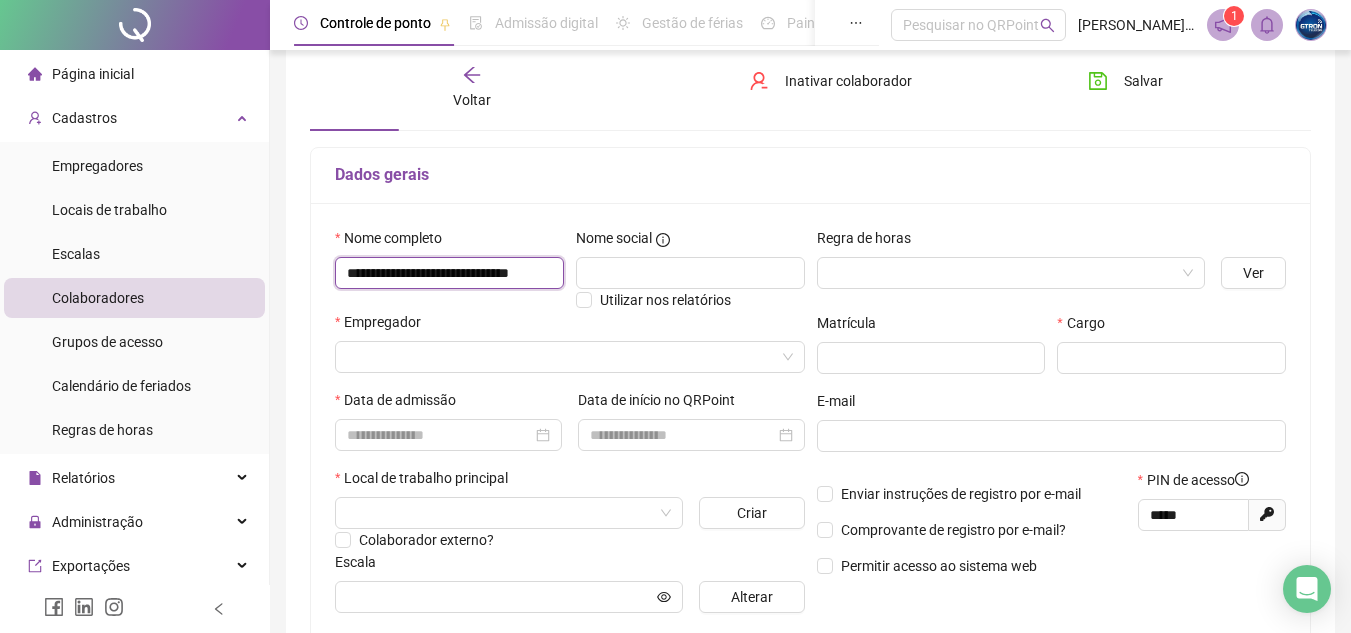 click on "**********" at bounding box center (449, 273) 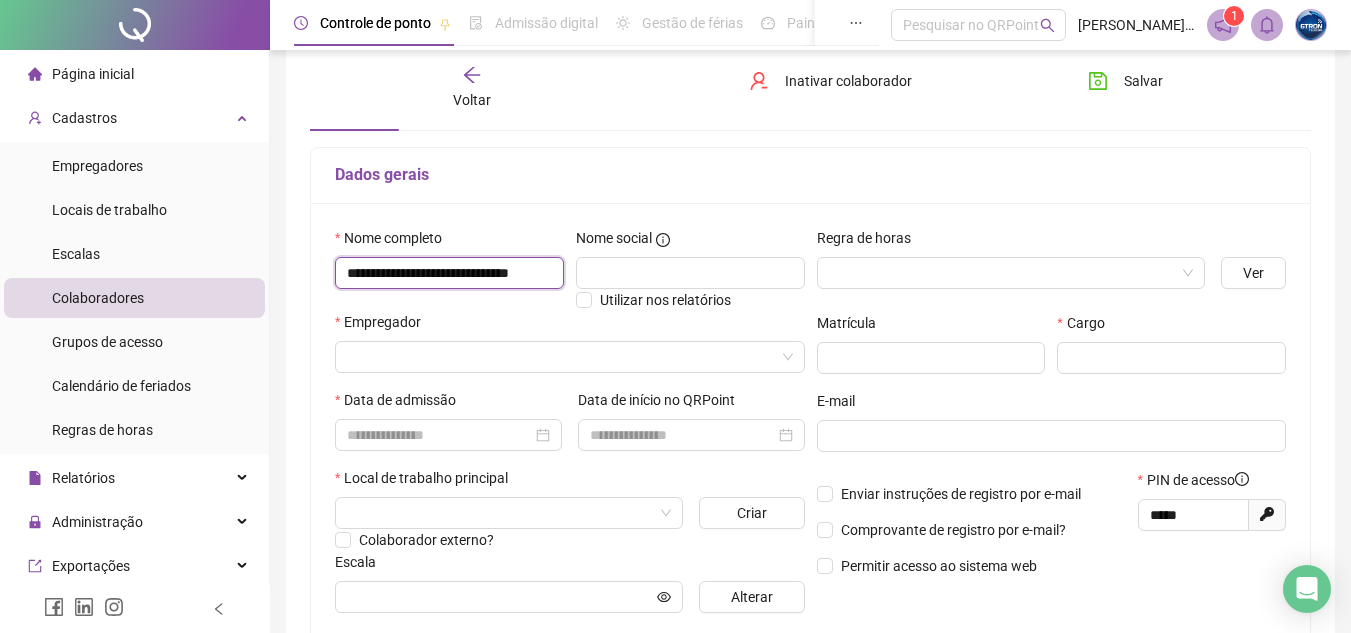 click on "**********" at bounding box center [449, 273] 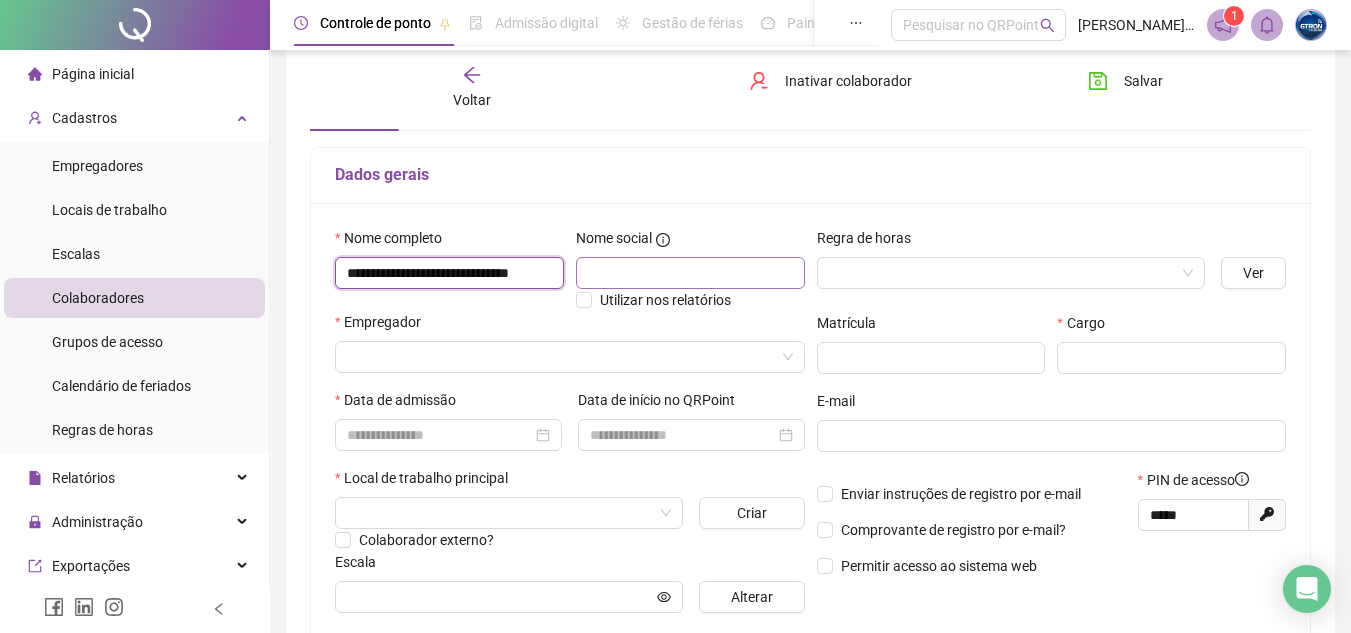 scroll, scrollTop: 0, scrollLeft: 39, axis: horizontal 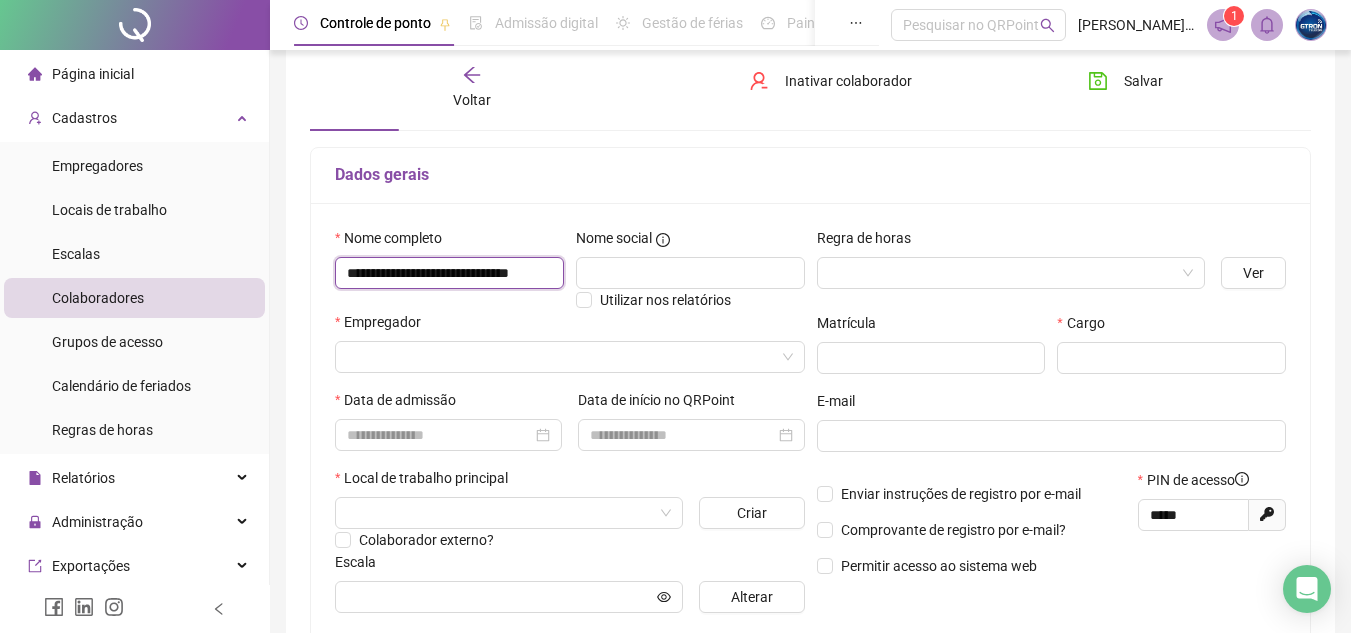 click on "**********" at bounding box center [449, 273] 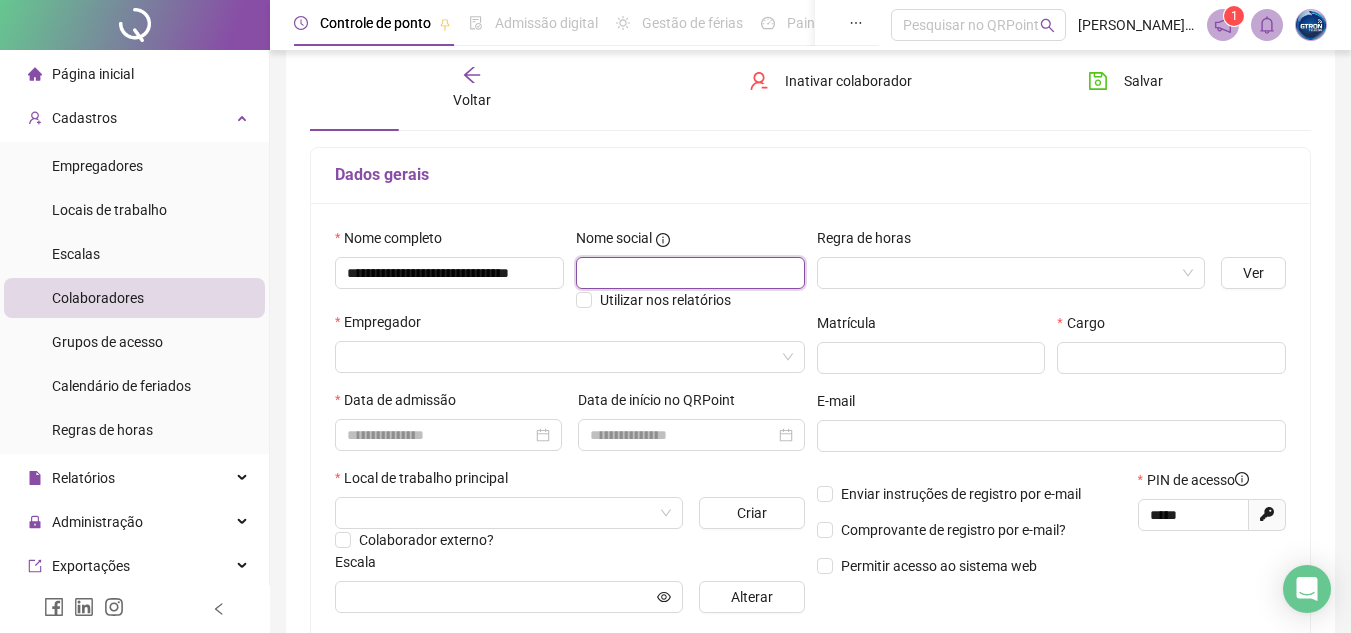 click at bounding box center (690, 273) 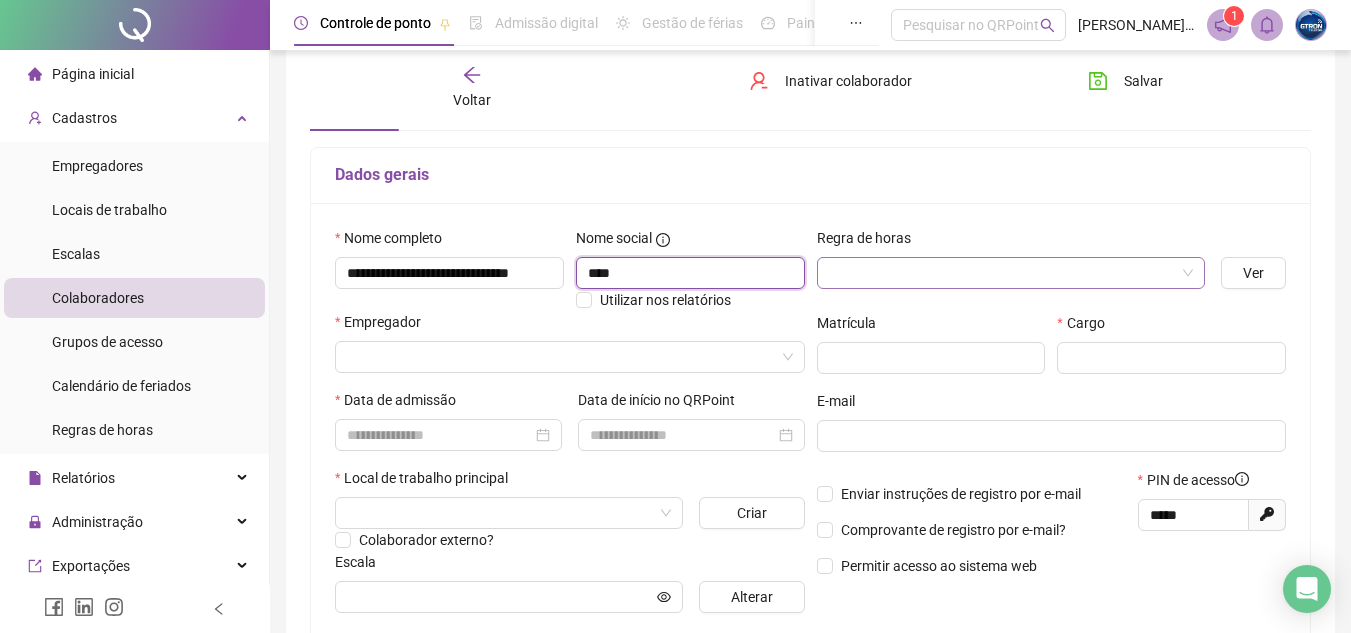 type on "****" 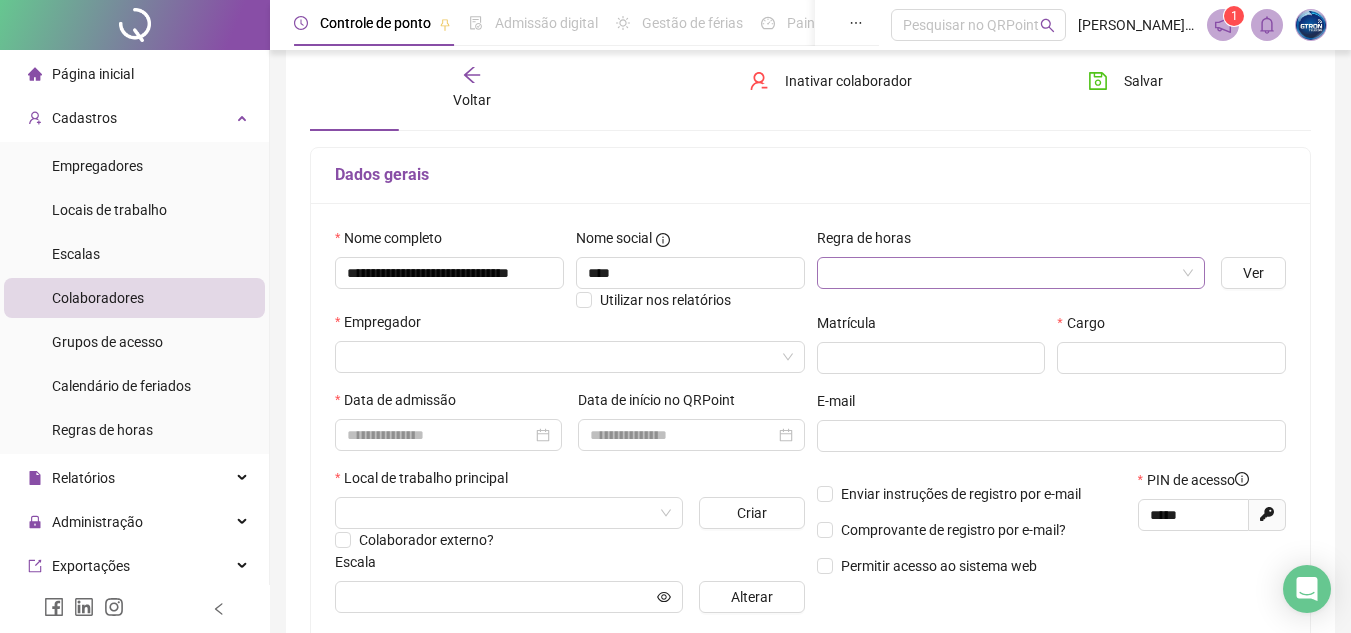 click at bounding box center [1005, 273] 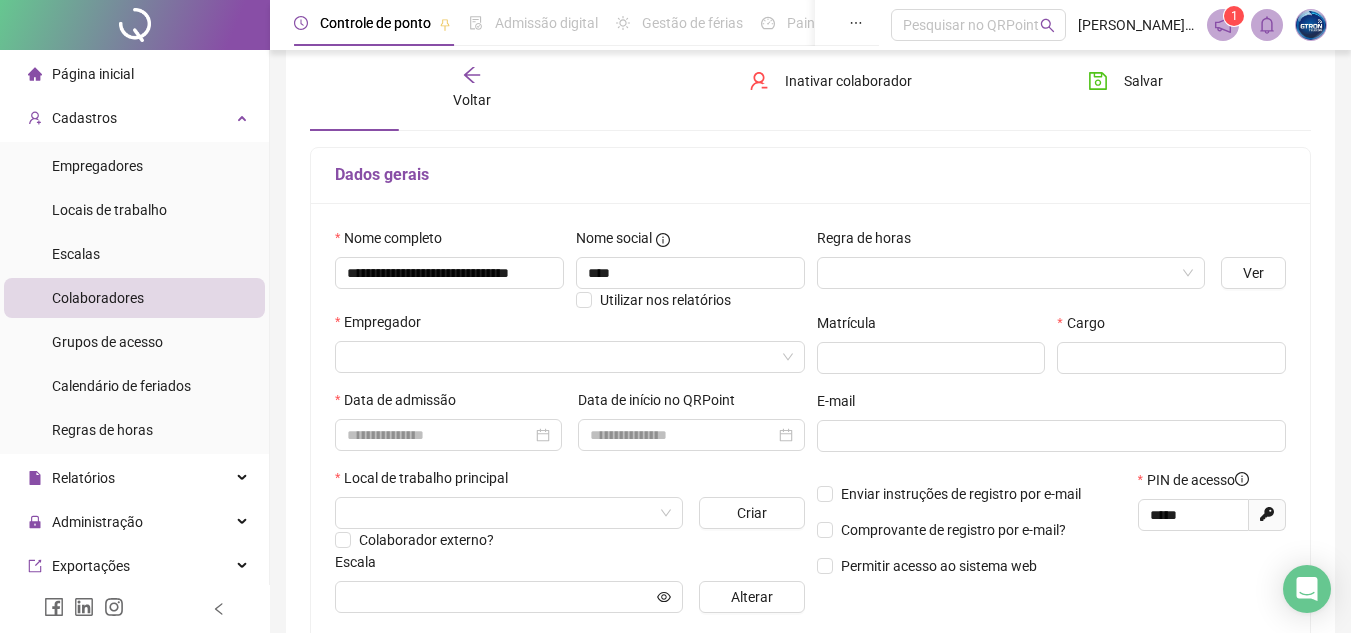 click on "**********" at bounding box center (810, 428) 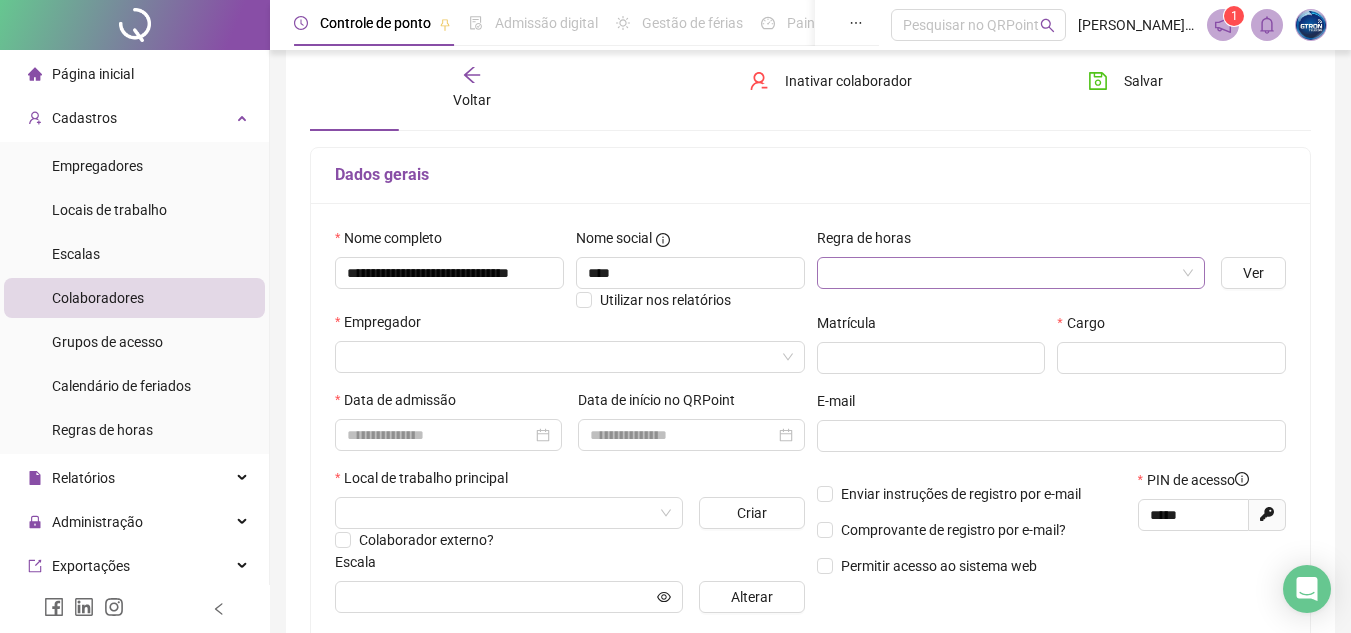 click at bounding box center [1005, 273] 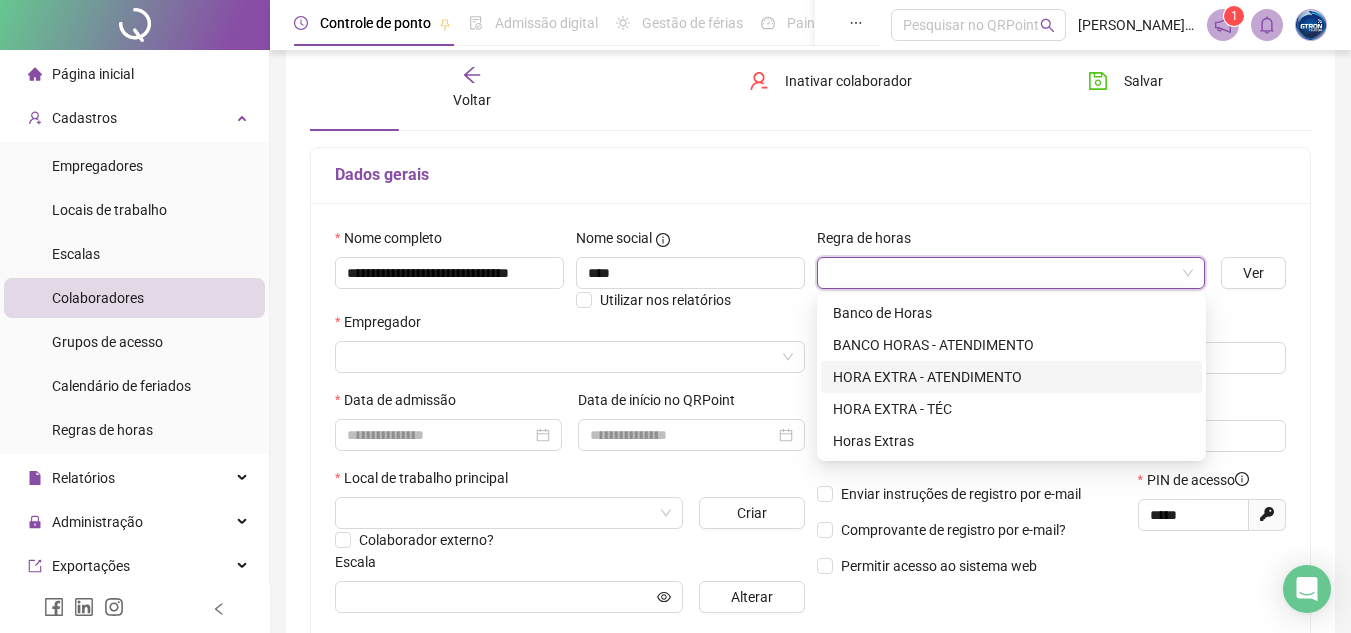 click on "HORA EXTRA - ATENDIMENTO" at bounding box center [1011, 377] 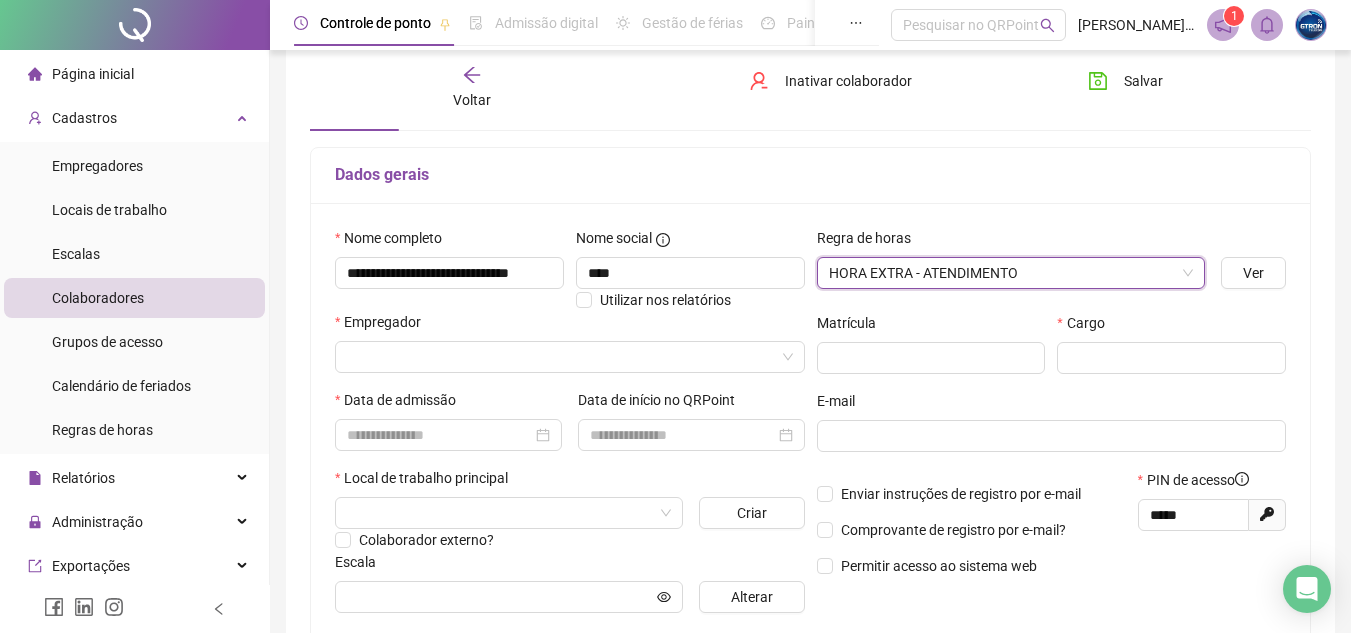 click on "Cargo" at bounding box center (1171, 327) 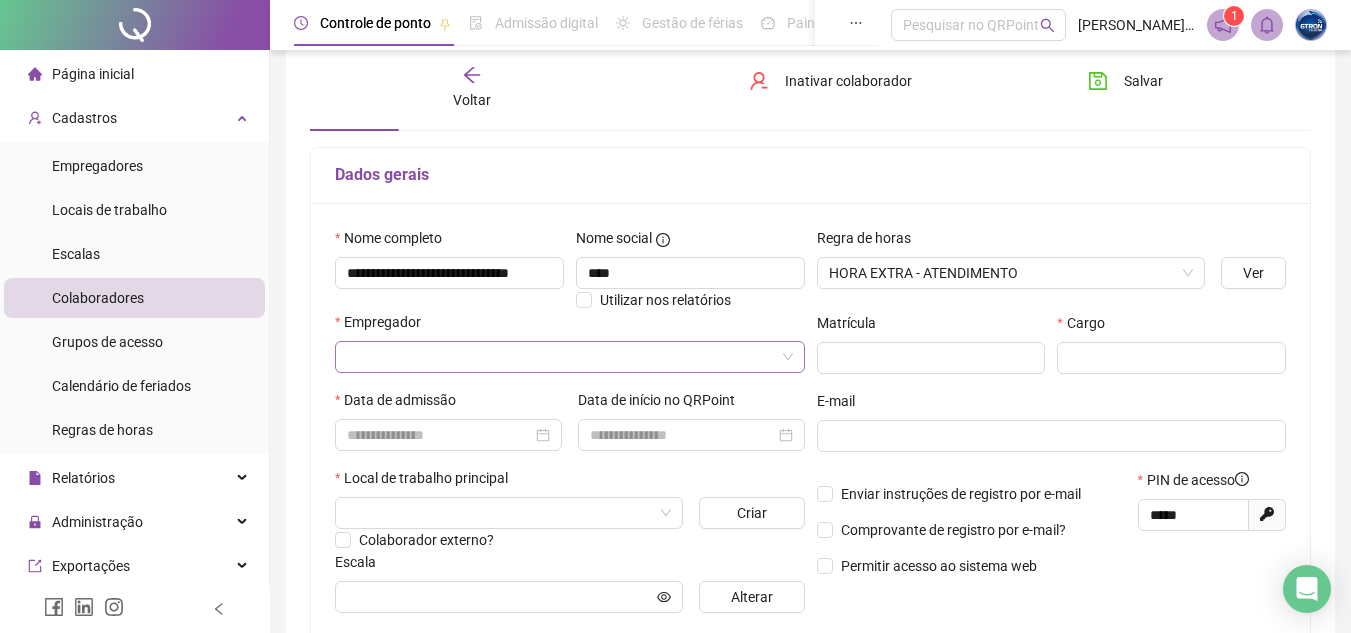 click at bounding box center [564, 357] 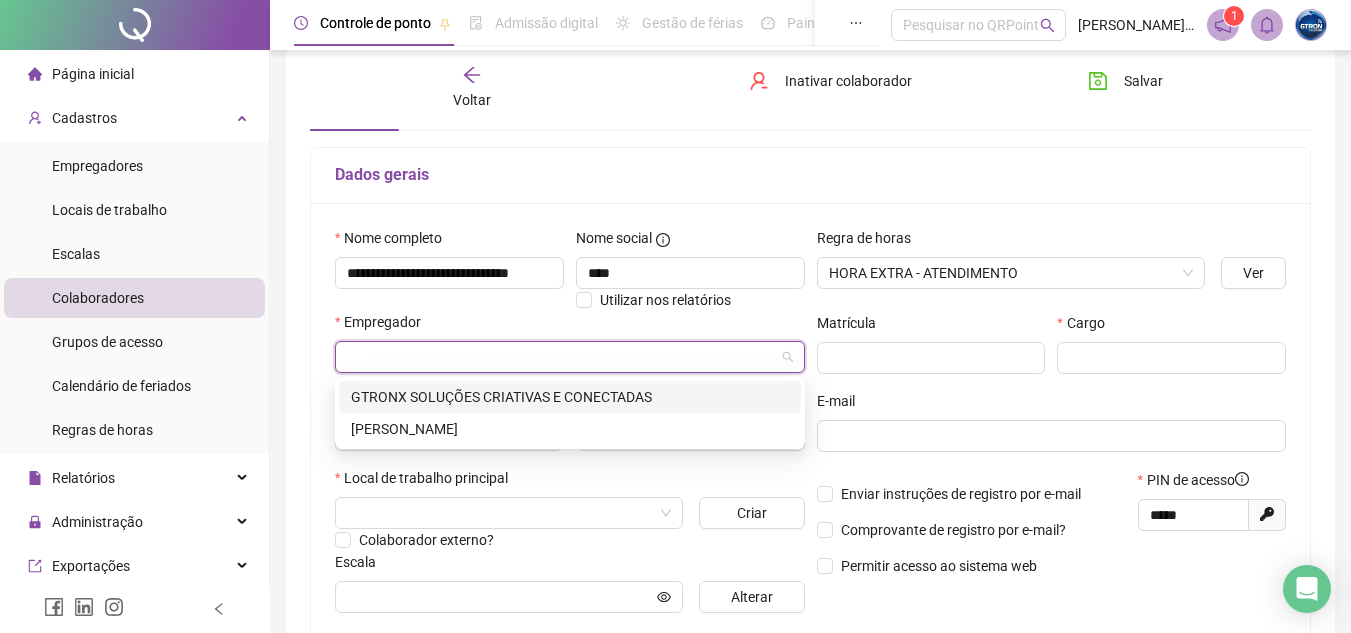 click on "GTRONX SOLUÇÕES CRIATIVAS E CONECTADAS" at bounding box center (570, 397) 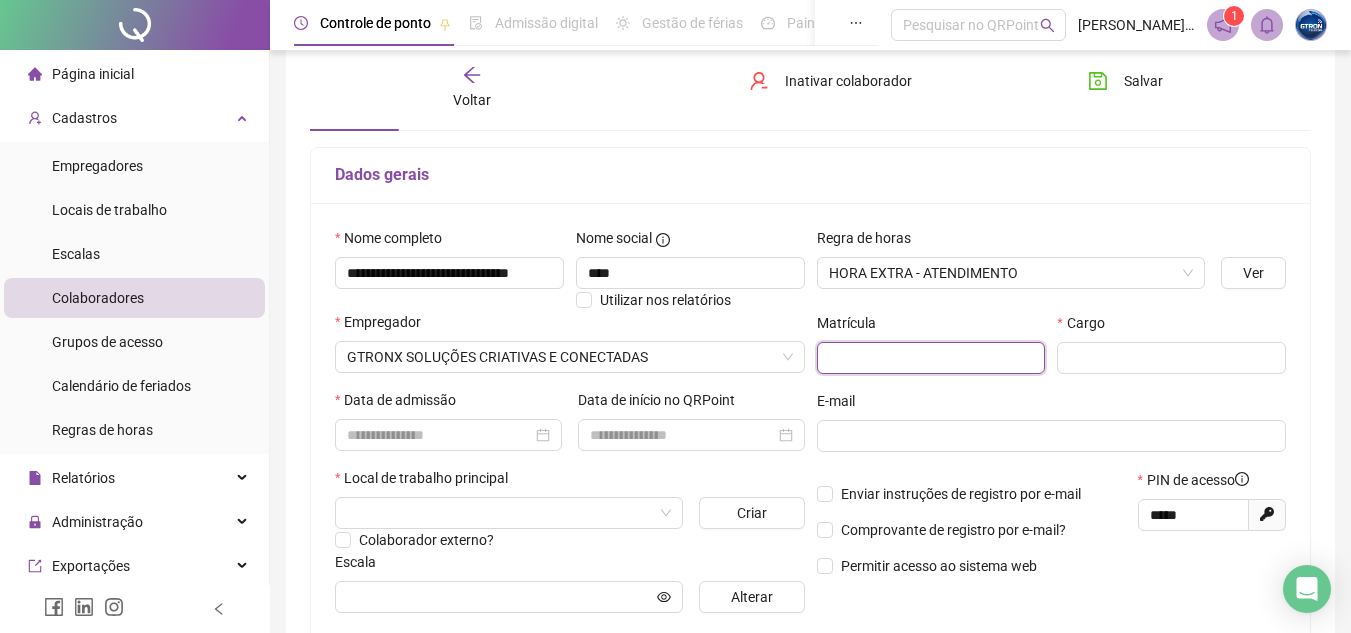 click at bounding box center (931, 358) 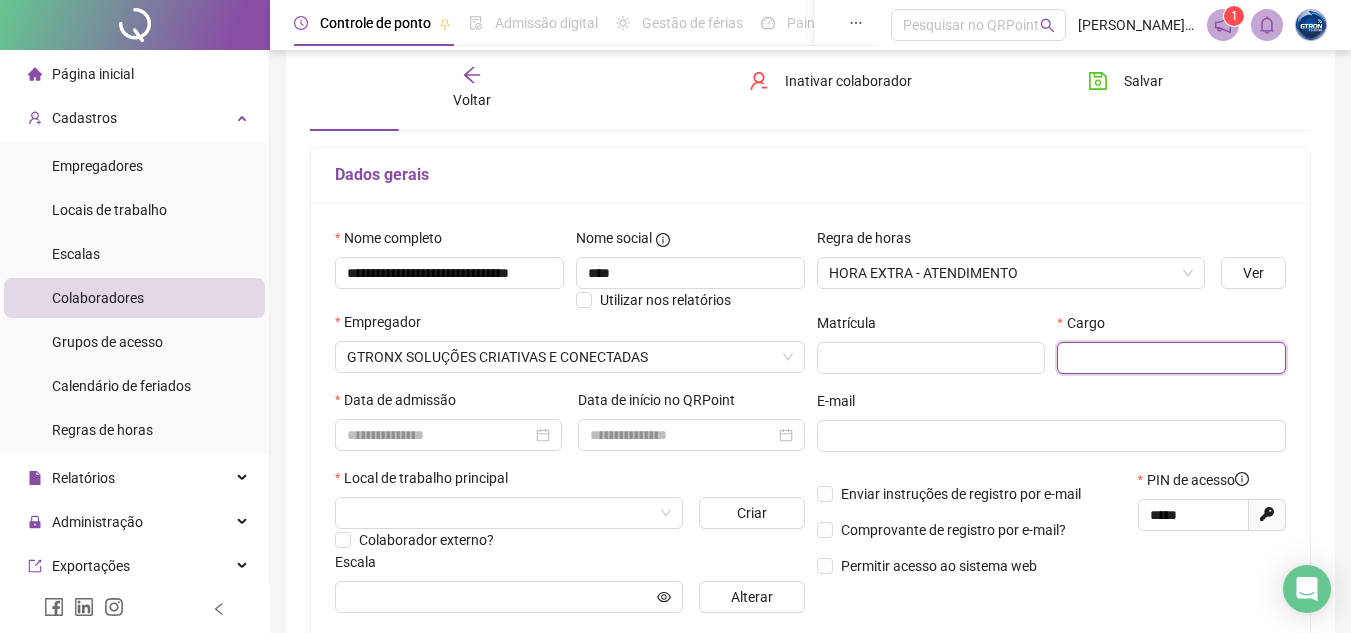 click at bounding box center [1171, 358] 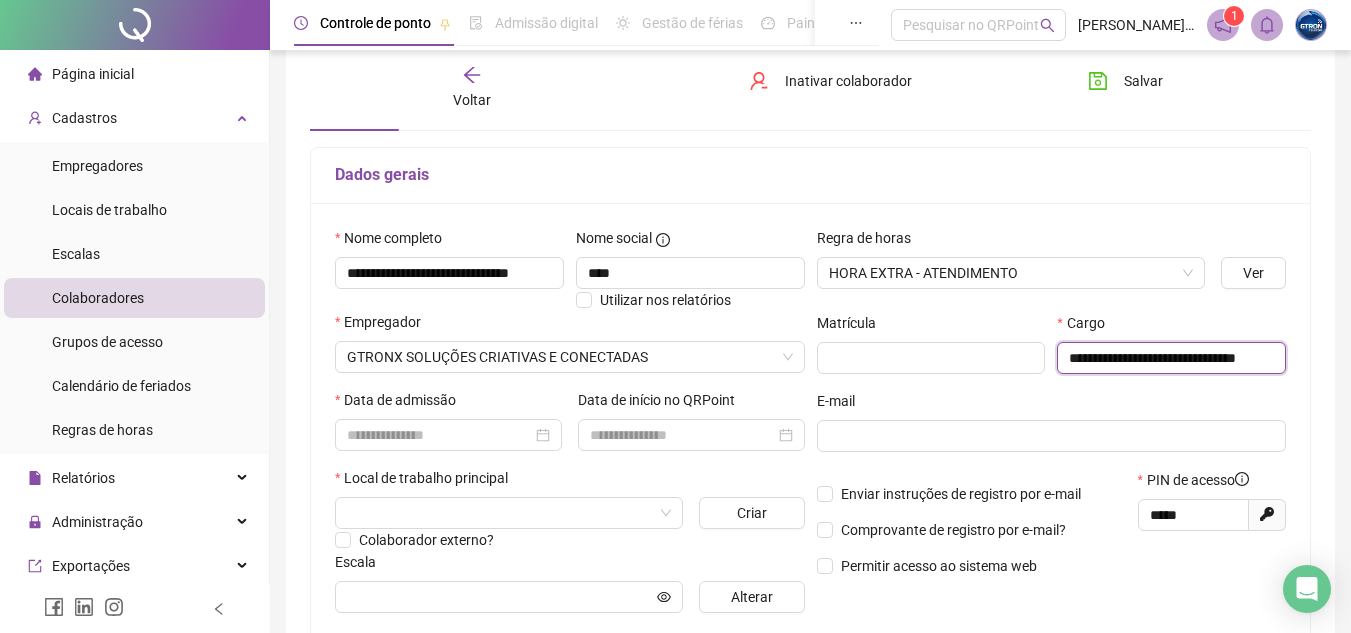 scroll, scrollTop: 0, scrollLeft: 34, axis: horizontal 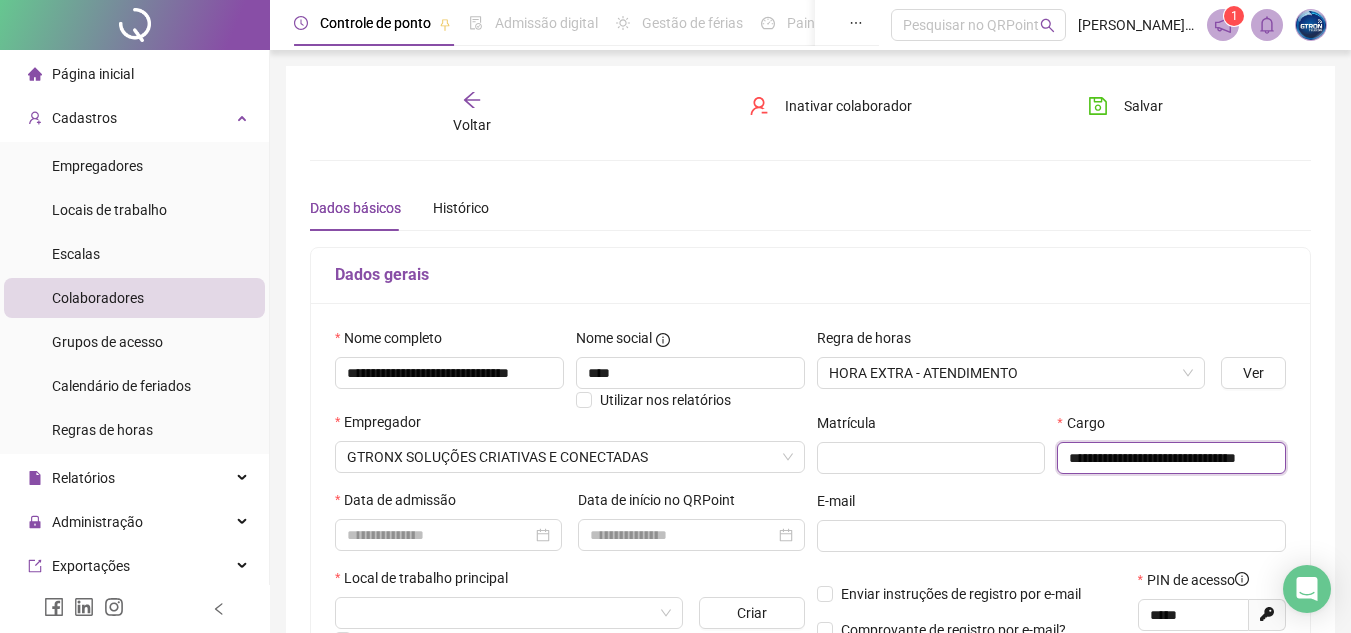 type on "**********" 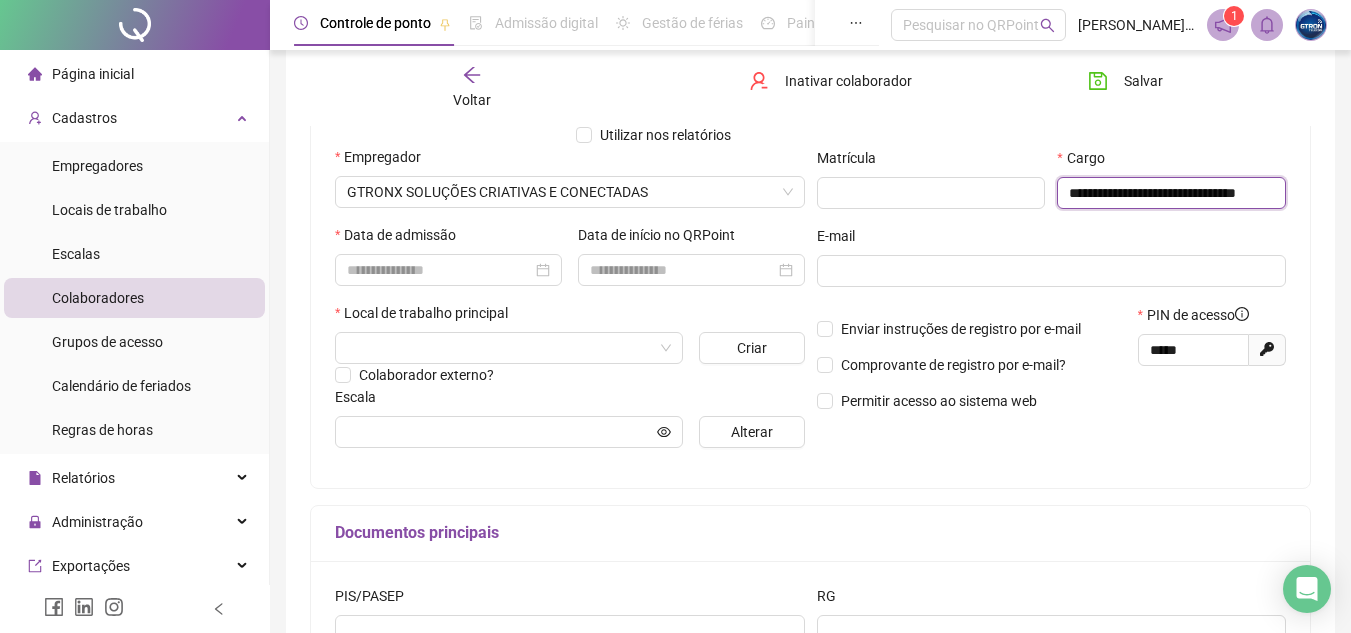 scroll, scrollTop: 300, scrollLeft: 0, axis: vertical 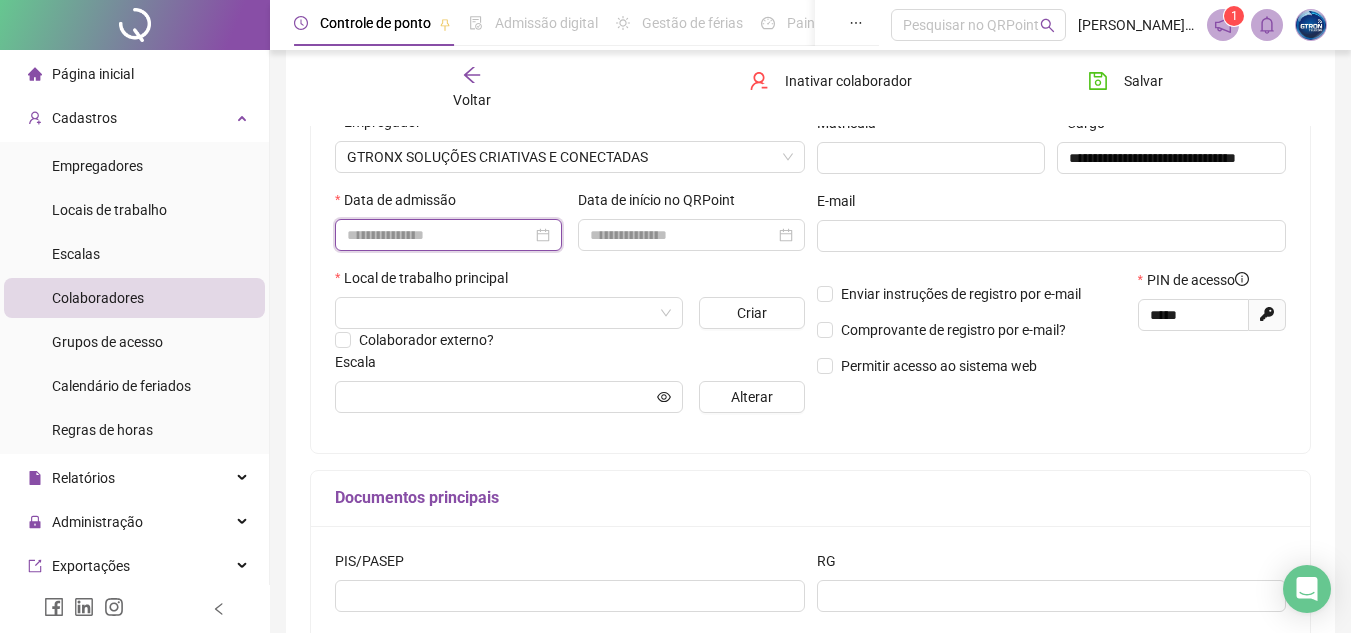 click at bounding box center (439, 235) 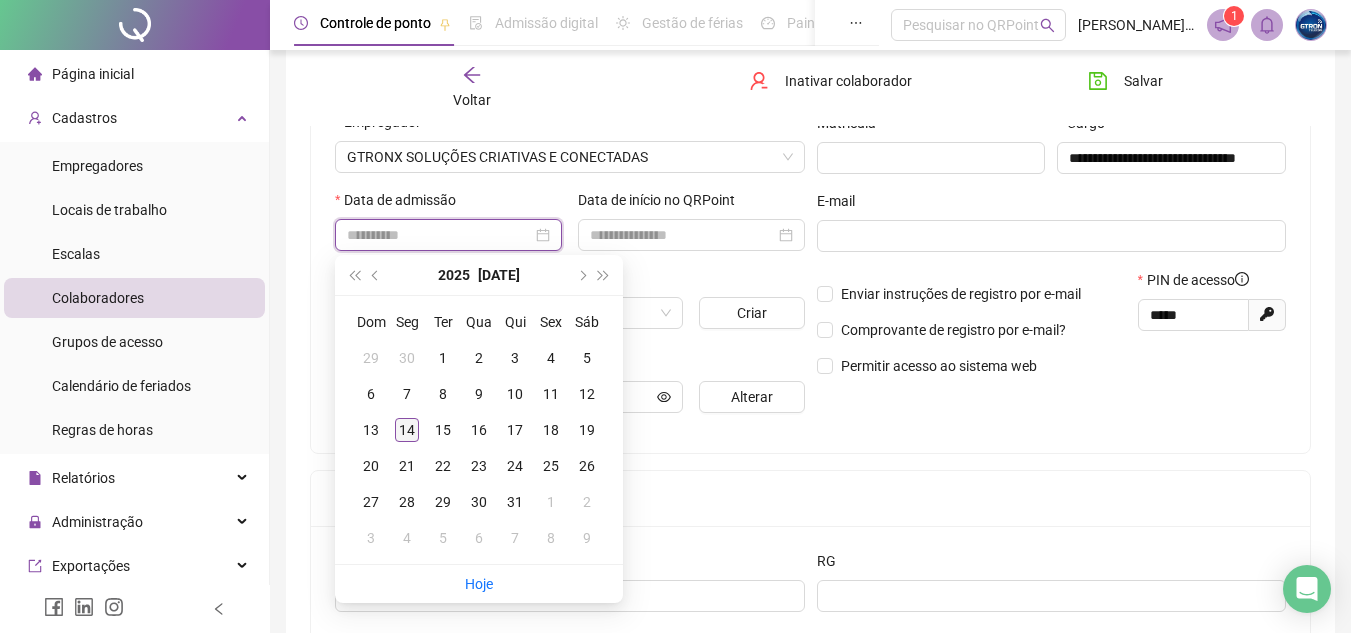 type on "**********" 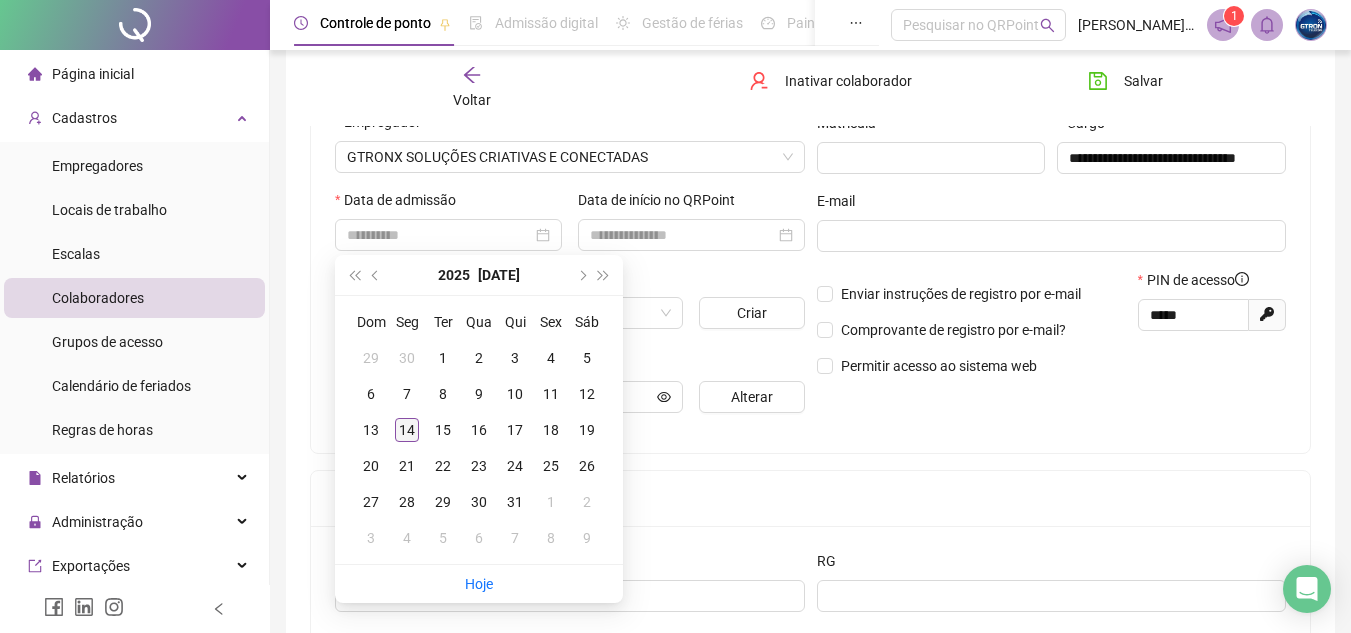 click on "14" at bounding box center [407, 430] 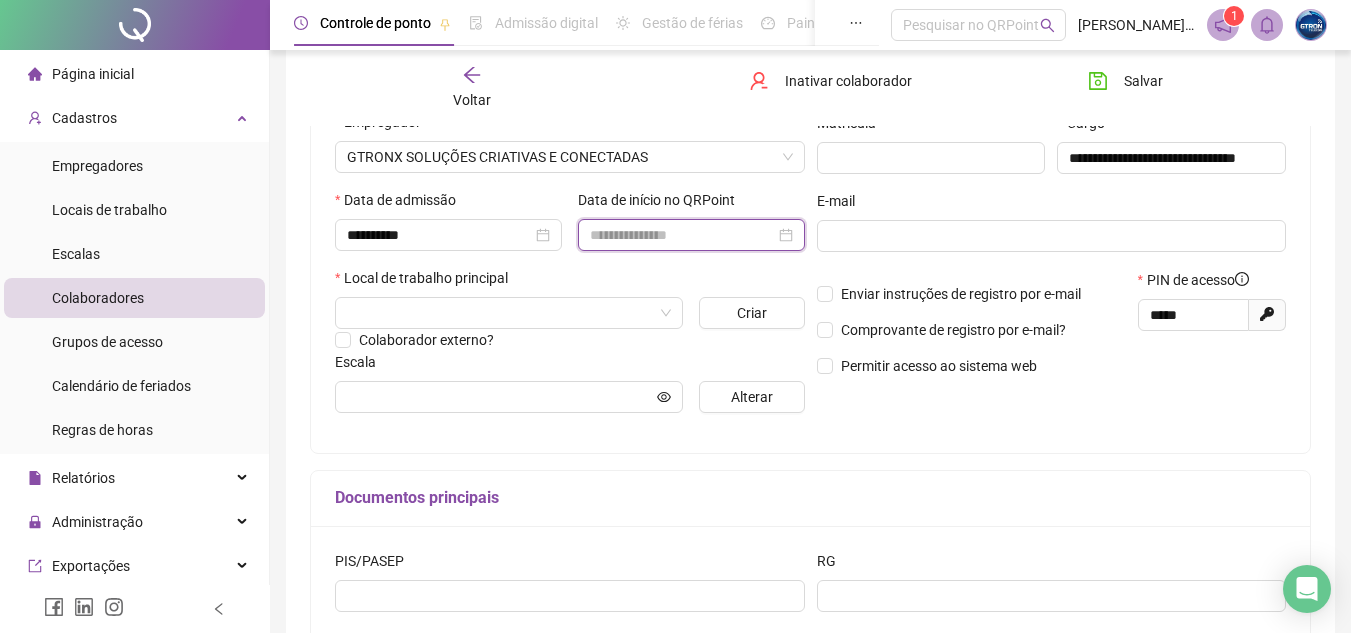 click at bounding box center (682, 235) 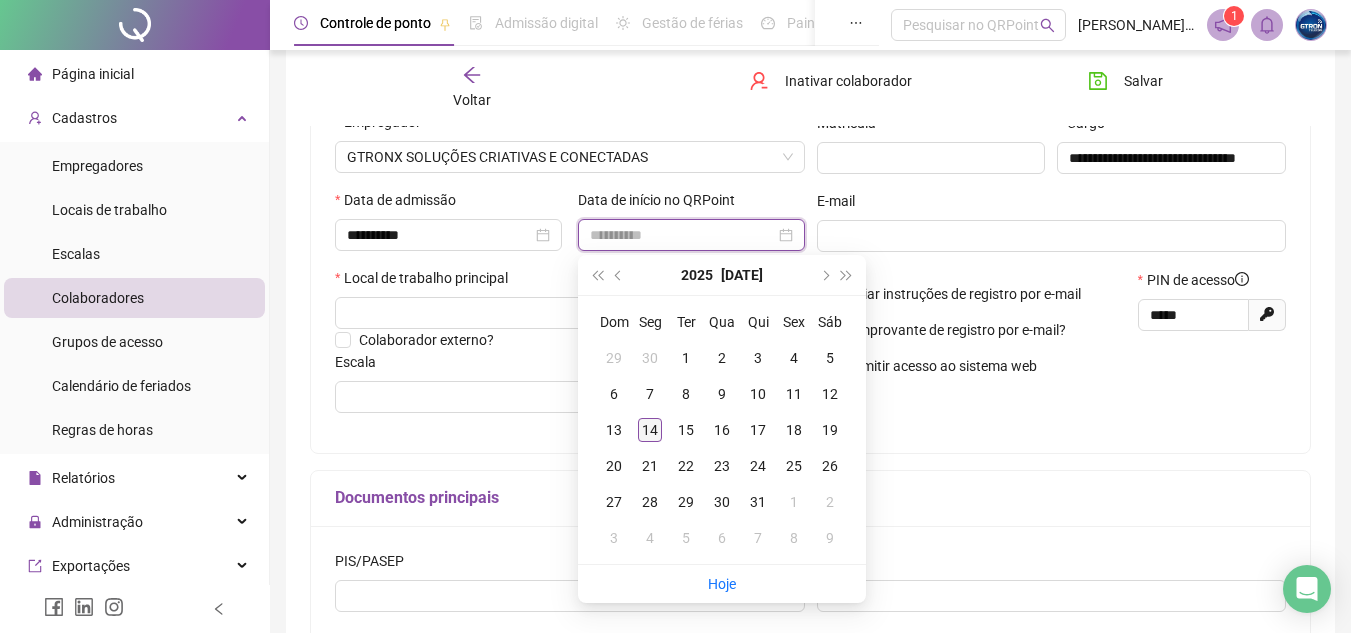 type on "**********" 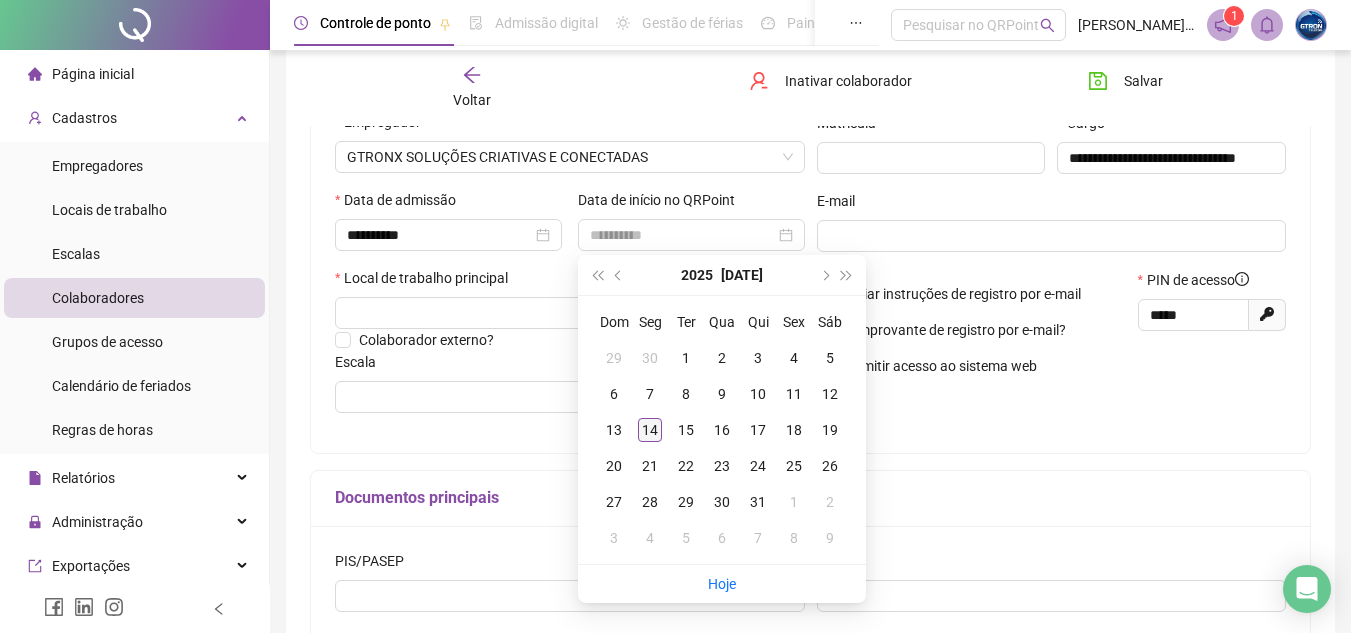 click on "14" at bounding box center [650, 430] 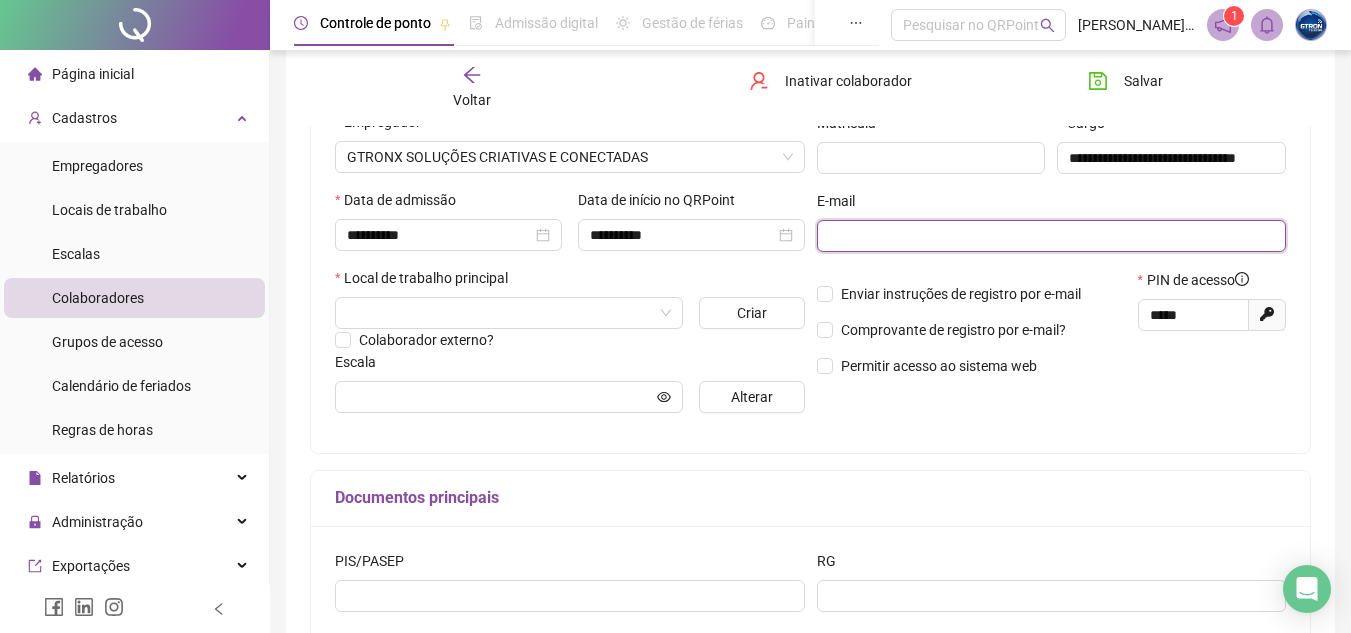 click at bounding box center (1050, 236) 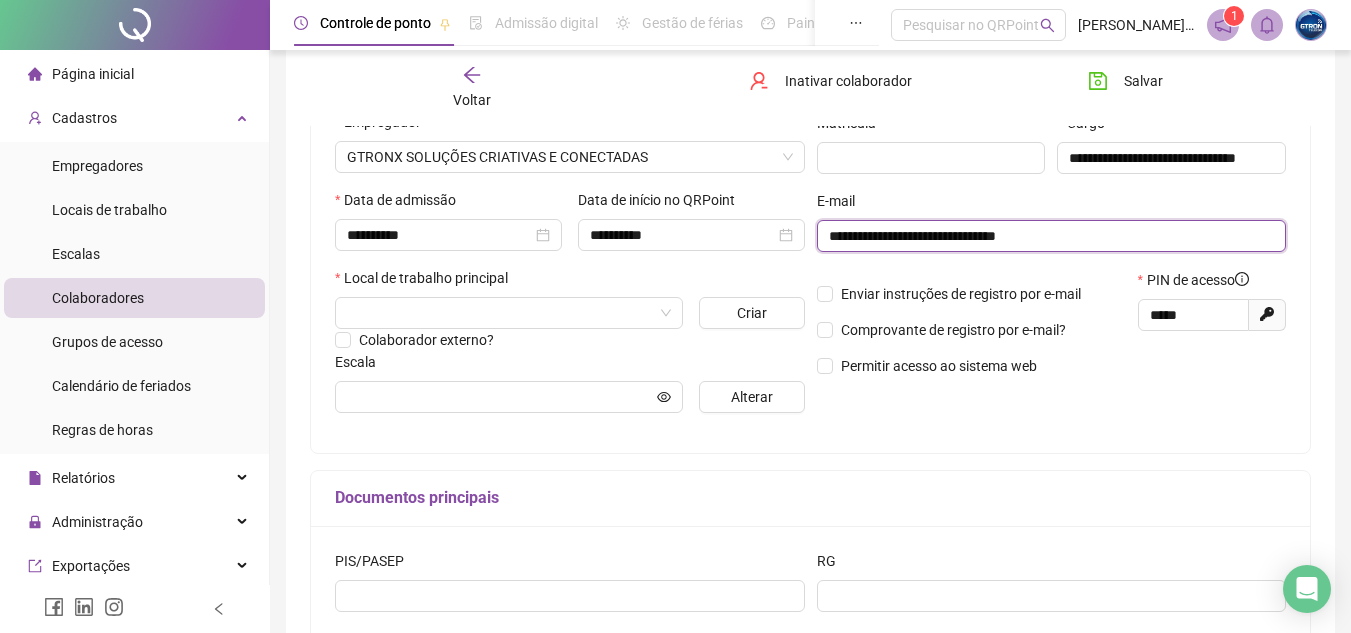 type on "**********" 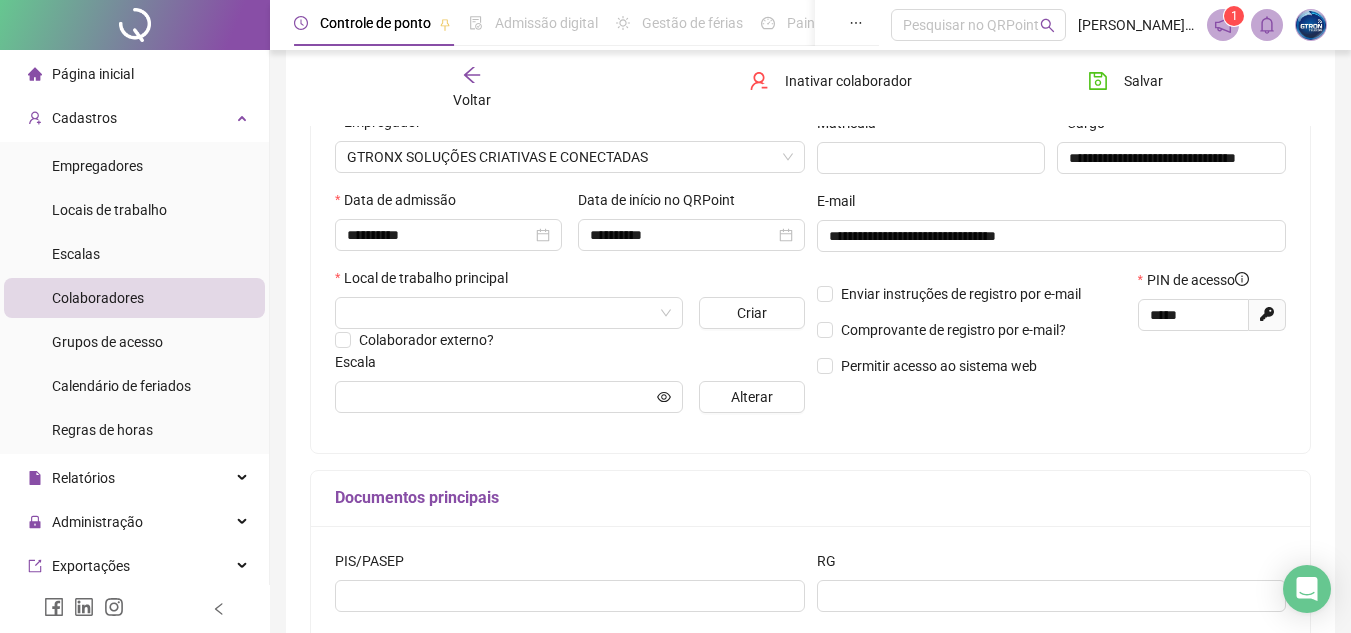 click on "**********" at bounding box center [810, 228] 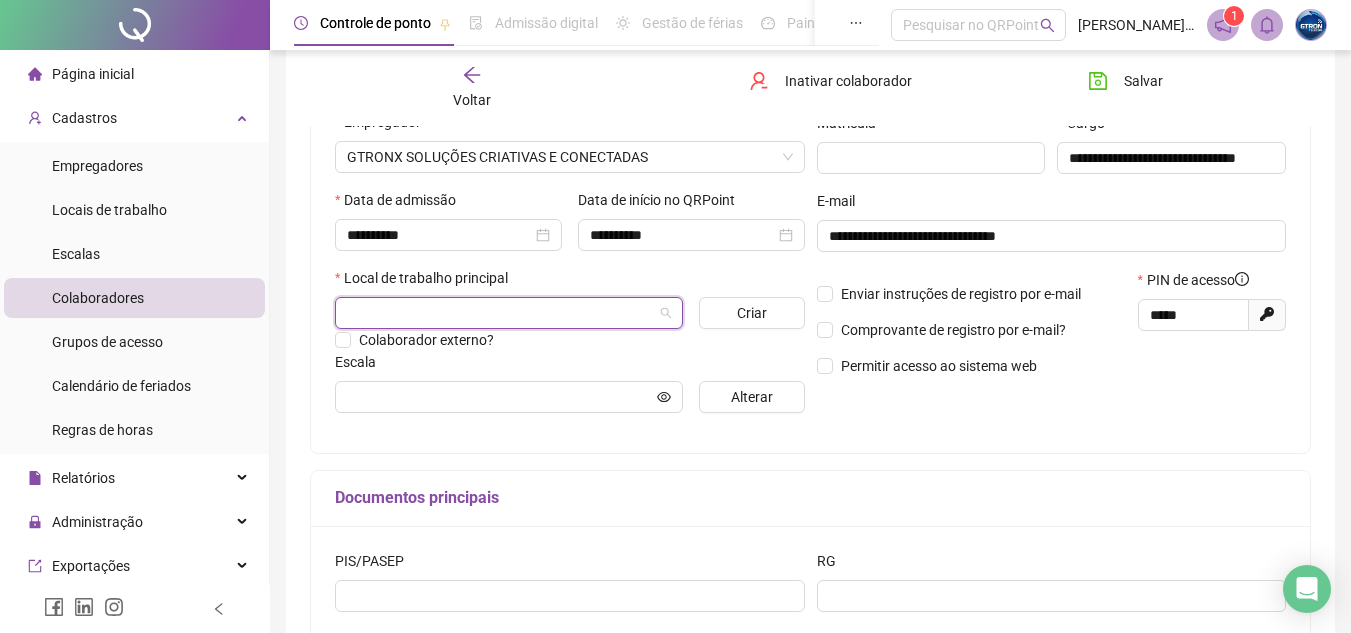 click at bounding box center [503, 313] 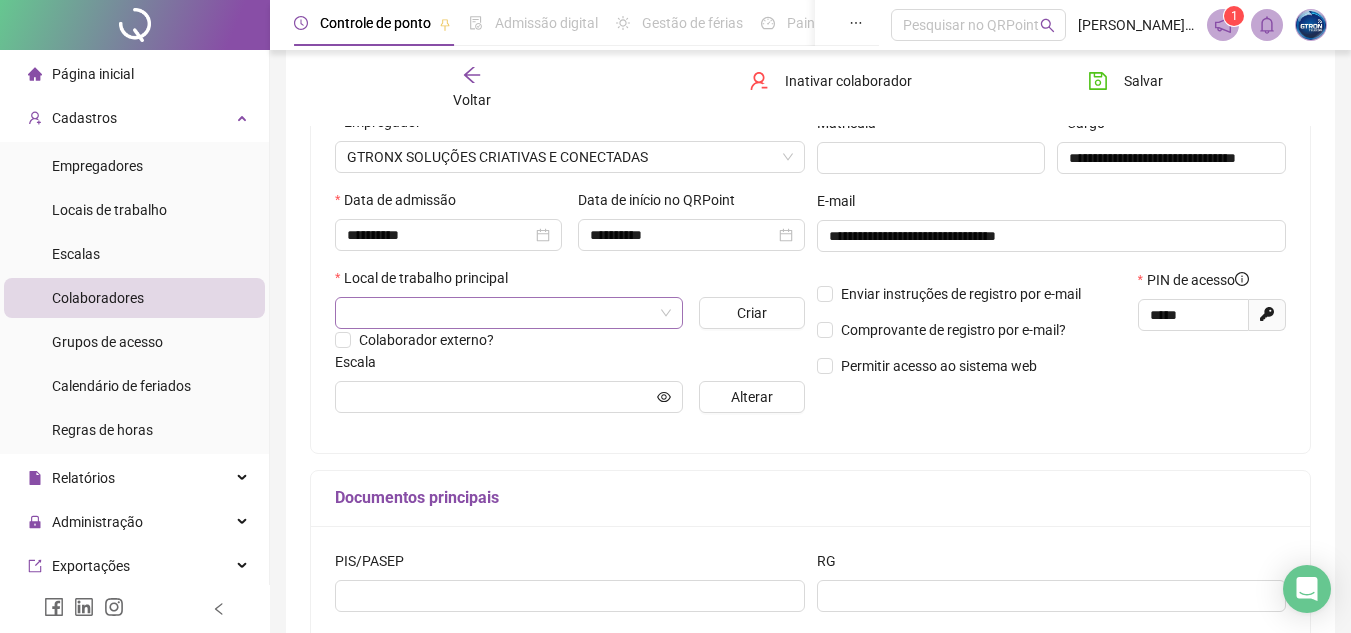 click at bounding box center [503, 313] 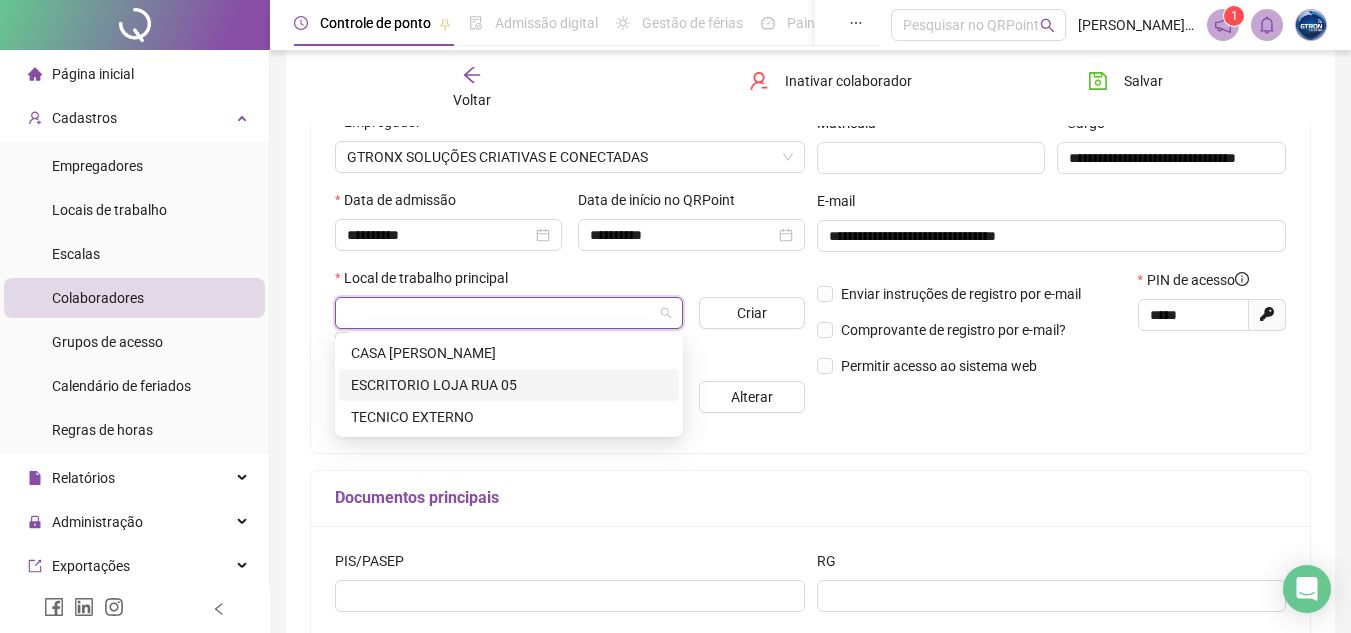 click on "ESCRITORIO LOJA RUA 05" at bounding box center [509, 385] 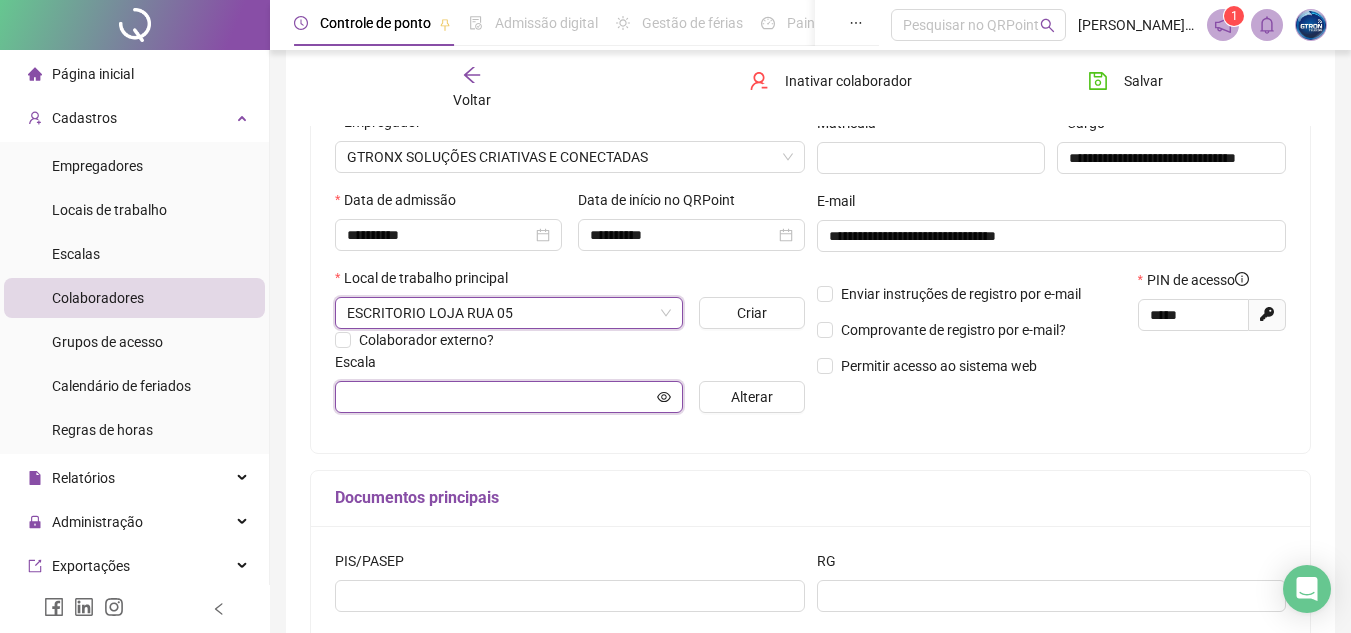 click at bounding box center (500, 397) 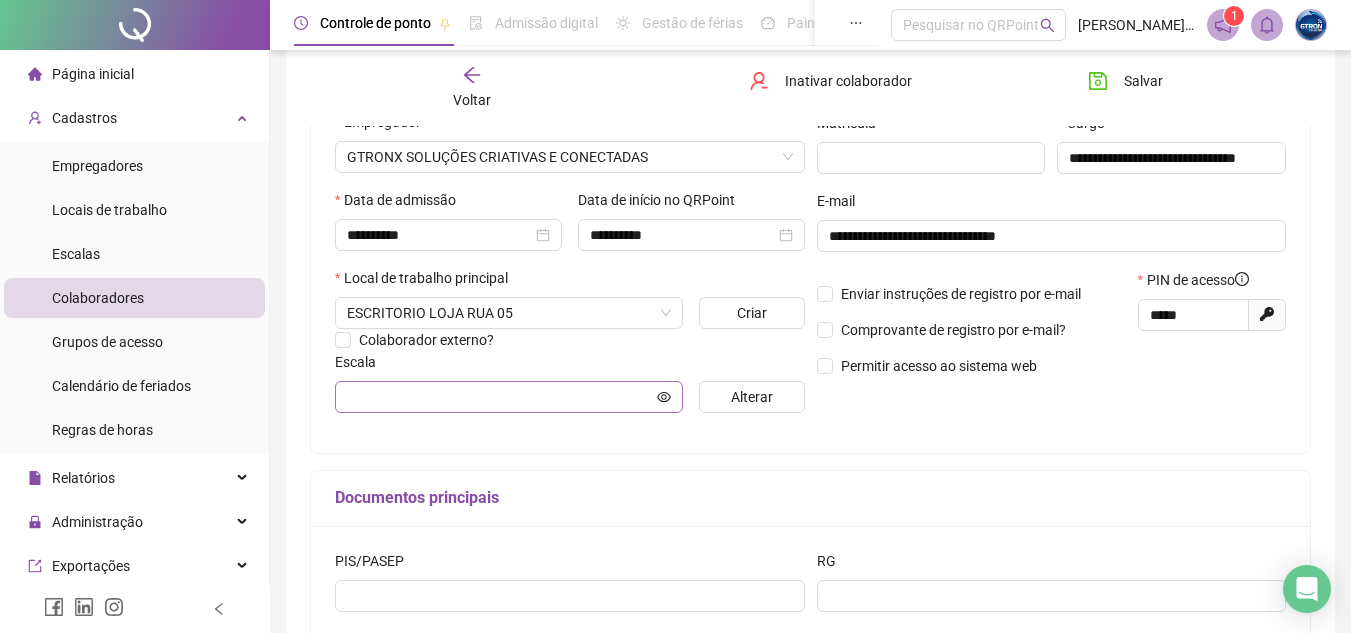 click at bounding box center (509, 397) 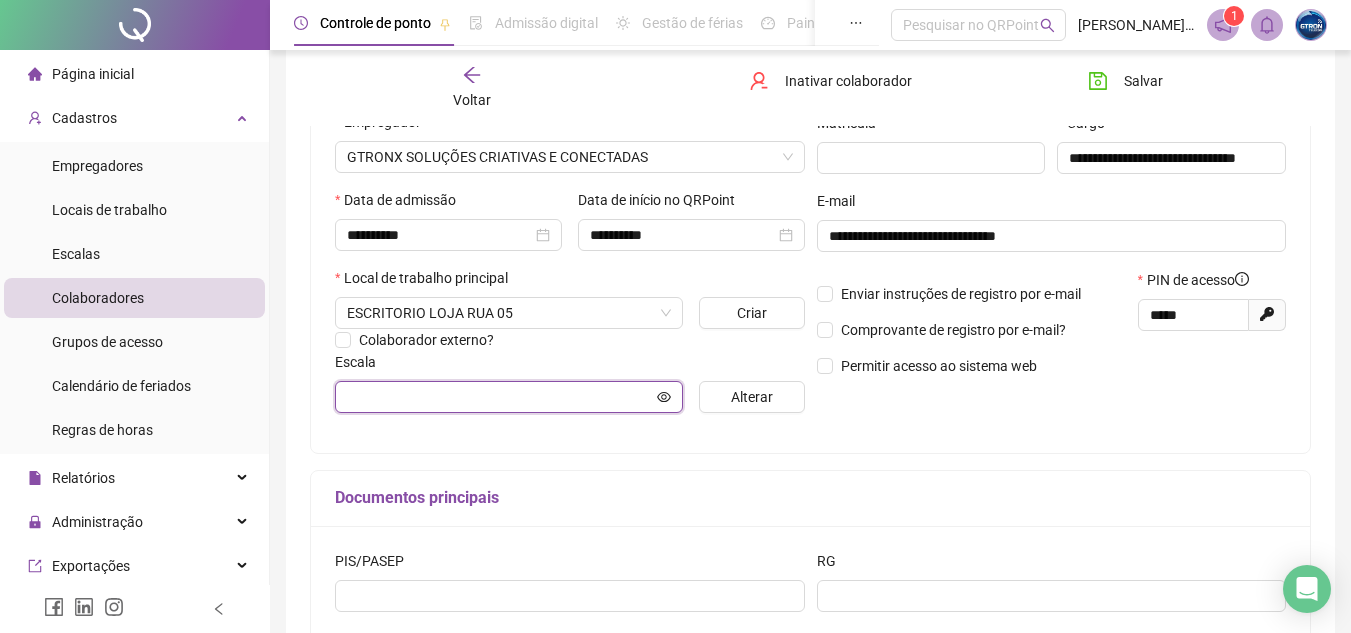 click at bounding box center (500, 397) 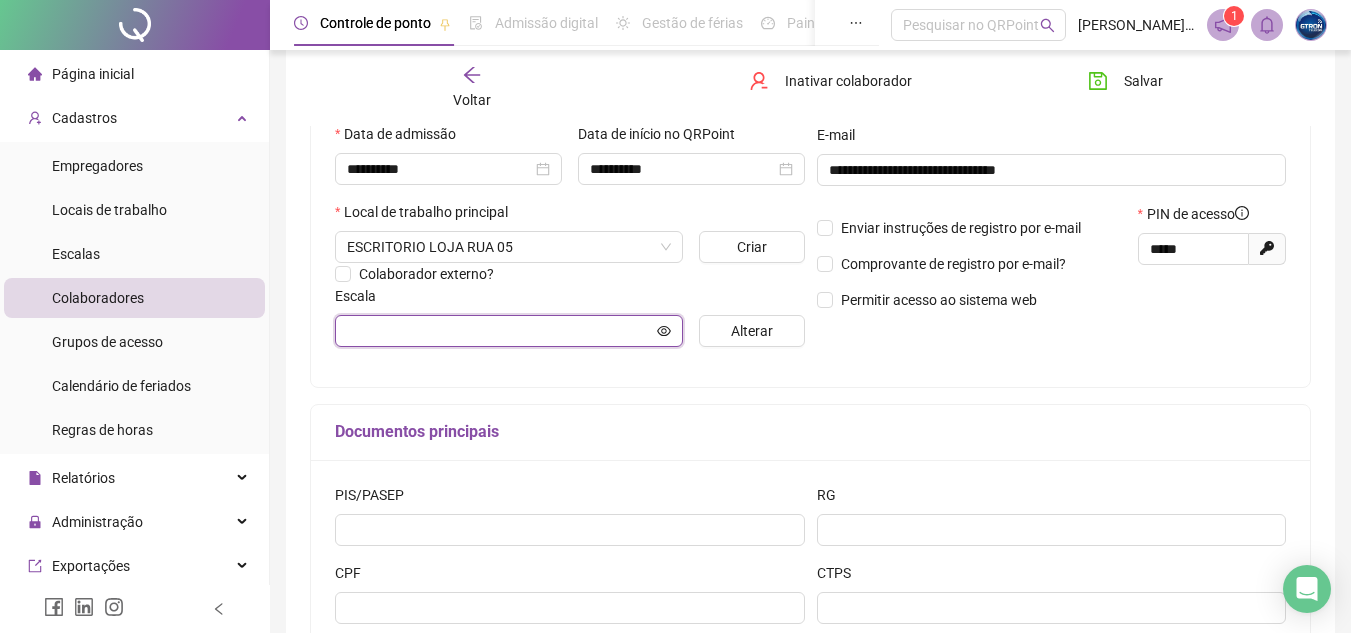 scroll, scrollTop: 400, scrollLeft: 0, axis: vertical 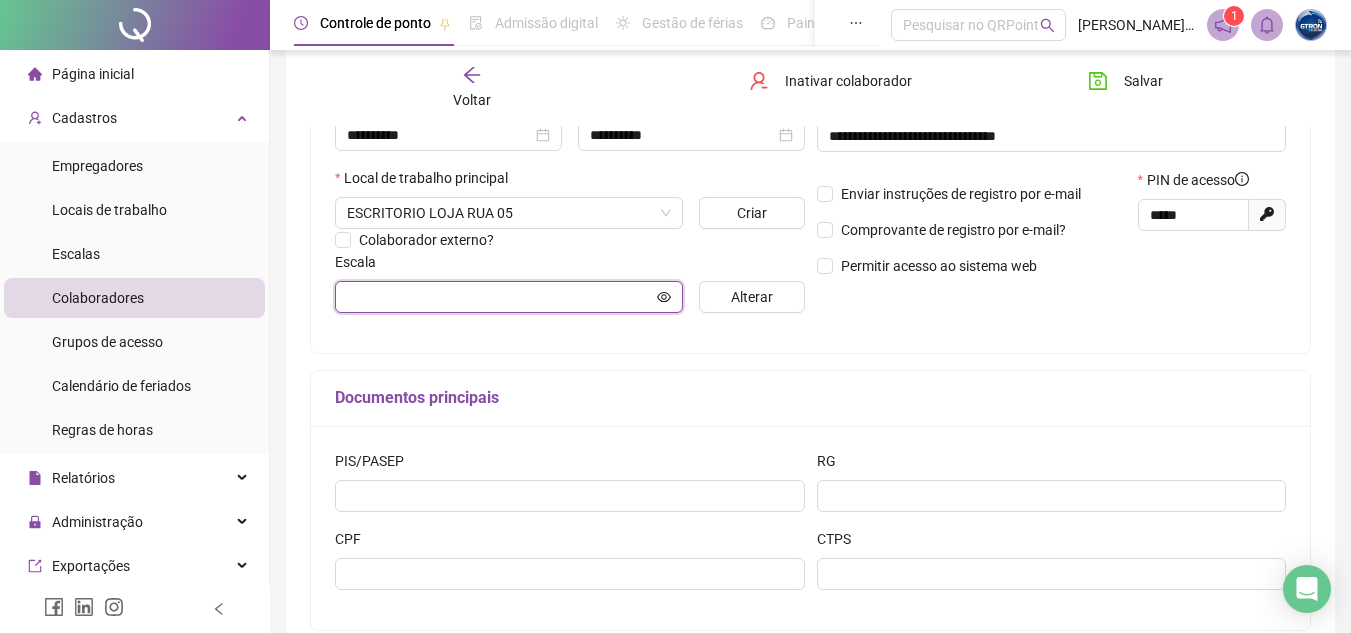 click at bounding box center (500, 297) 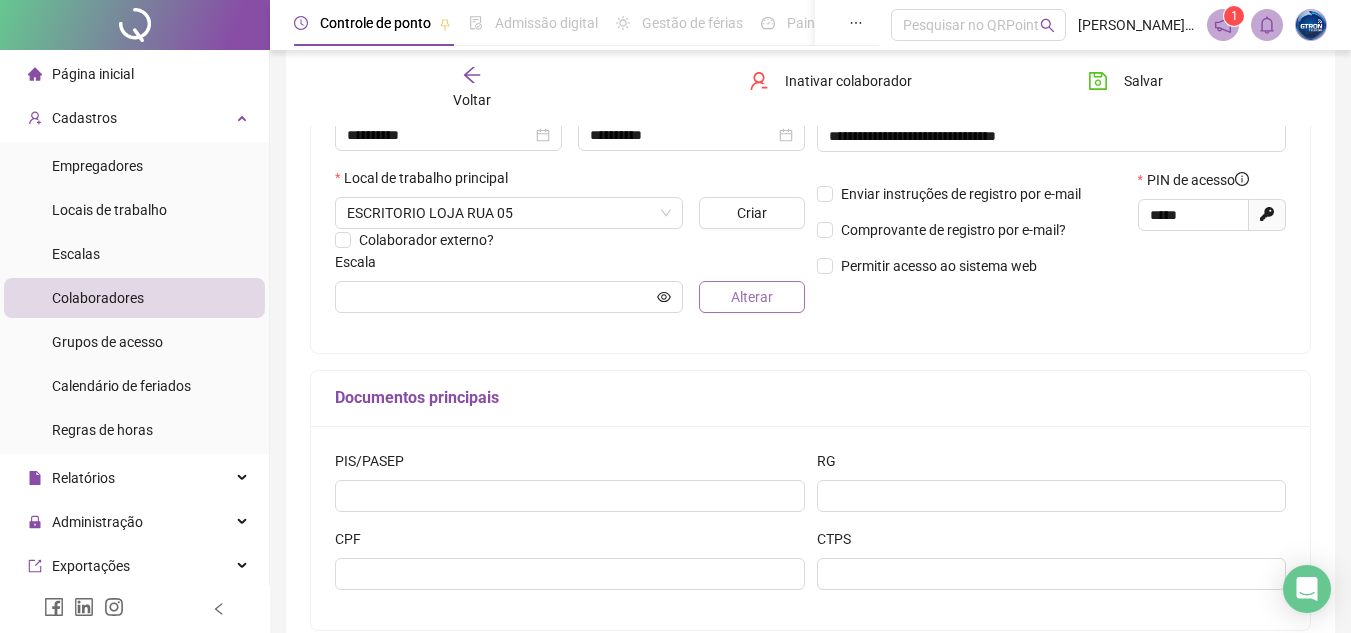 click on "Alterar" at bounding box center (752, 297) 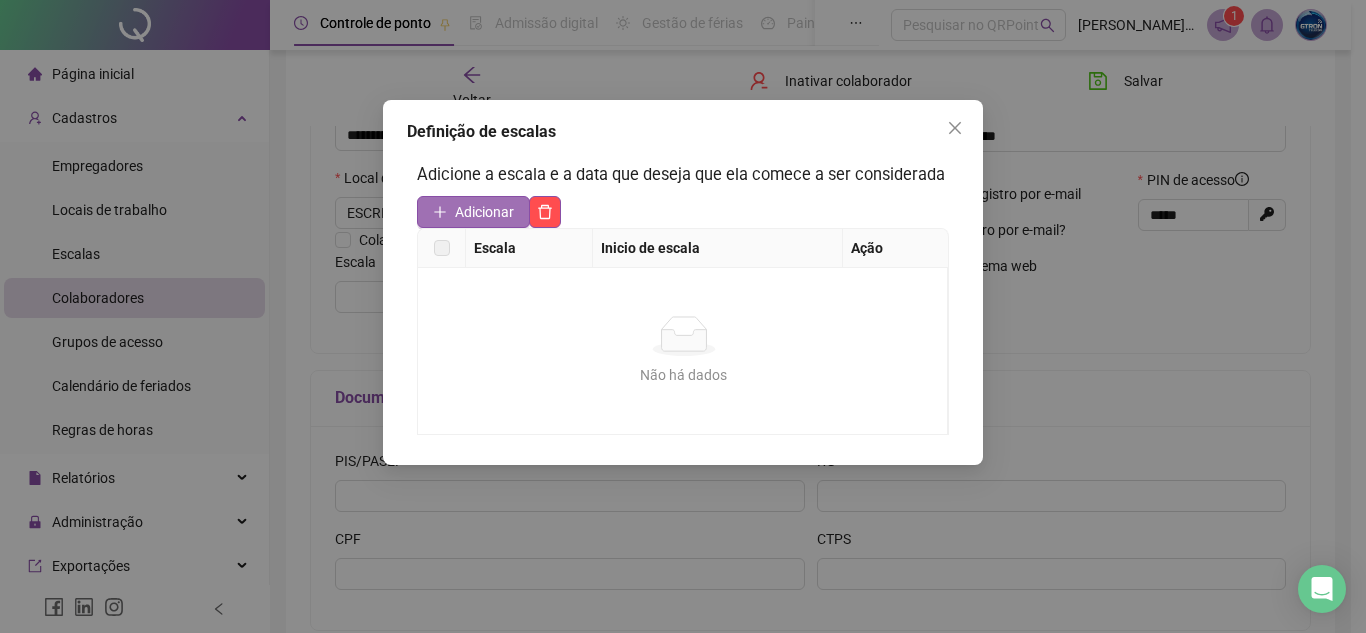 click on "Adicionar" at bounding box center (484, 212) 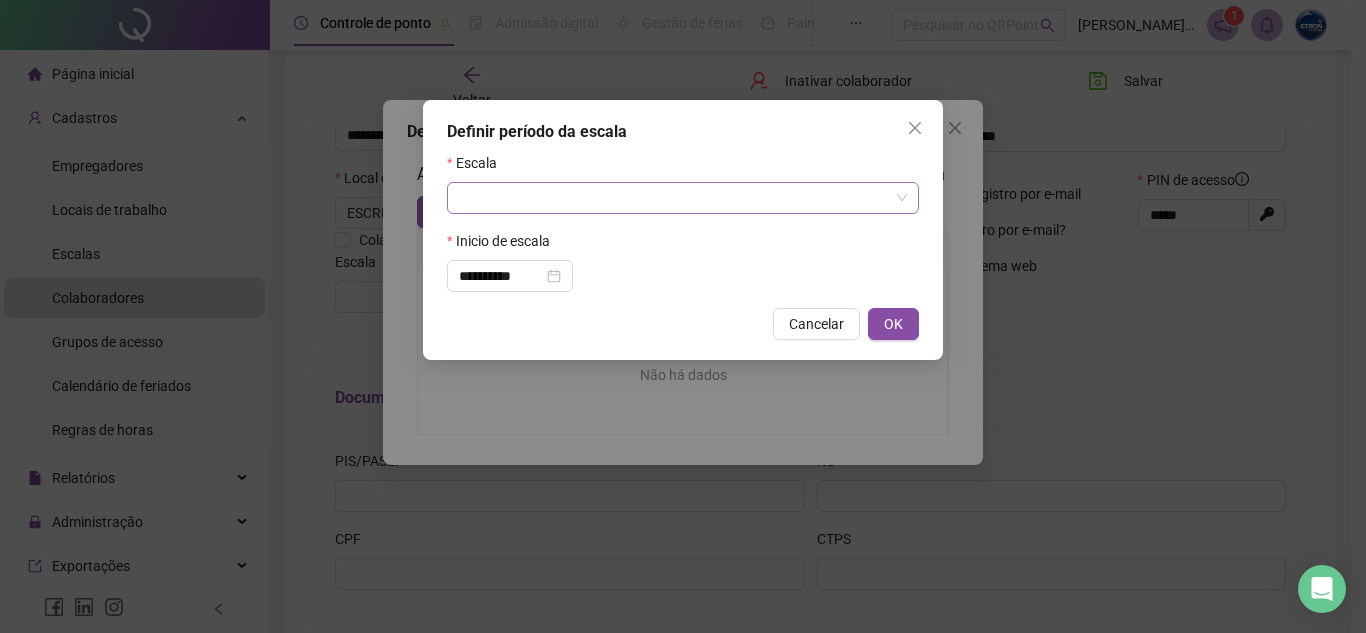 click at bounding box center [677, 198] 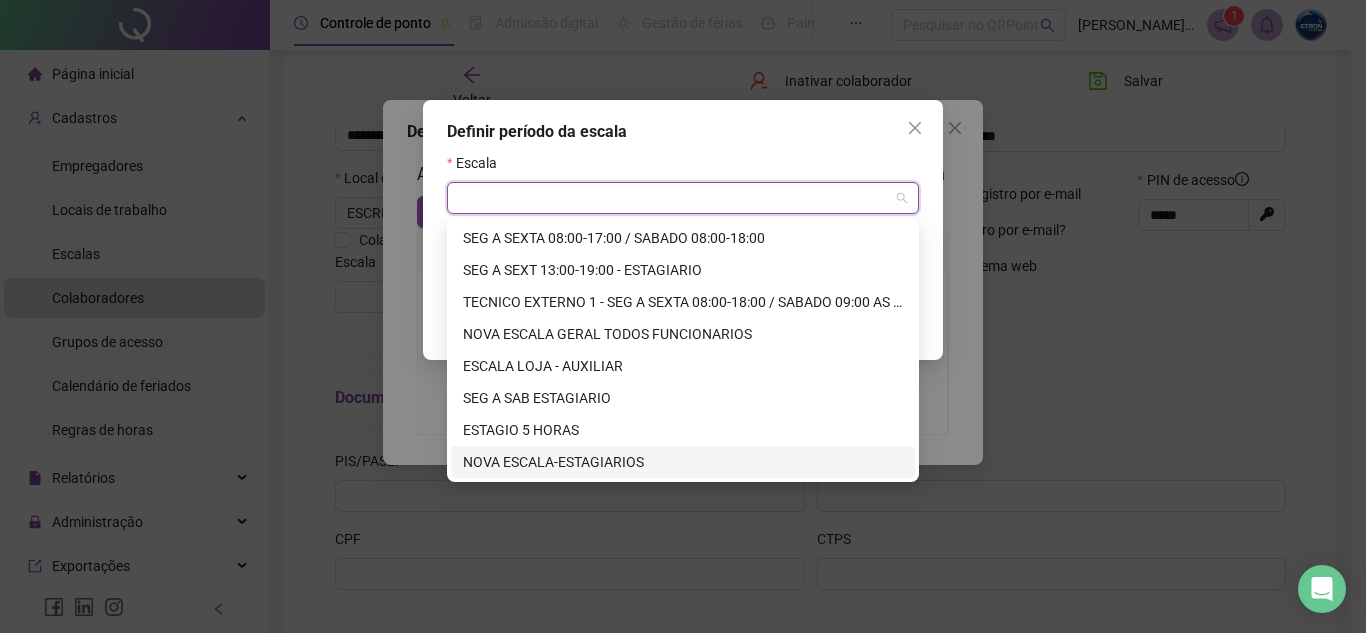click on "NOVA ESCALA-ESTAGIARIOS" at bounding box center [683, 462] 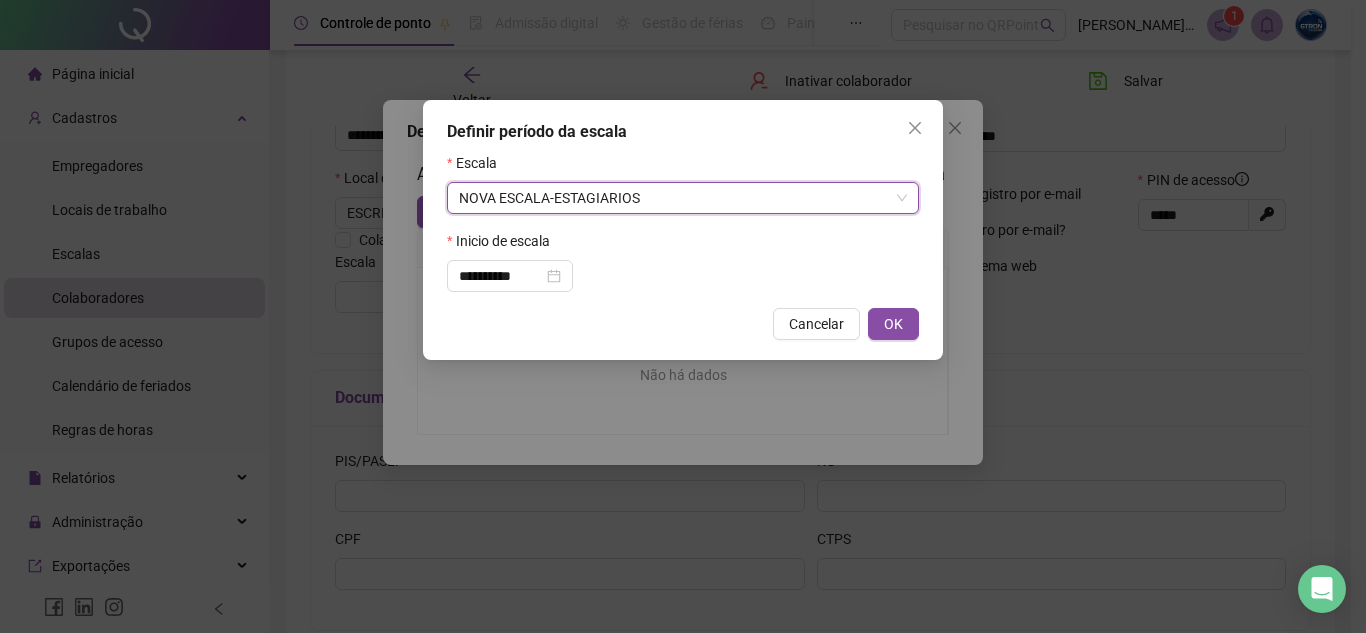 click on "Cancelar OK" at bounding box center (683, 324) 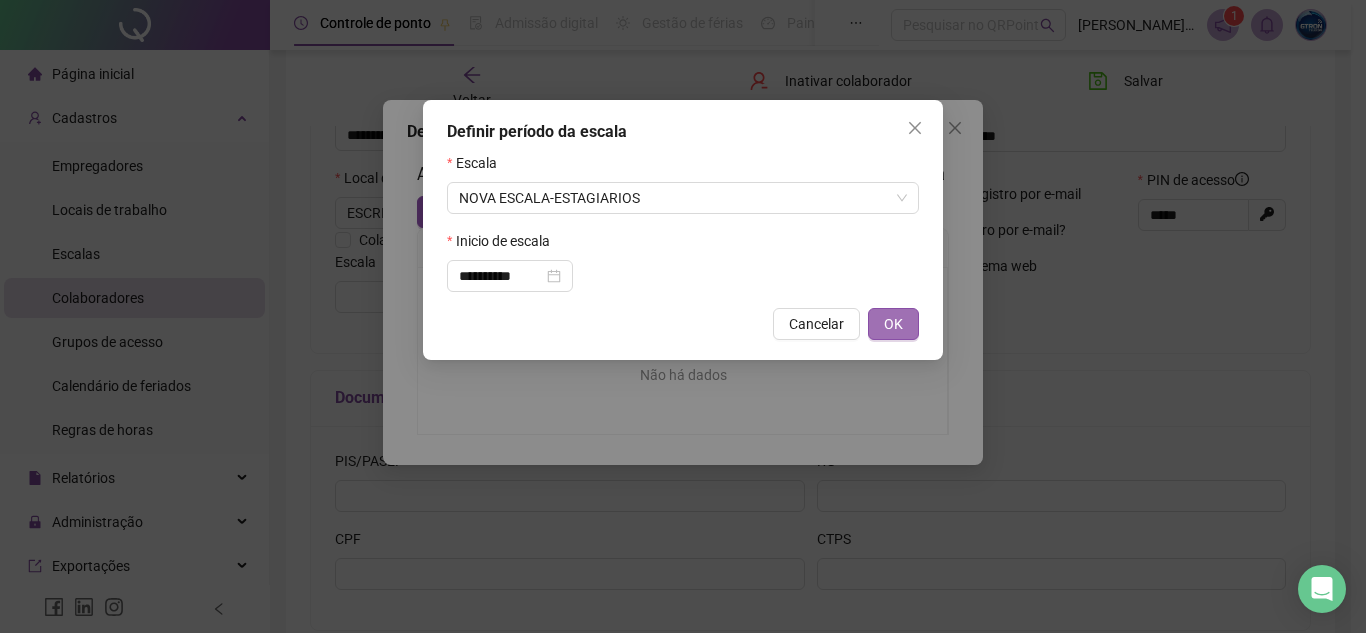 click on "OK" at bounding box center (893, 324) 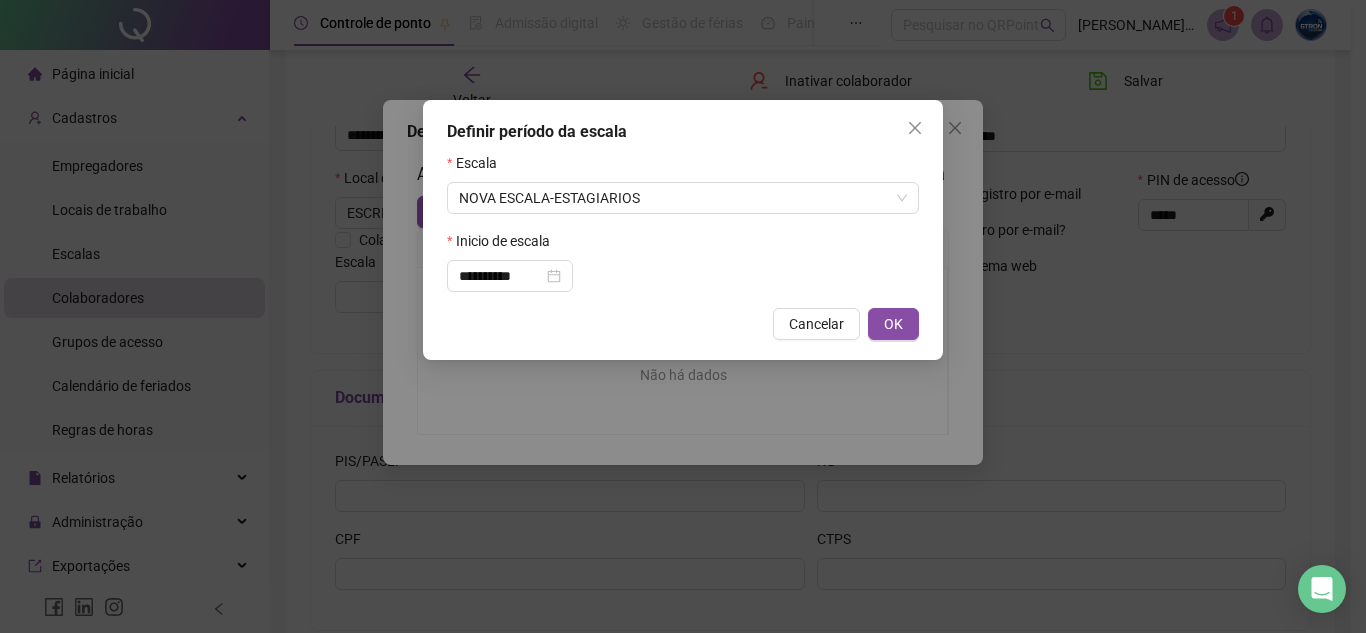 type on "**********" 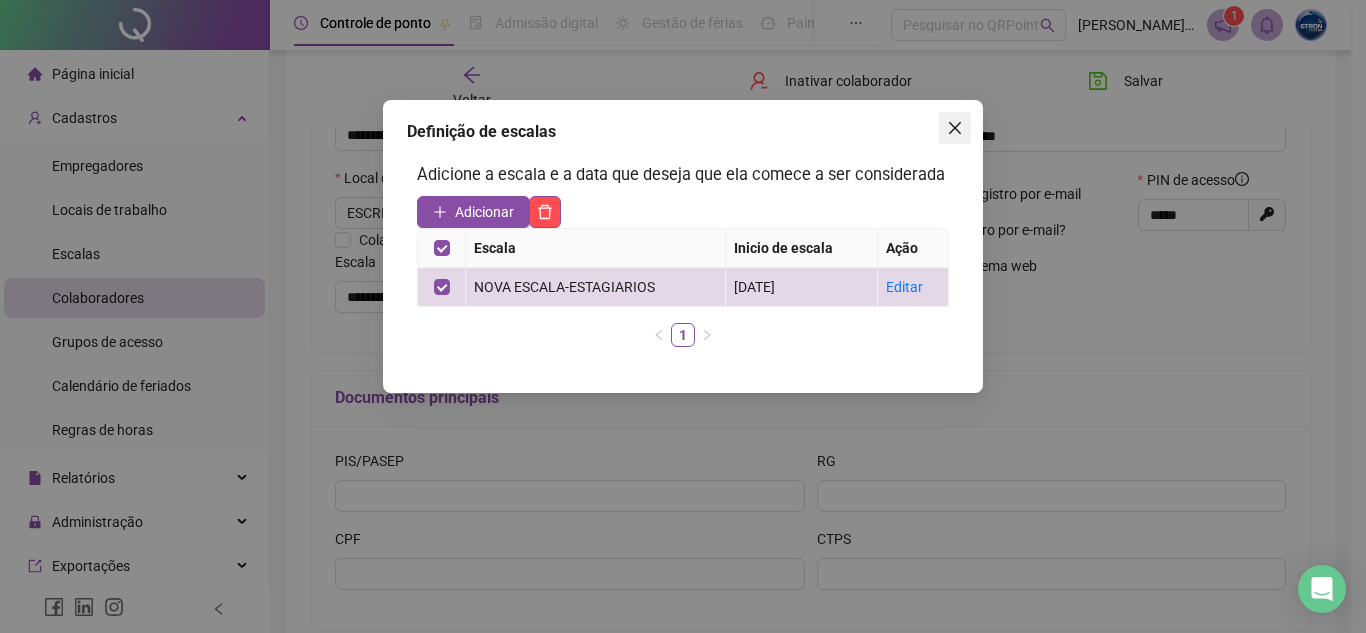 click 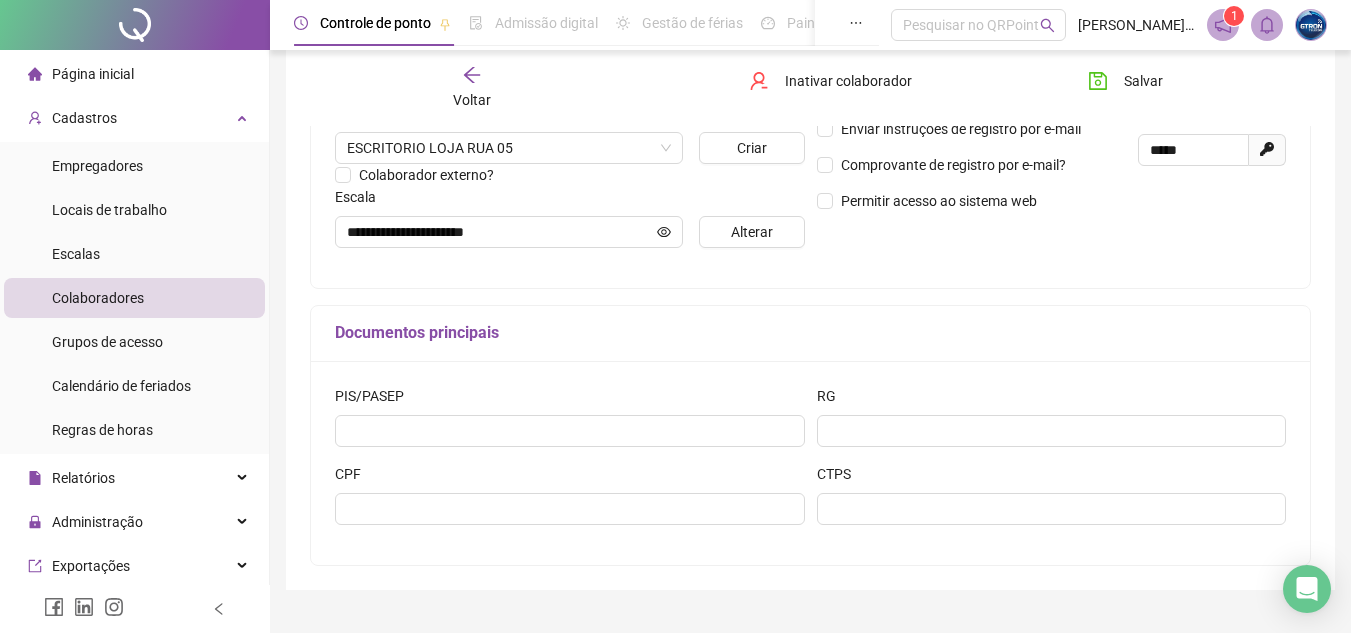 scroll, scrollTop: 508, scrollLeft: 0, axis: vertical 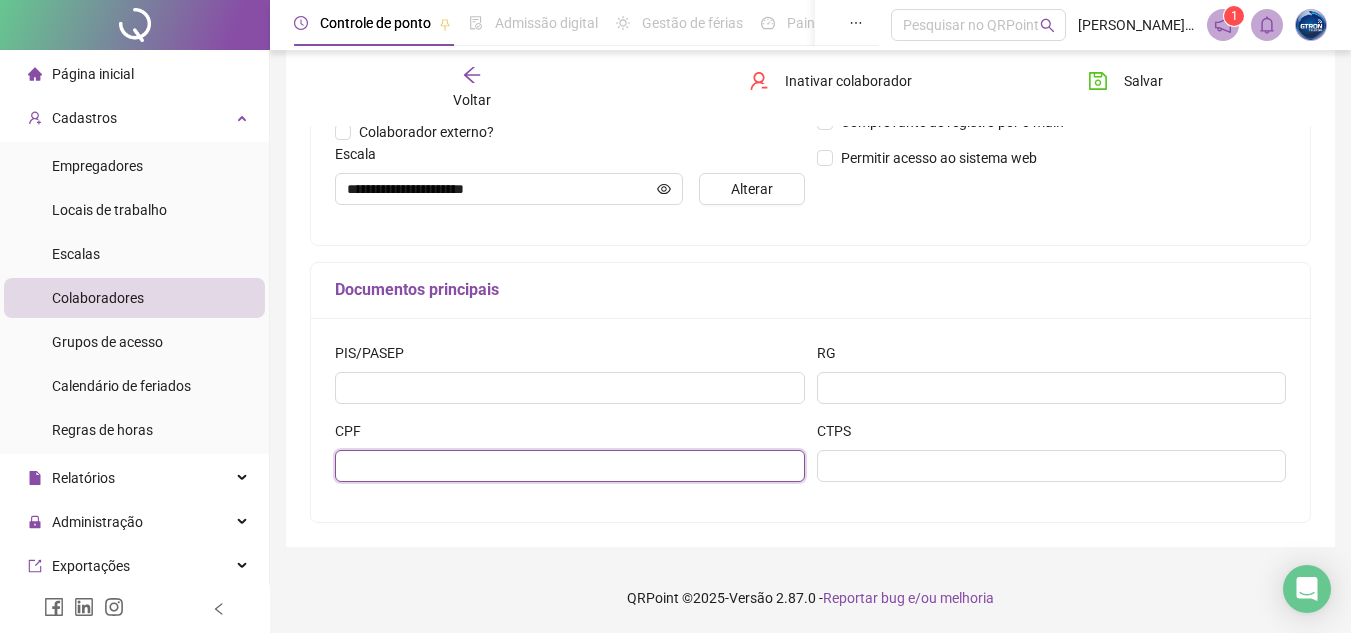 click at bounding box center (570, 466) 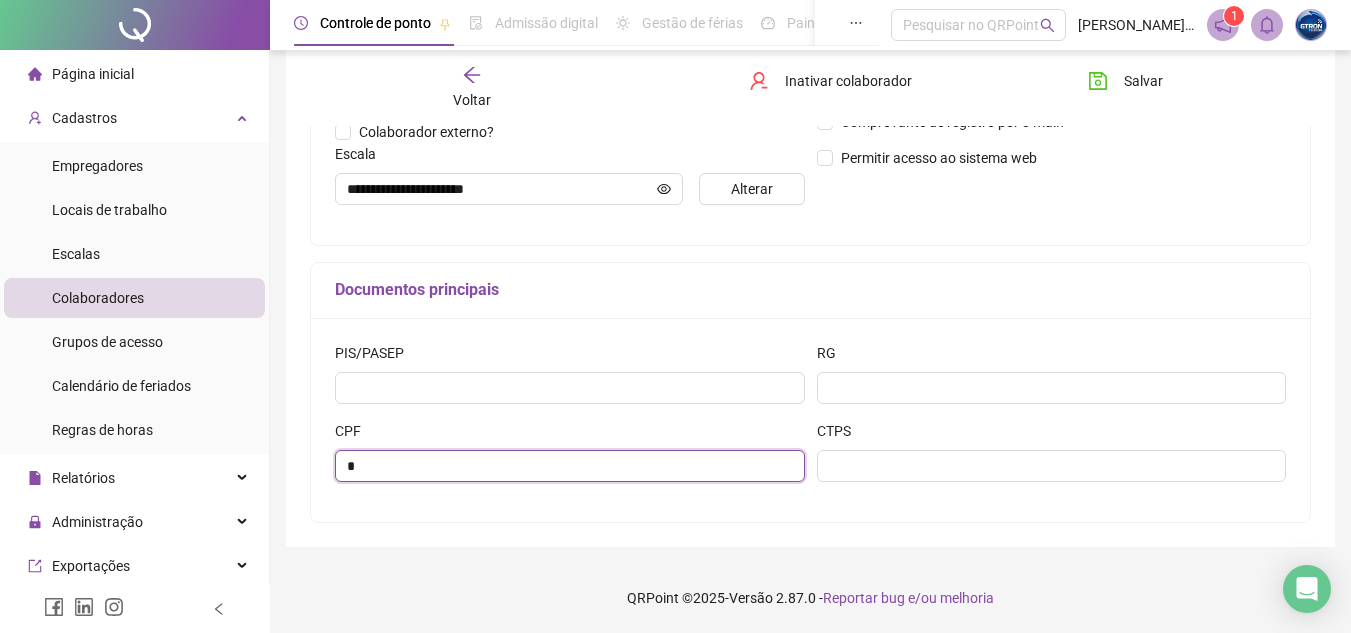 type 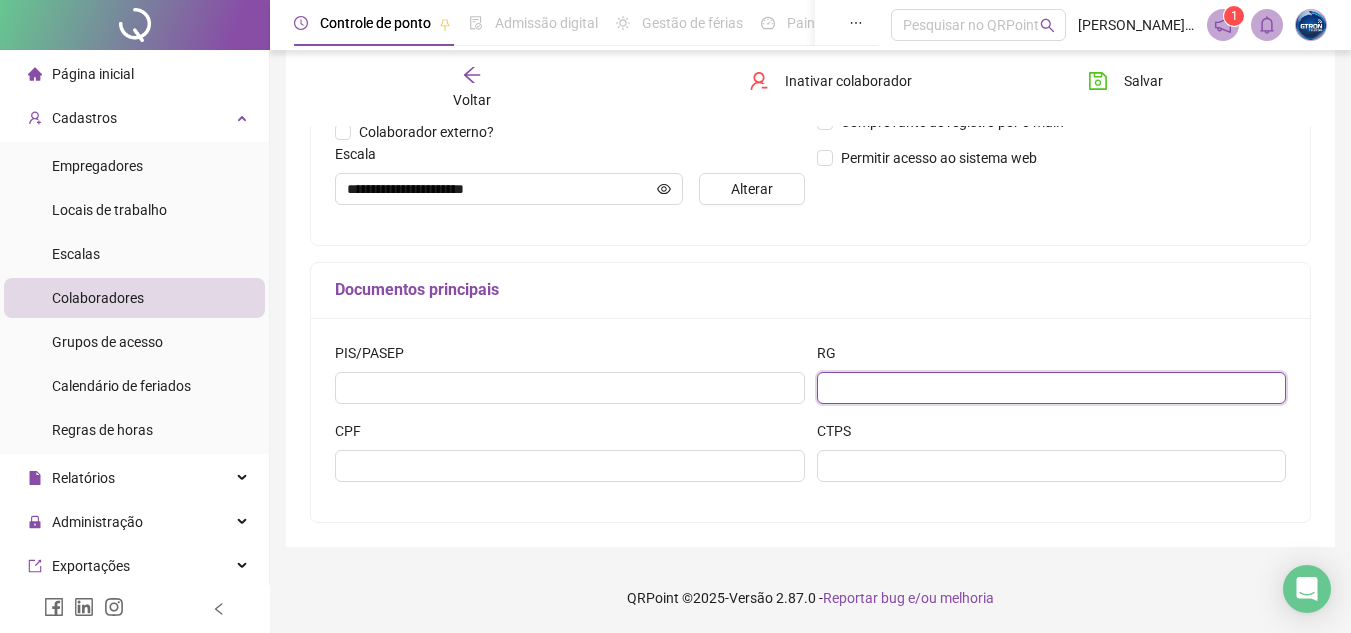 click at bounding box center (1052, 388) 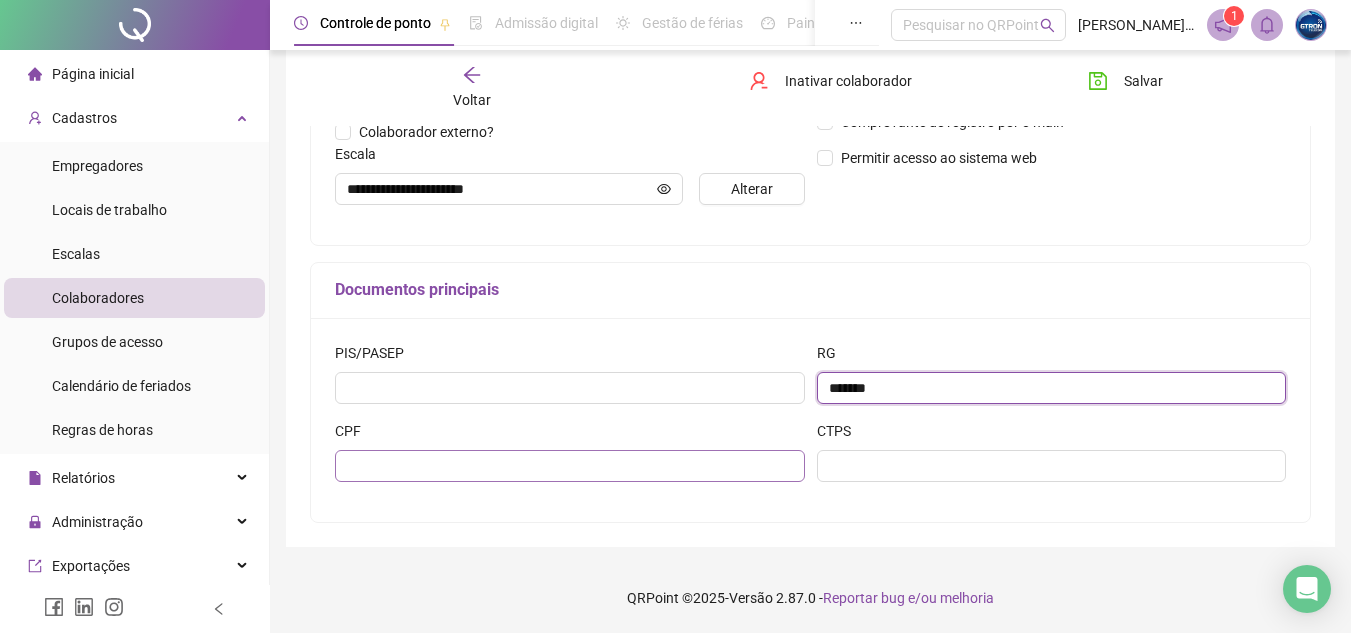 type on "*******" 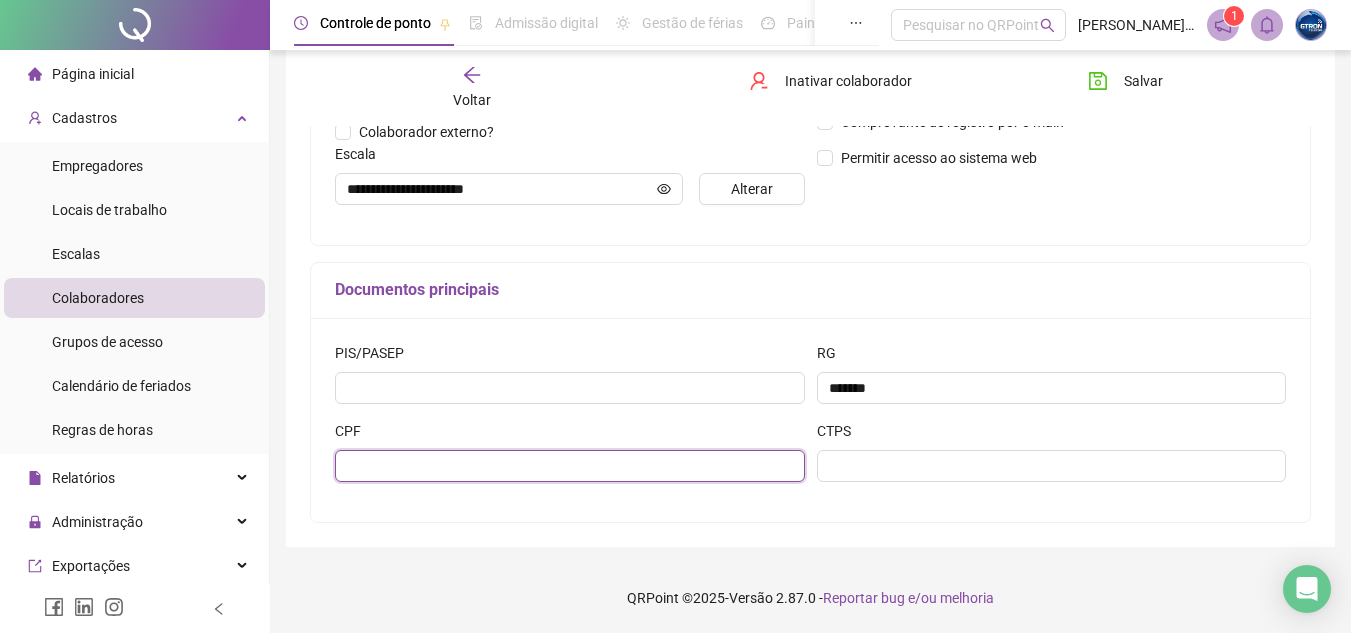 click at bounding box center (570, 466) 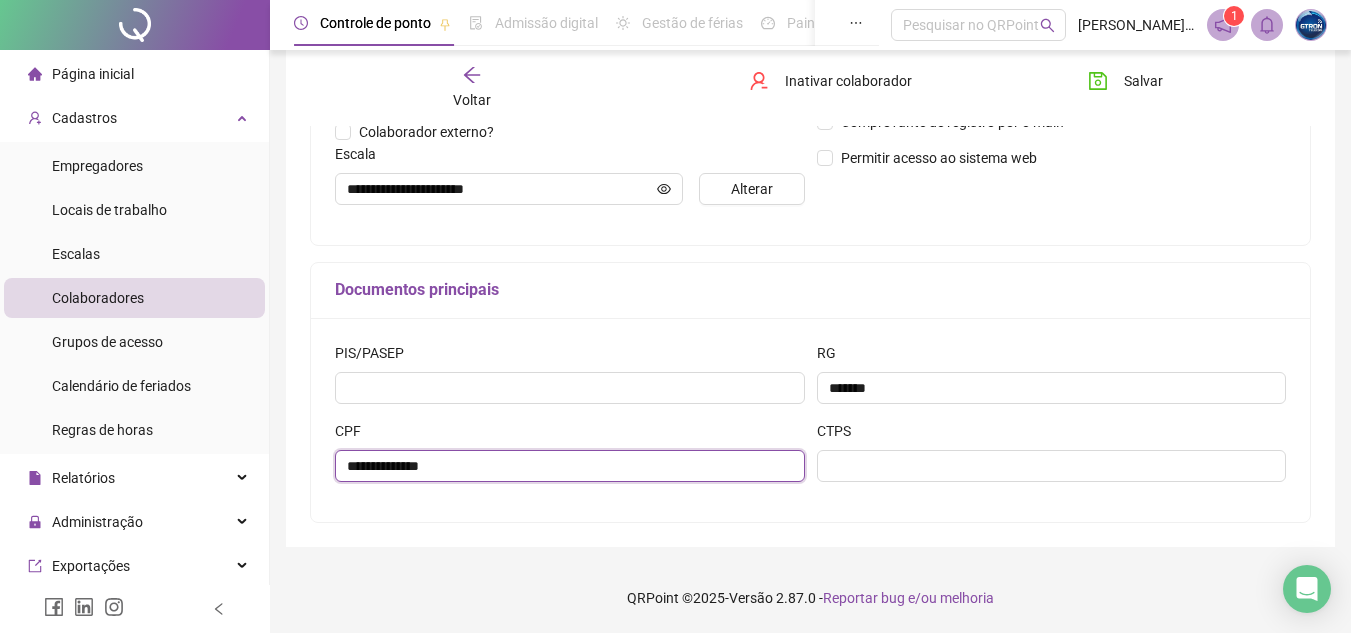 type on "**********" 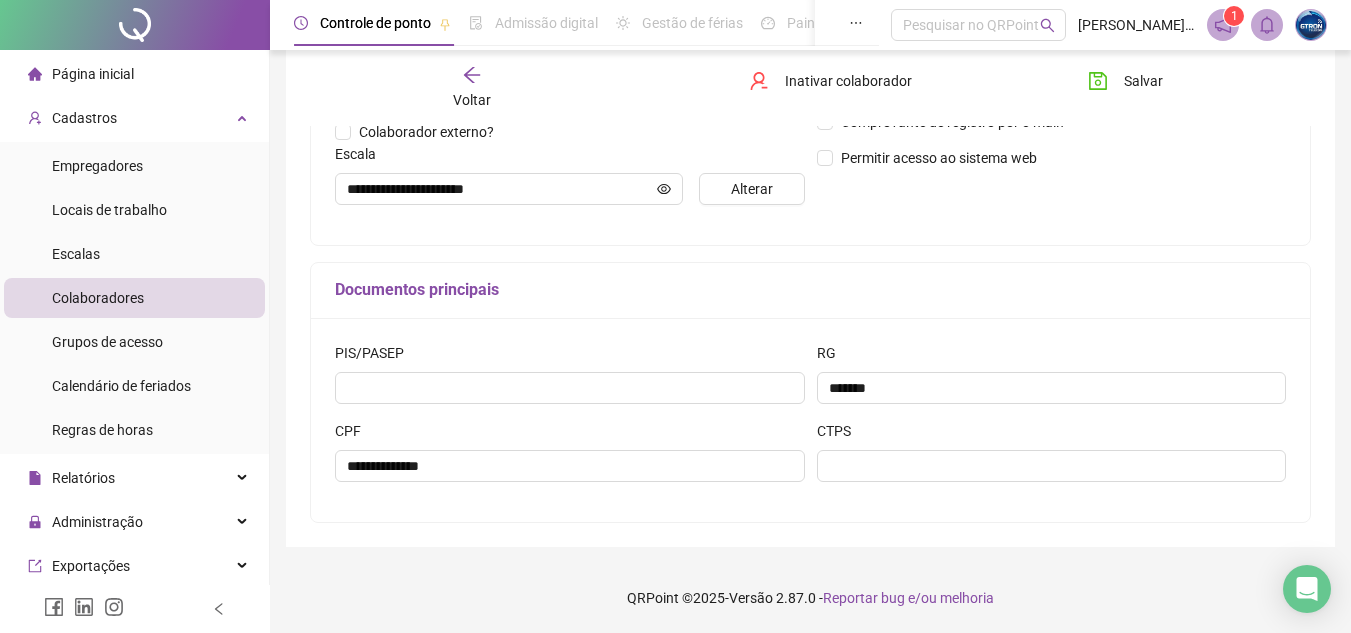 click on "**********" at bounding box center (810, 420) 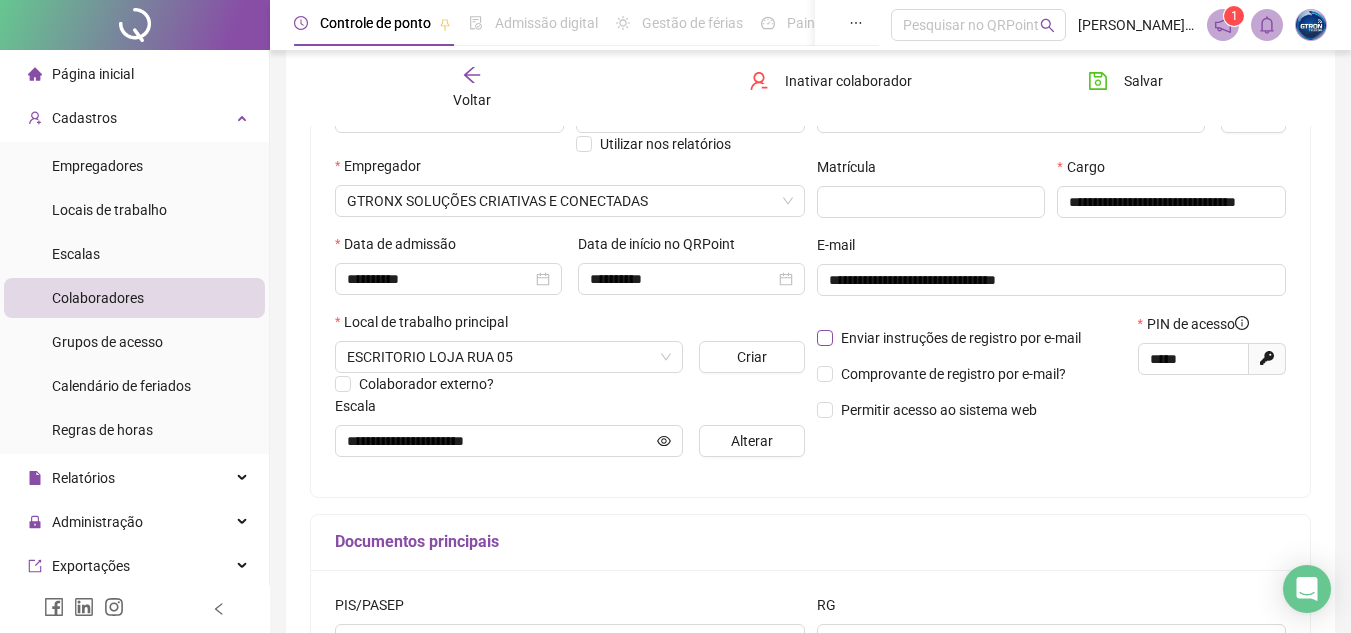 scroll, scrollTop: 208, scrollLeft: 0, axis: vertical 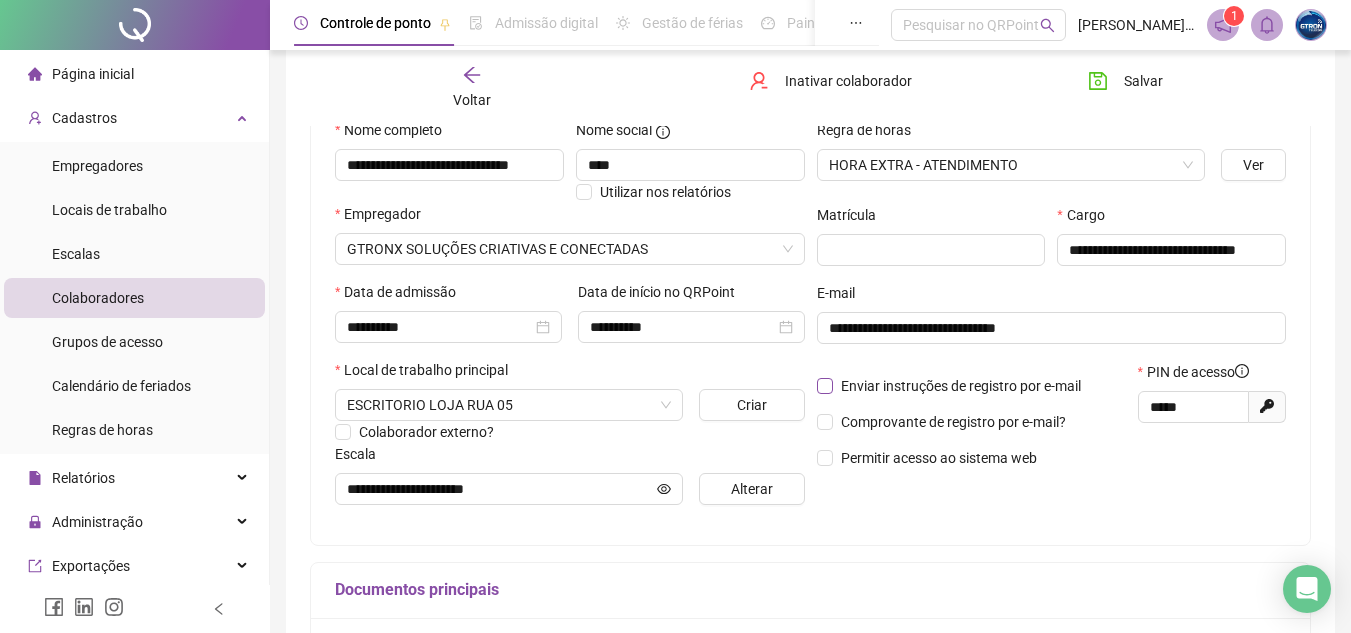 click on "Enviar instruções de registro por e-mail" at bounding box center (961, 386) 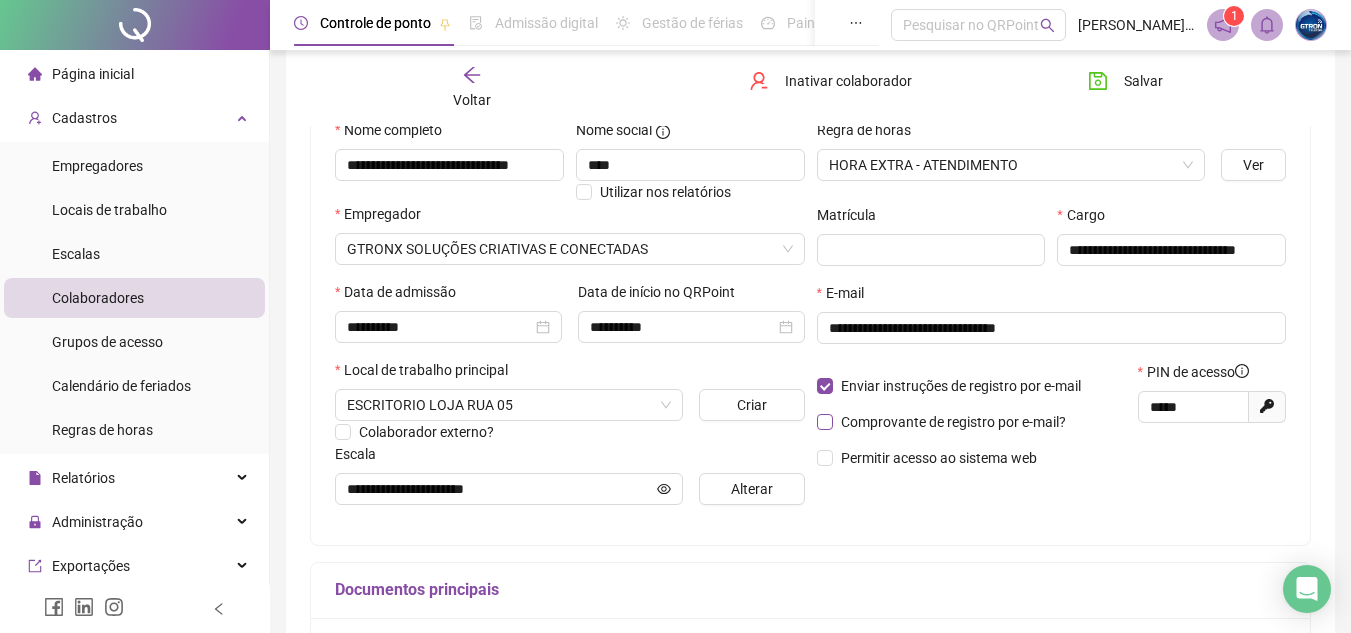 click on "Comprovante de registro por e-mail?" at bounding box center (953, 422) 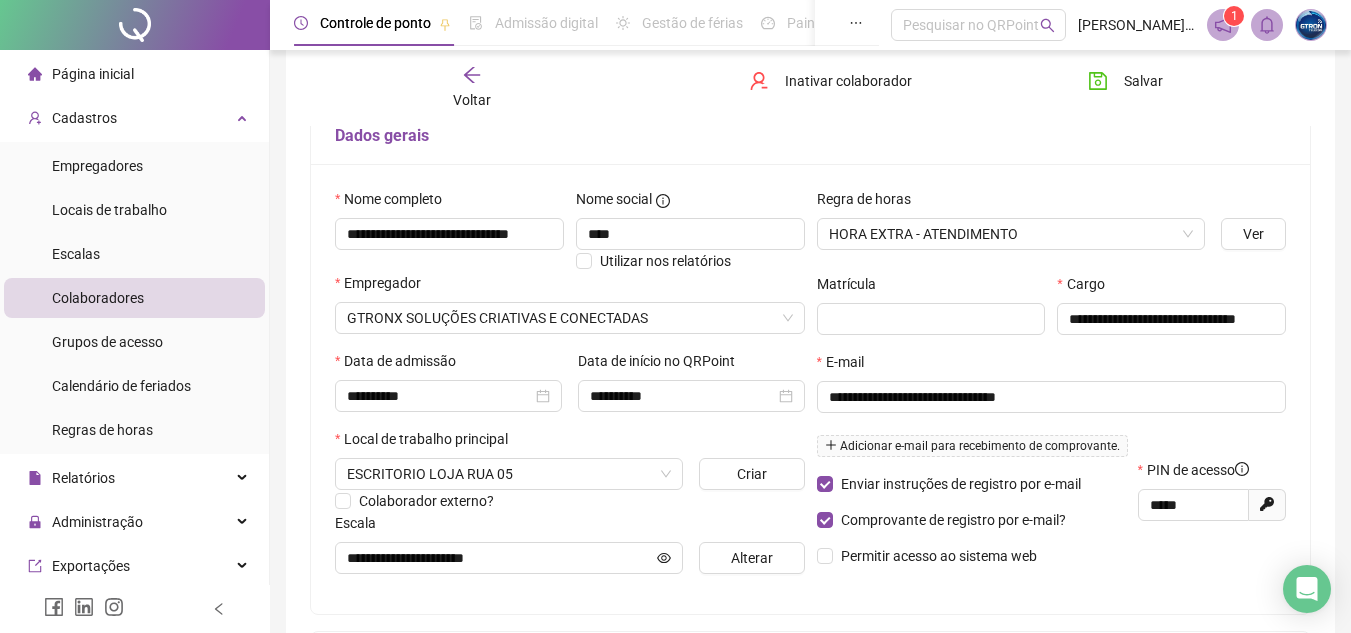 scroll, scrollTop: 8, scrollLeft: 0, axis: vertical 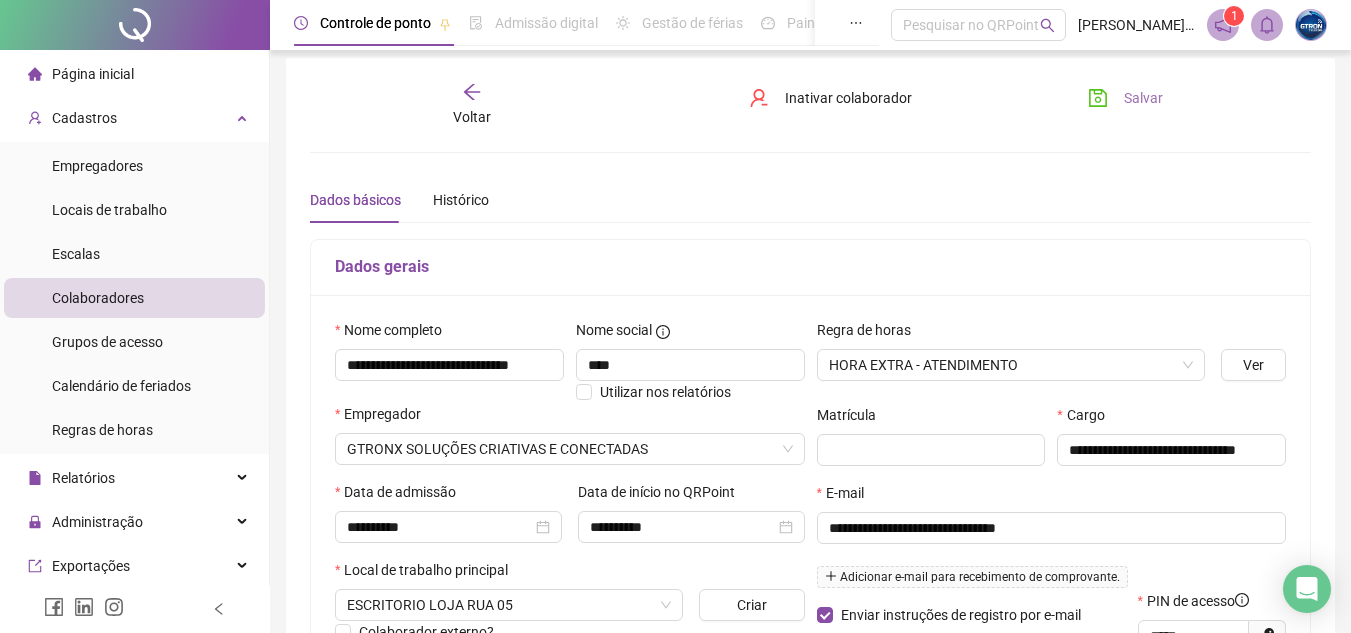 click on "Salvar" at bounding box center (1125, 98) 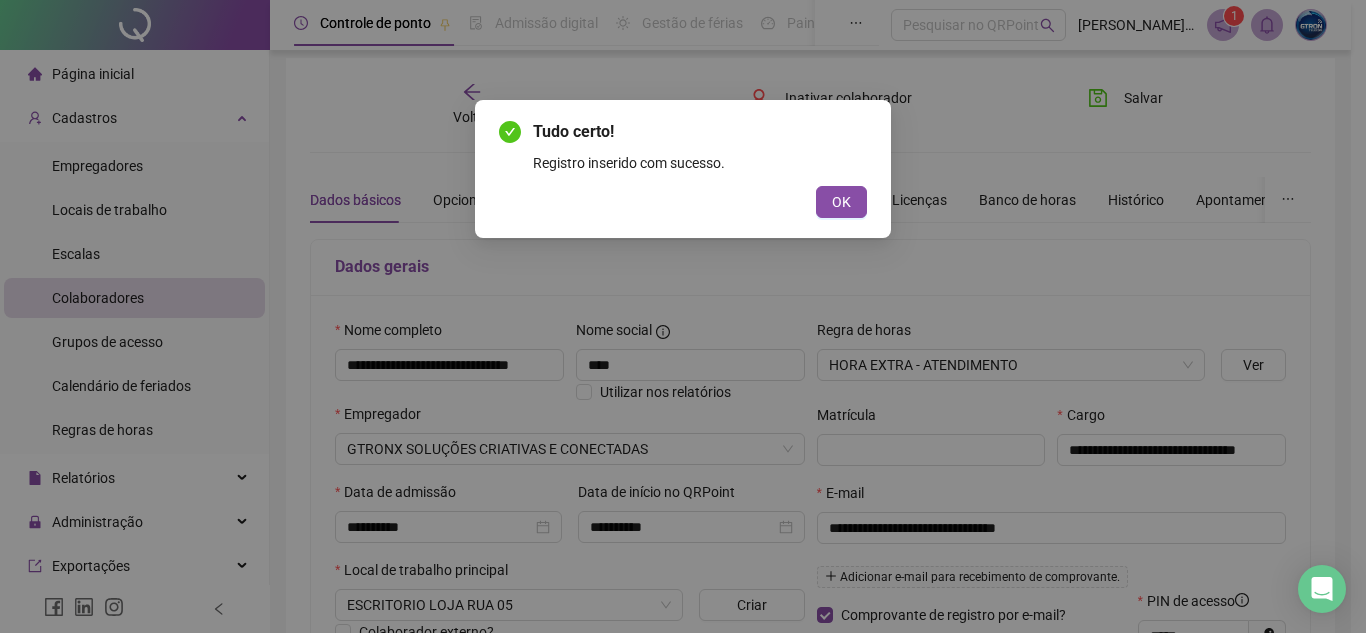 drag, startPoint x: 852, startPoint y: 197, endPoint x: 868, endPoint y: 217, distance: 25.612497 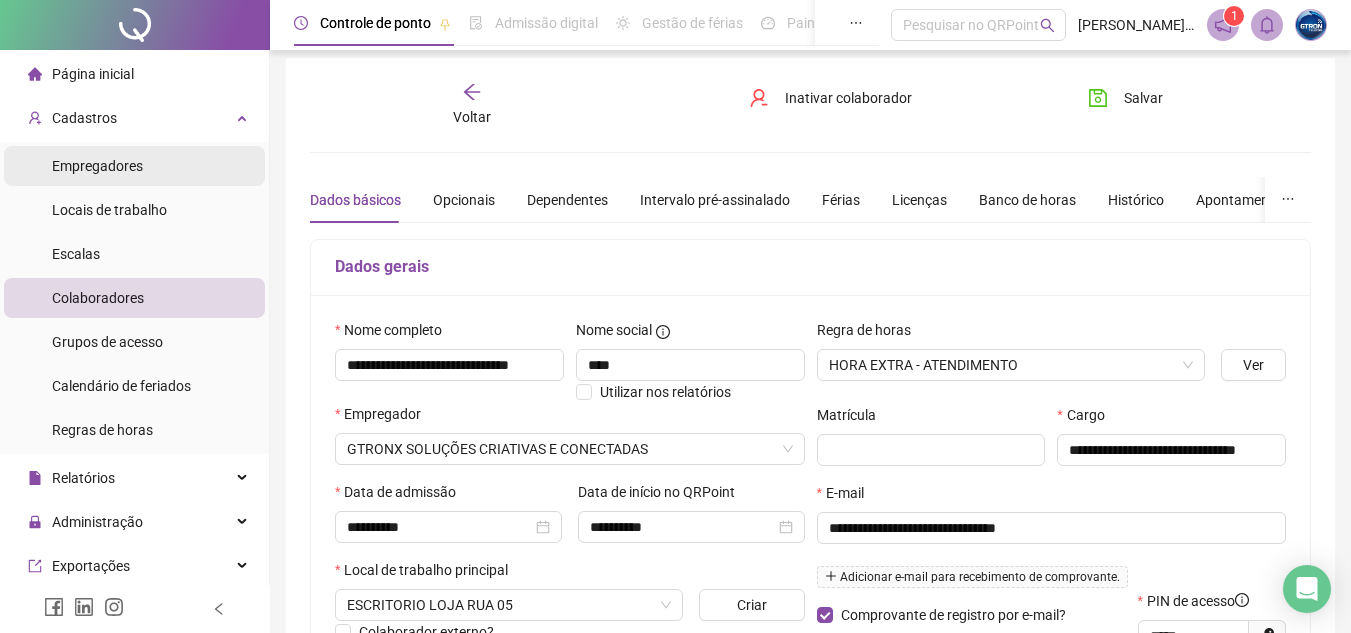 click on "Empregadores" at bounding box center [97, 166] 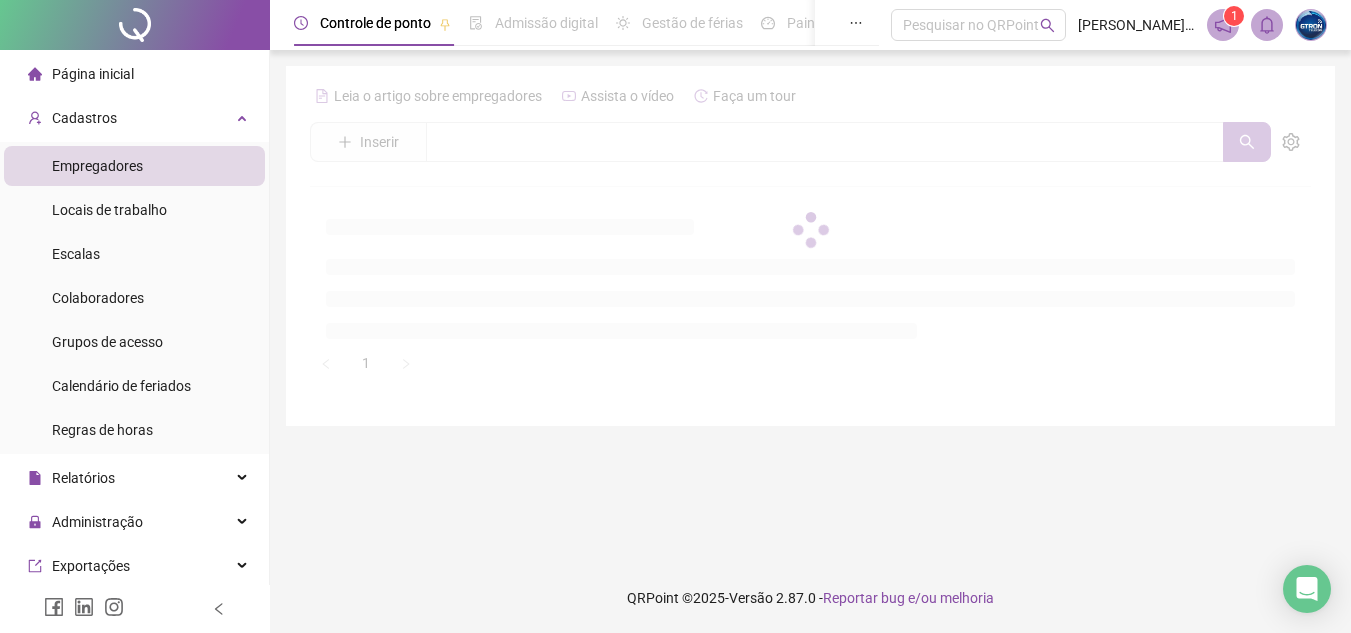 scroll, scrollTop: 0, scrollLeft: 0, axis: both 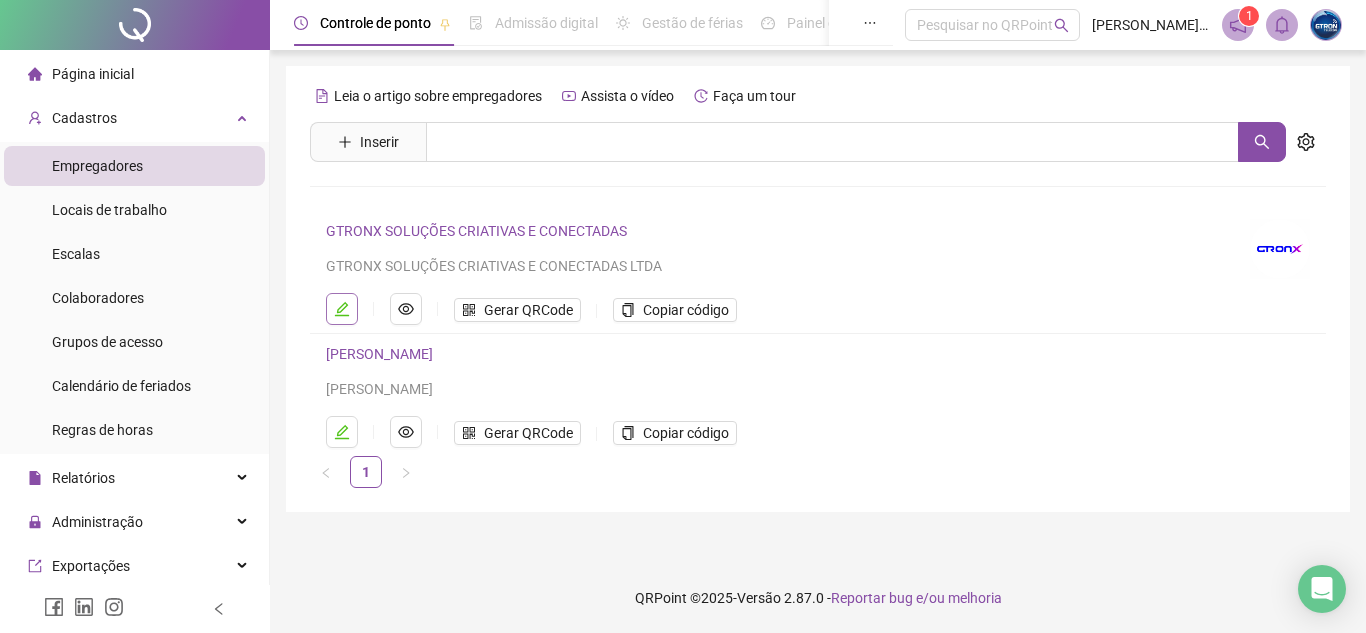 click 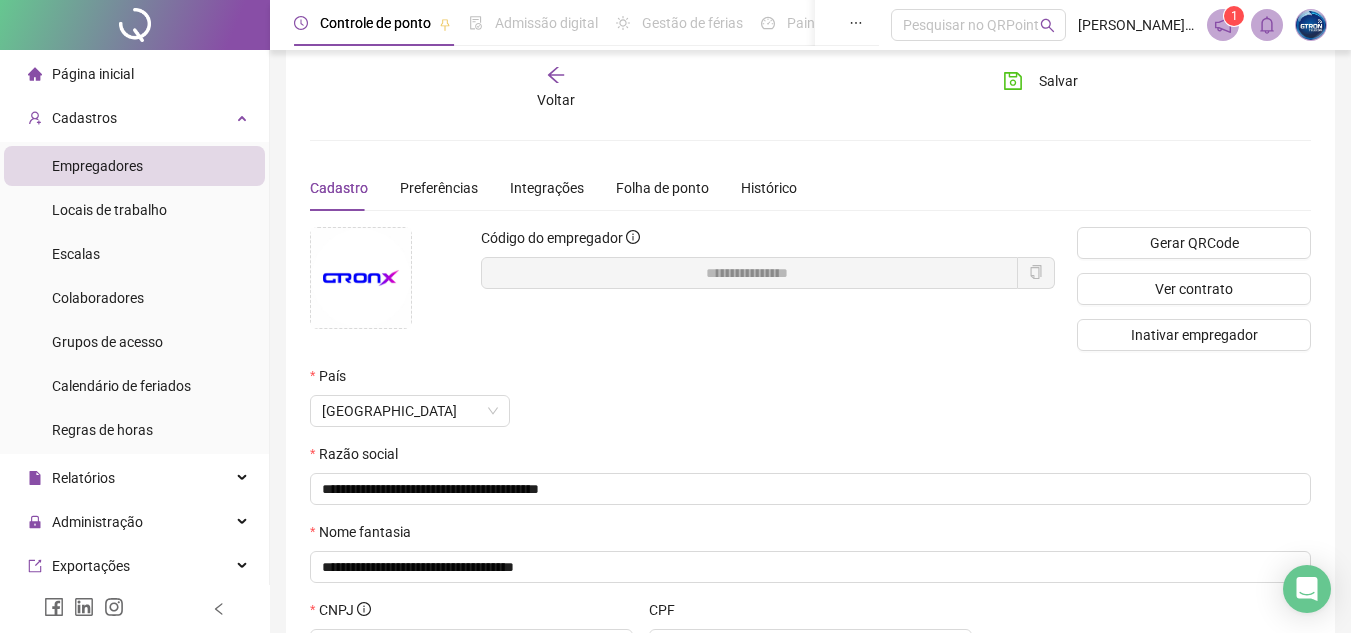 scroll, scrollTop: 0, scrollLeft: 0, axis: both 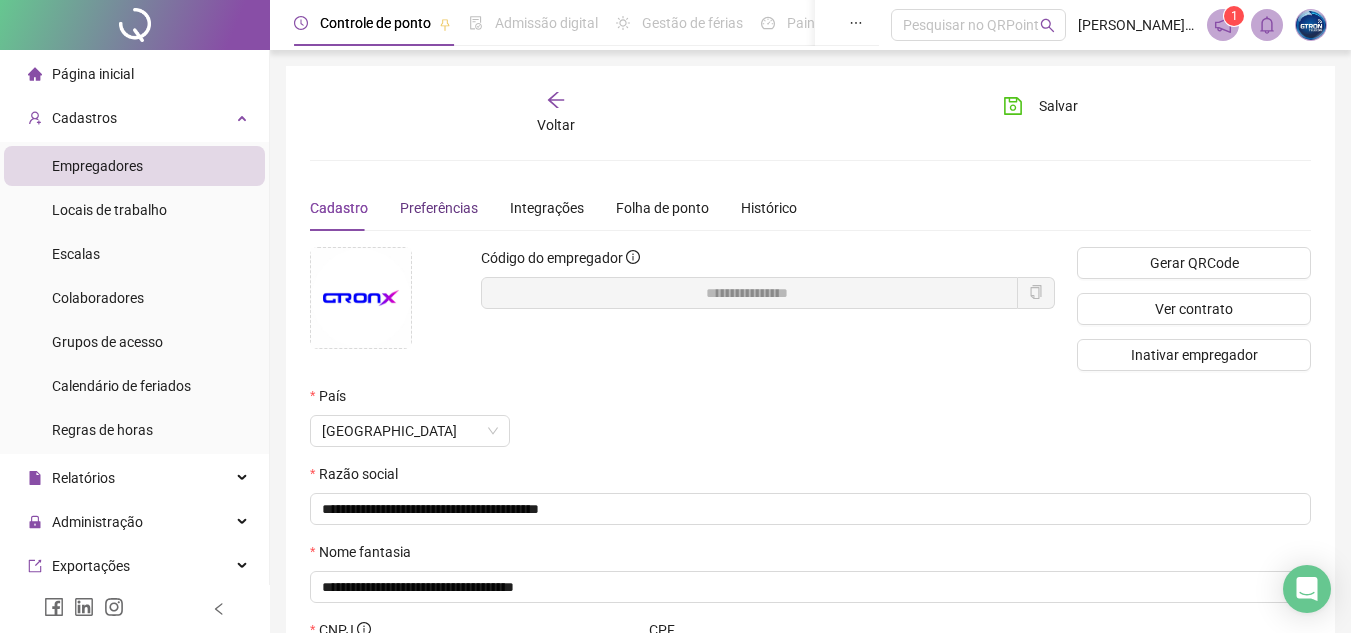click on "Preferências" at bounding box center (439, 208) 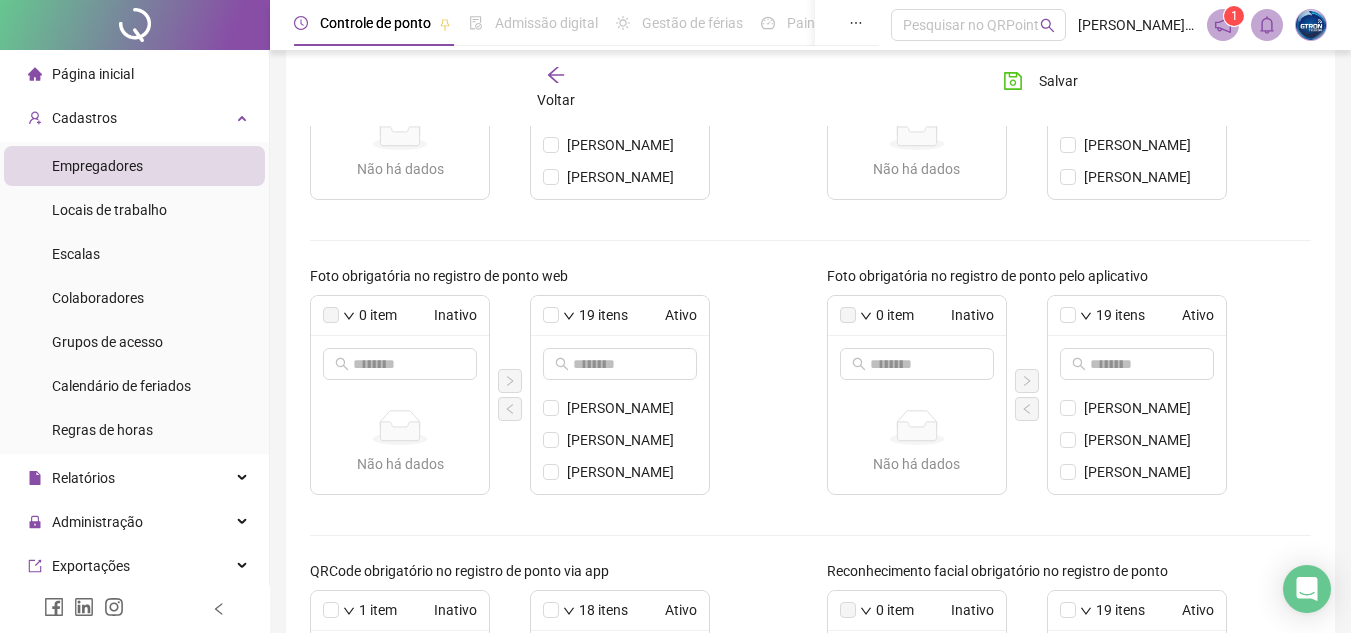 scroll, scrollTop: 500, scrollLeft: 0, axis: vertical 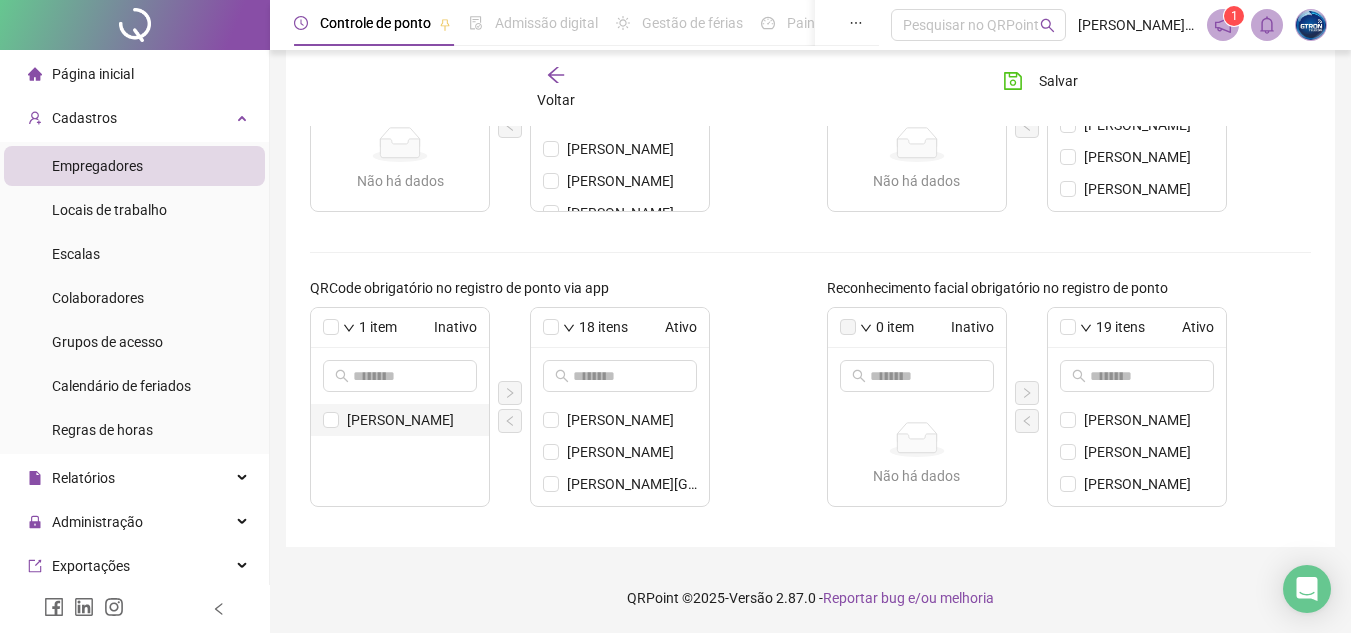click on "[PERSON_NAME]" at bounding box center [412, 420] 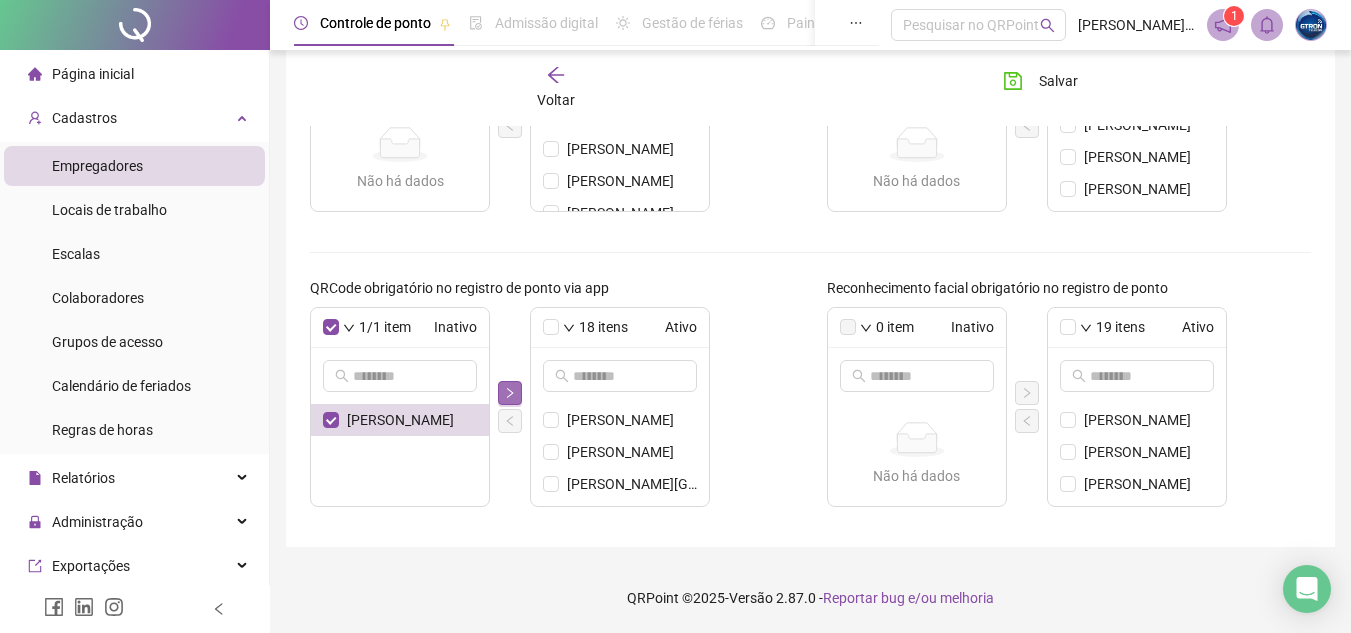 click 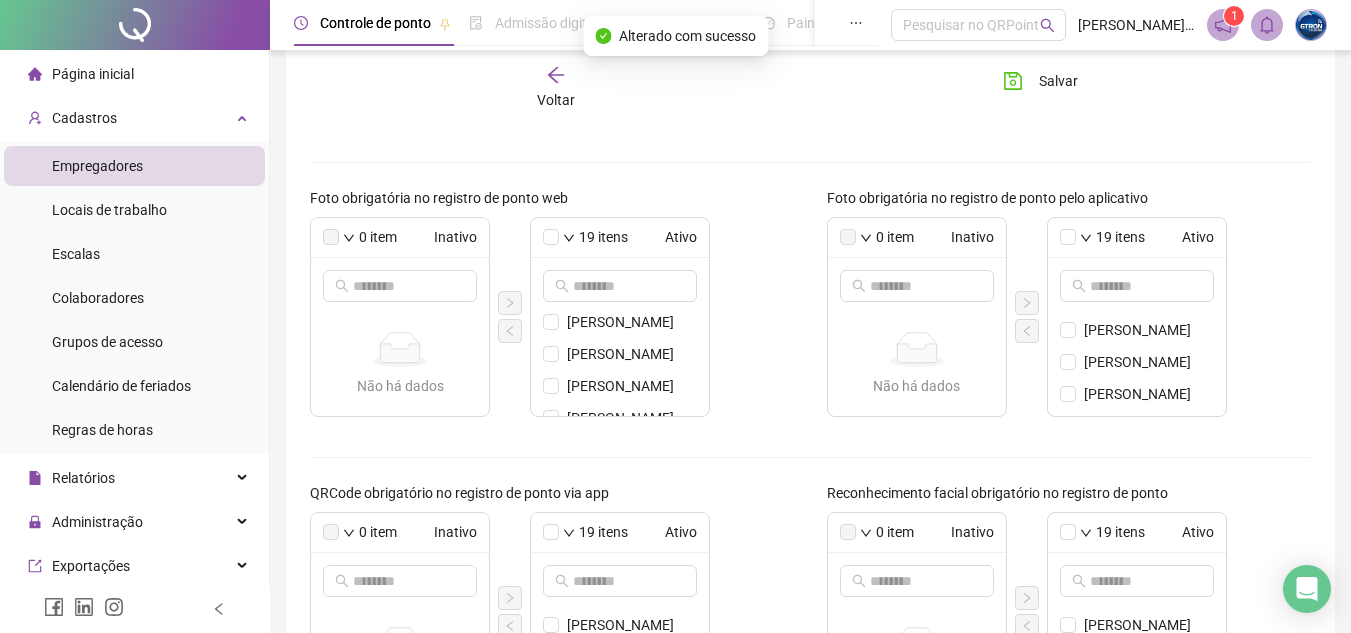 scroll, scrollTop: 379, scrollLeft: 0, axis: vertical 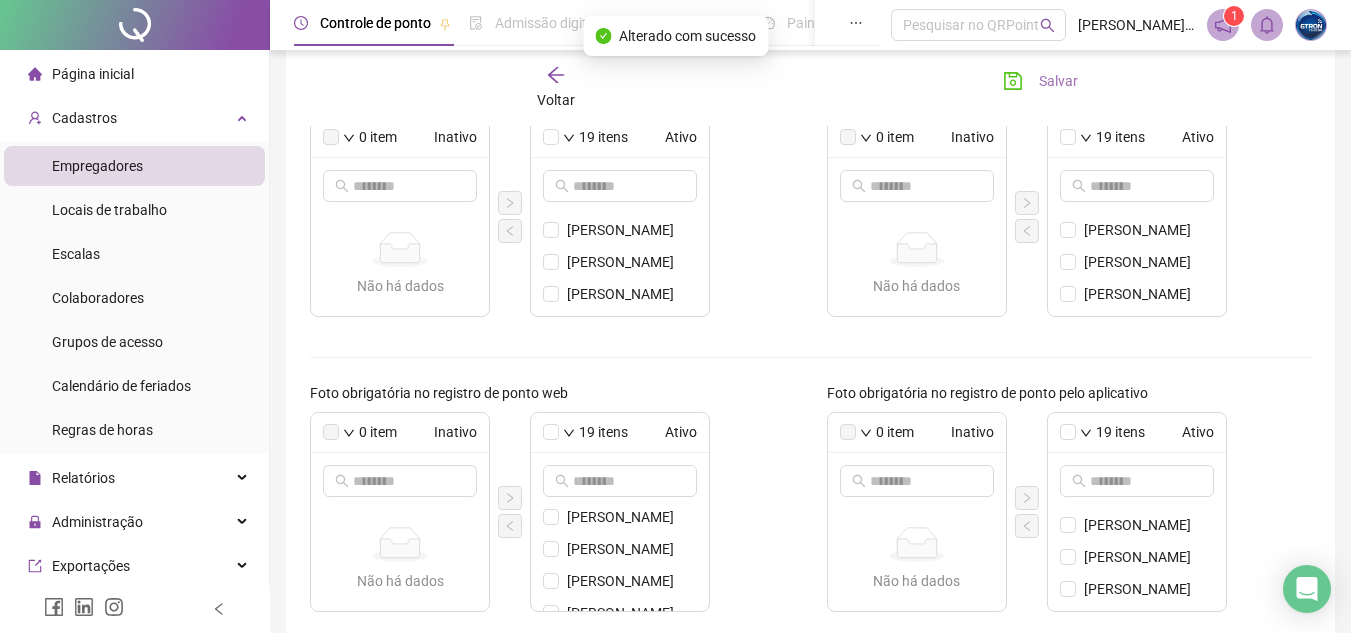 click on "Salvar" at bounding box center (1040, 81) 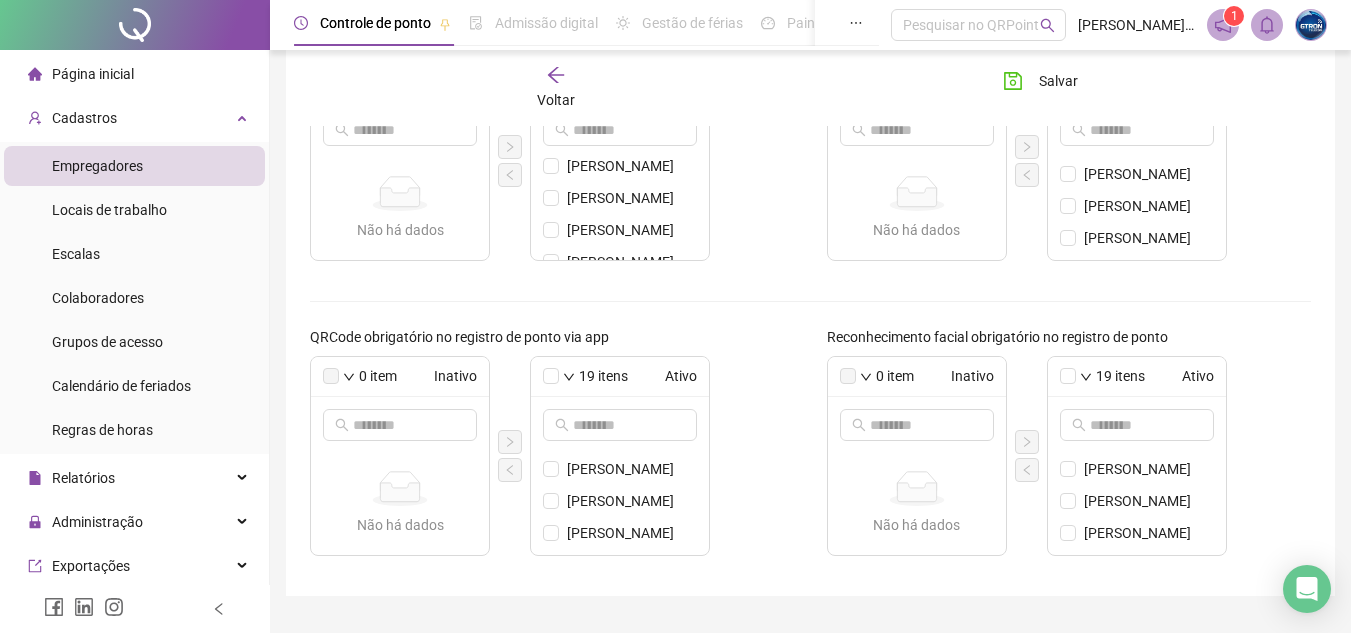 scroll, scrollTop: 779, scrollLeft: 0, axis: vertical 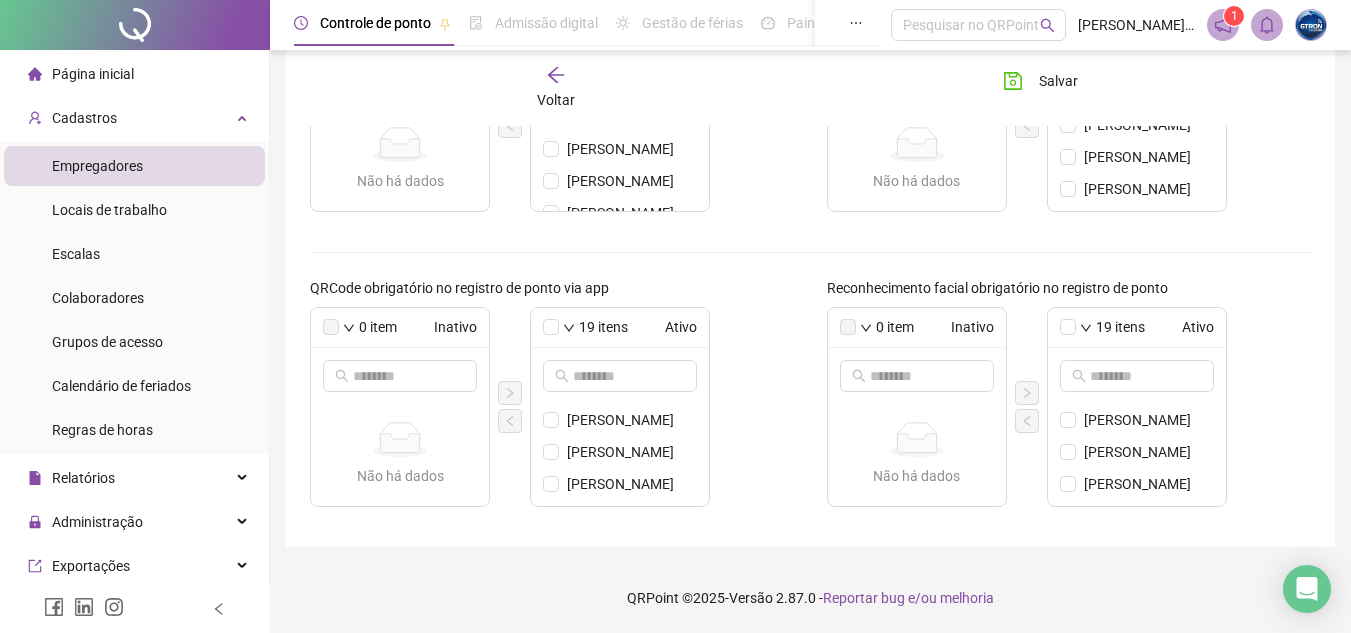 click on "Empregadores" at bounding box center (134, 166) 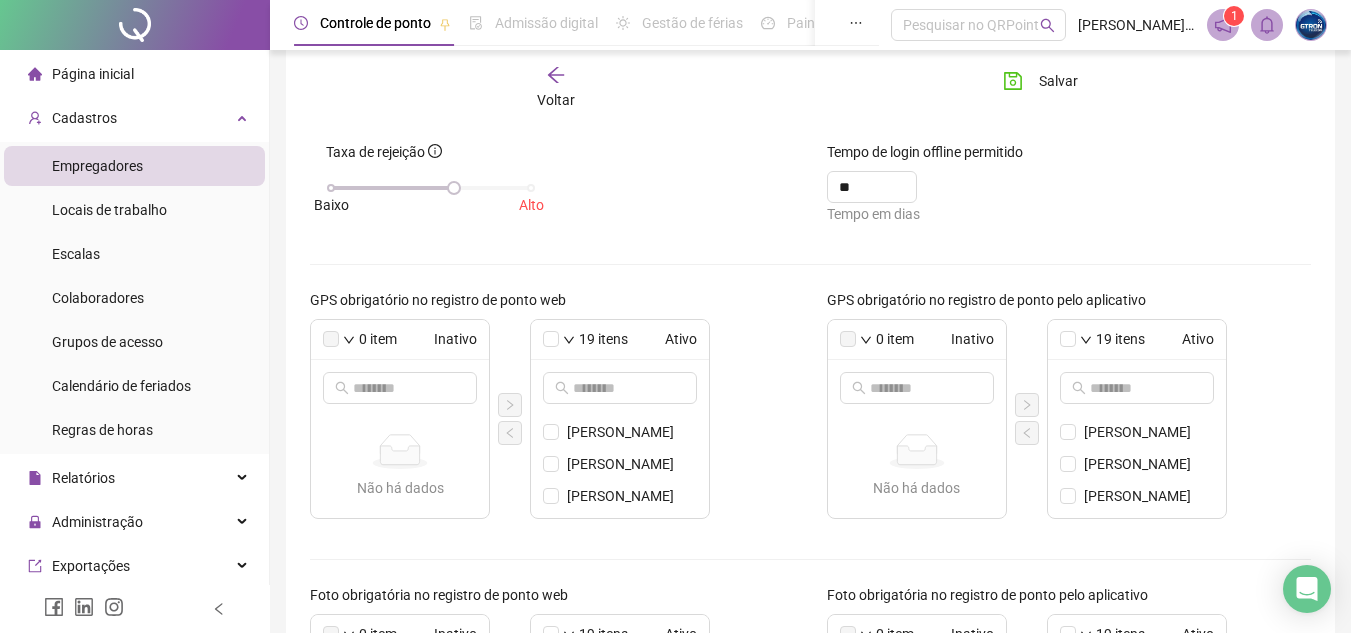 scroll, scrollTop: 0, scrollLeft: 0, axis: both 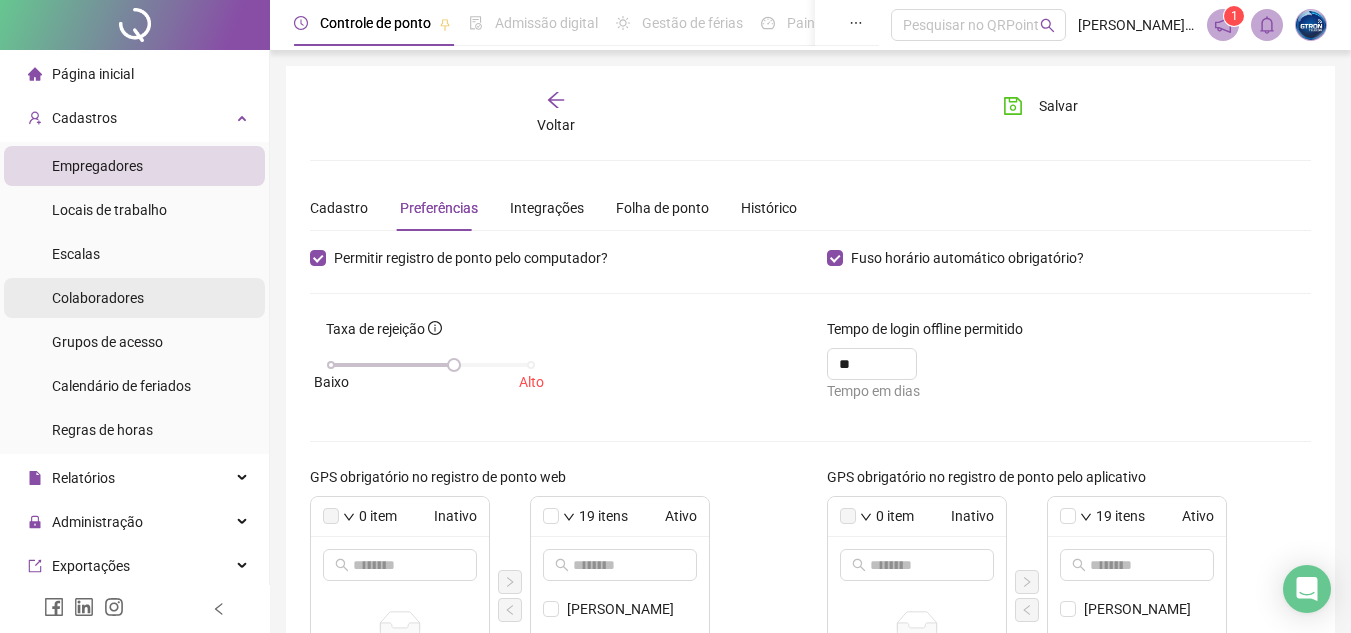 click on "Colaboradores" at bounding box center [134, 298] 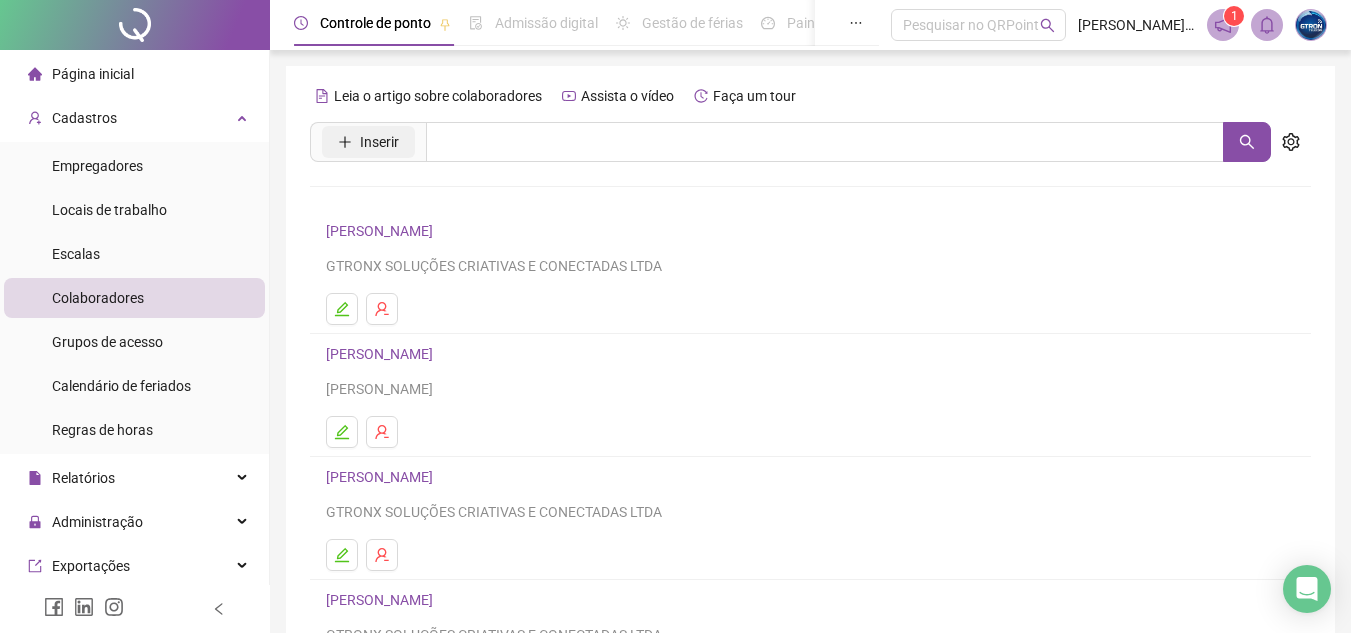 click on "Inserir" at bounding box center [368, 142] 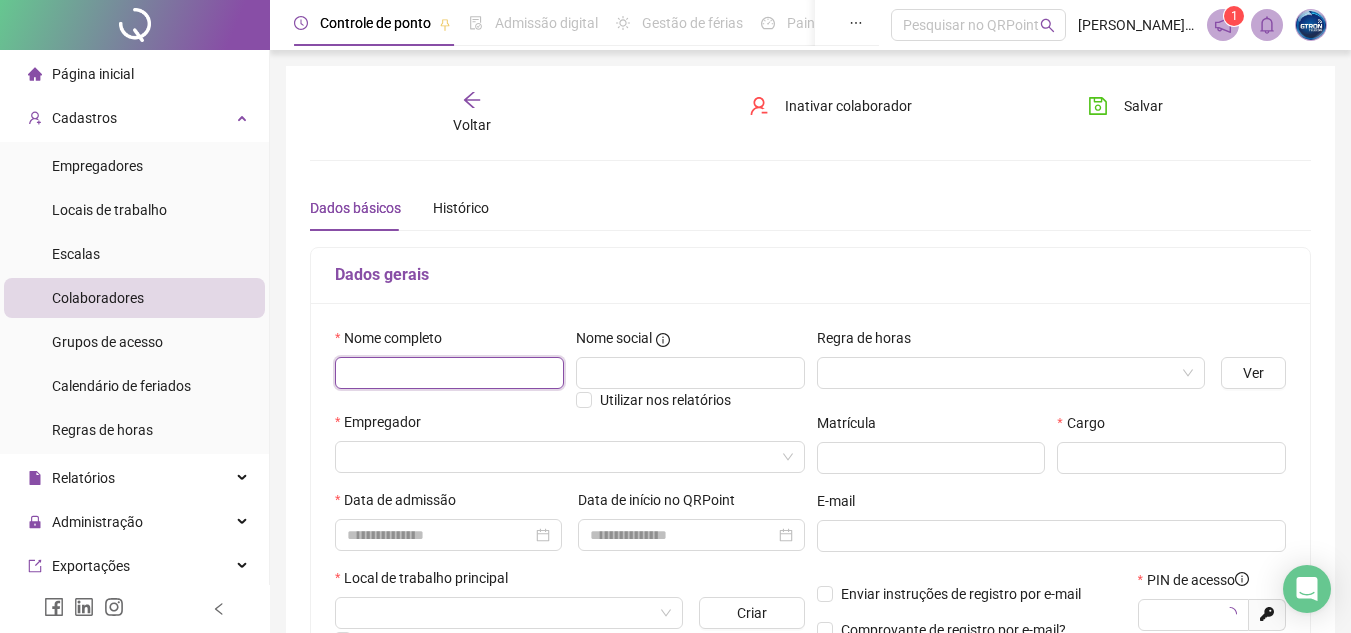 click at bounding box center [449, 373] 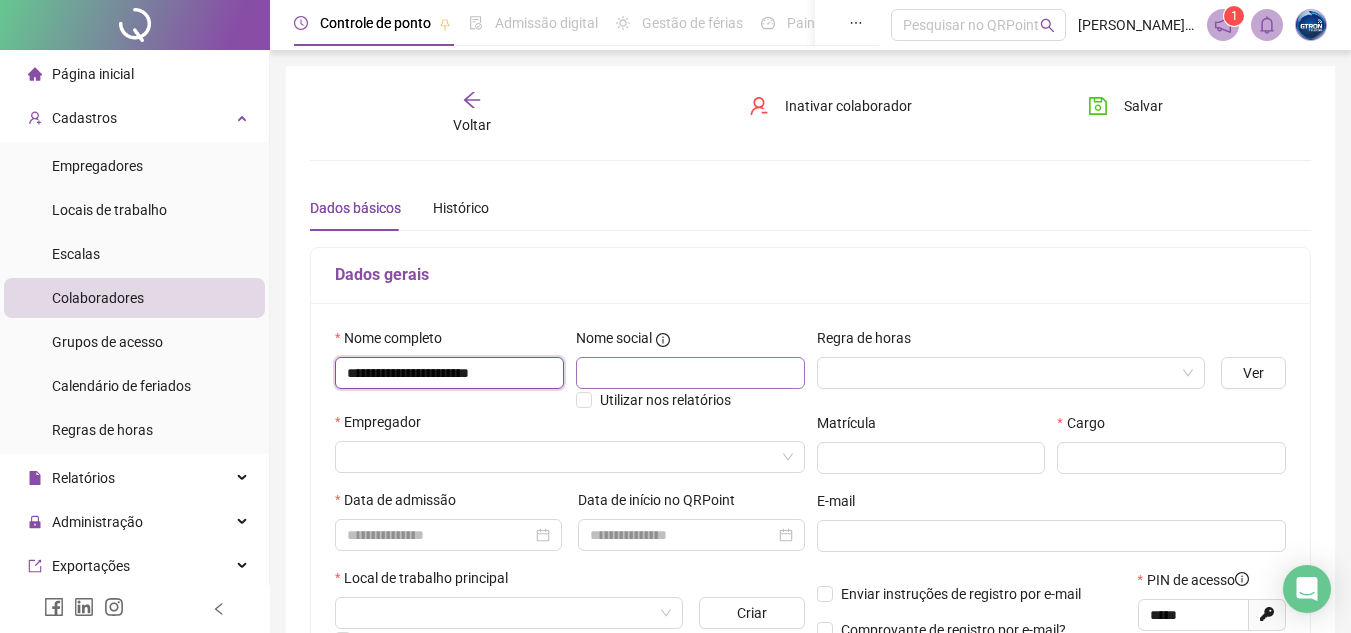 type on "**********" 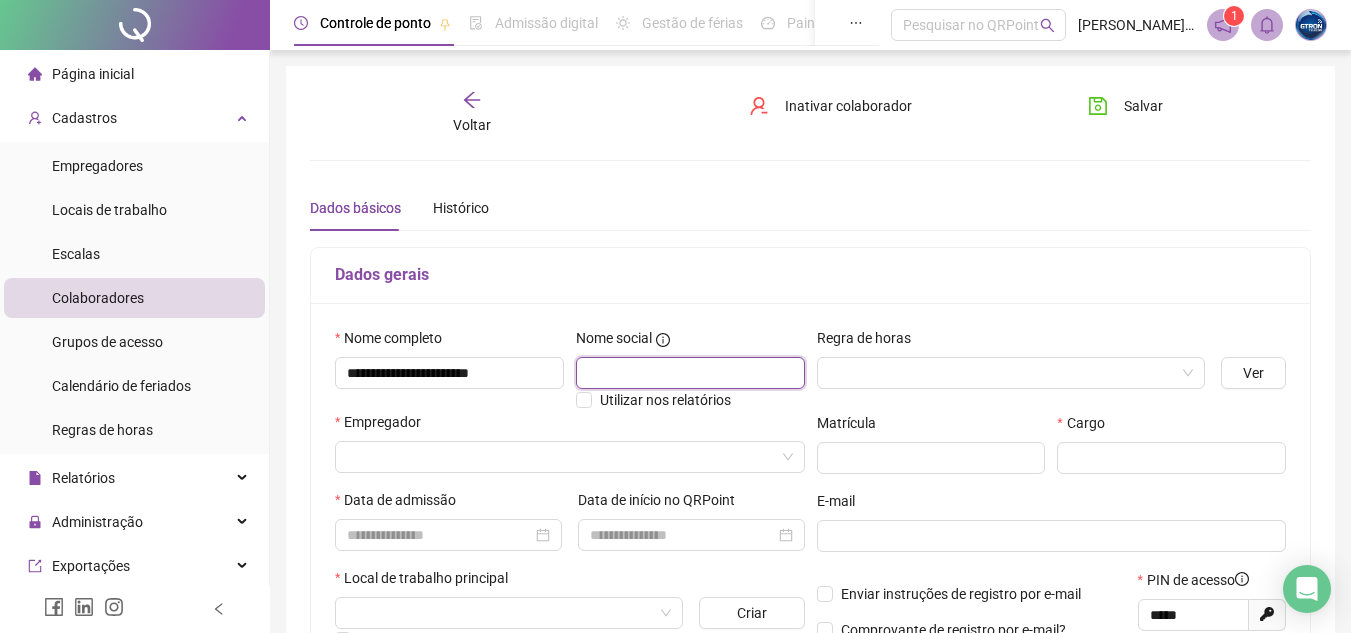 click at bounding box center [690, 373] 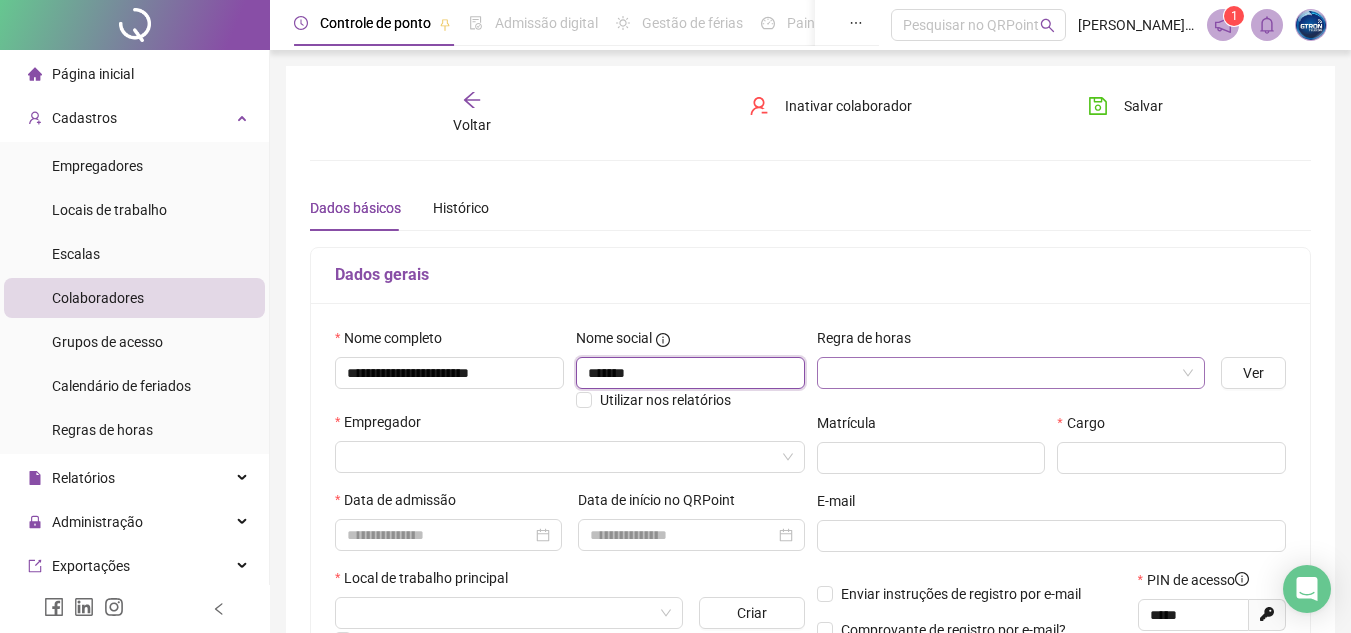 type on "******" 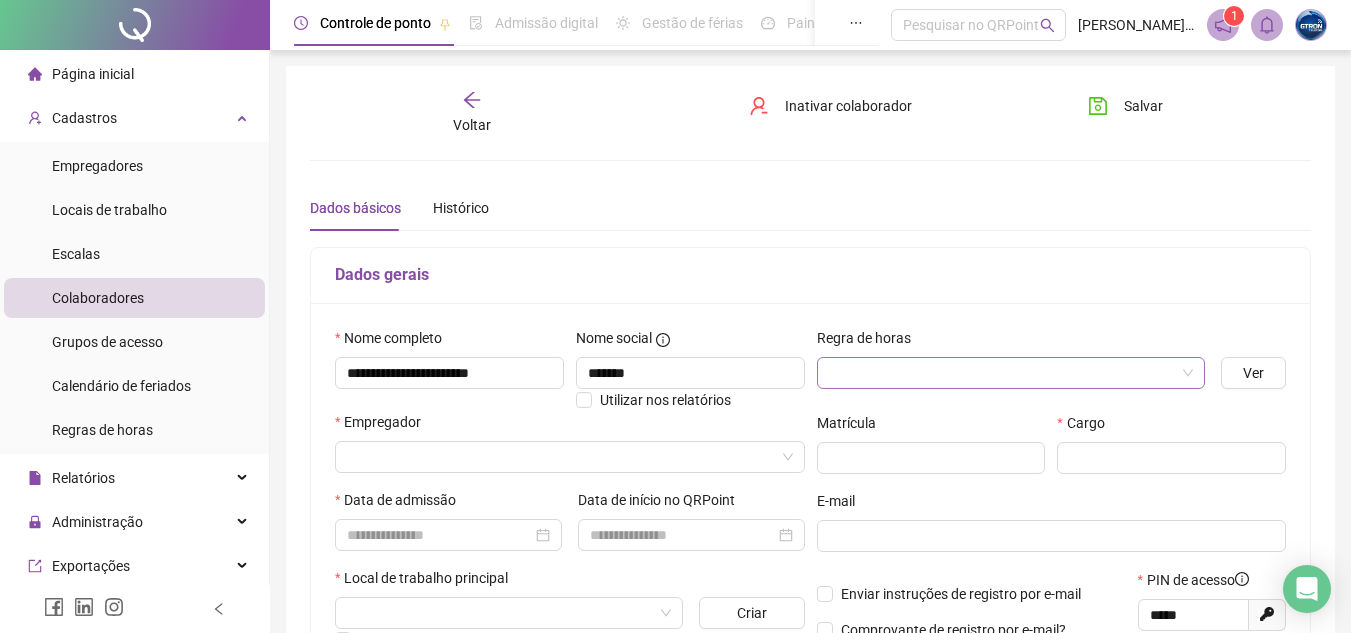 click at bounding box center (1005, 373) 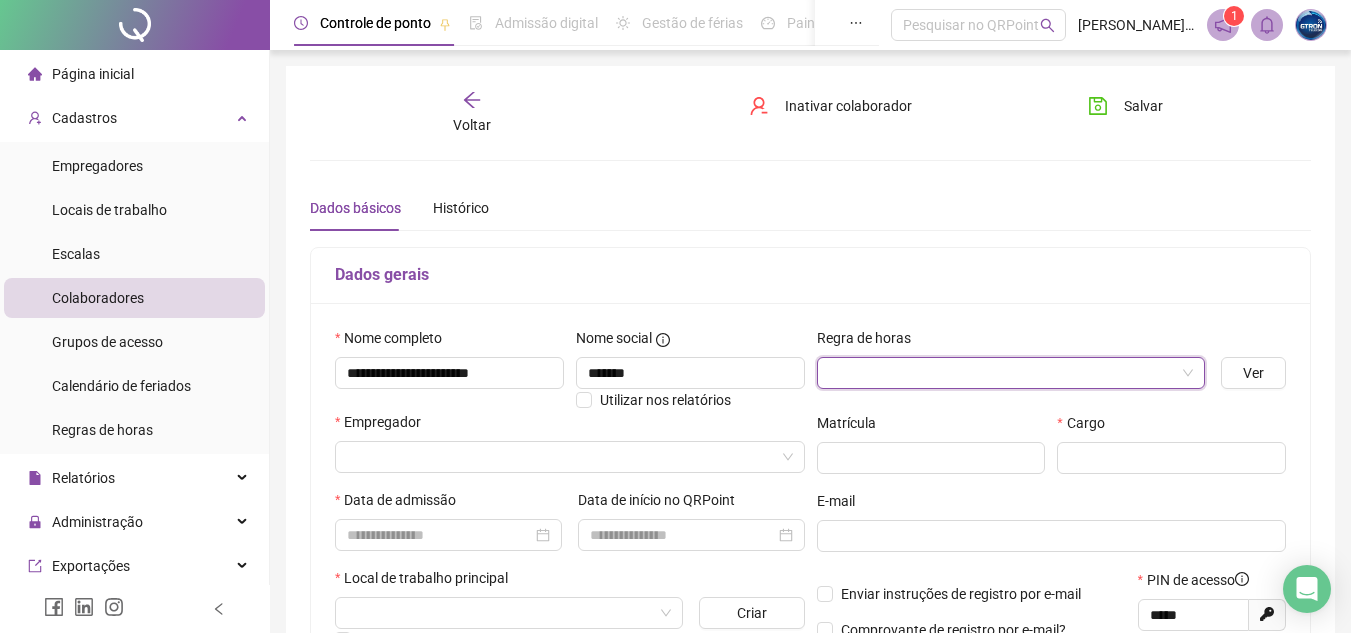 click at bounding box center (1005, 373) 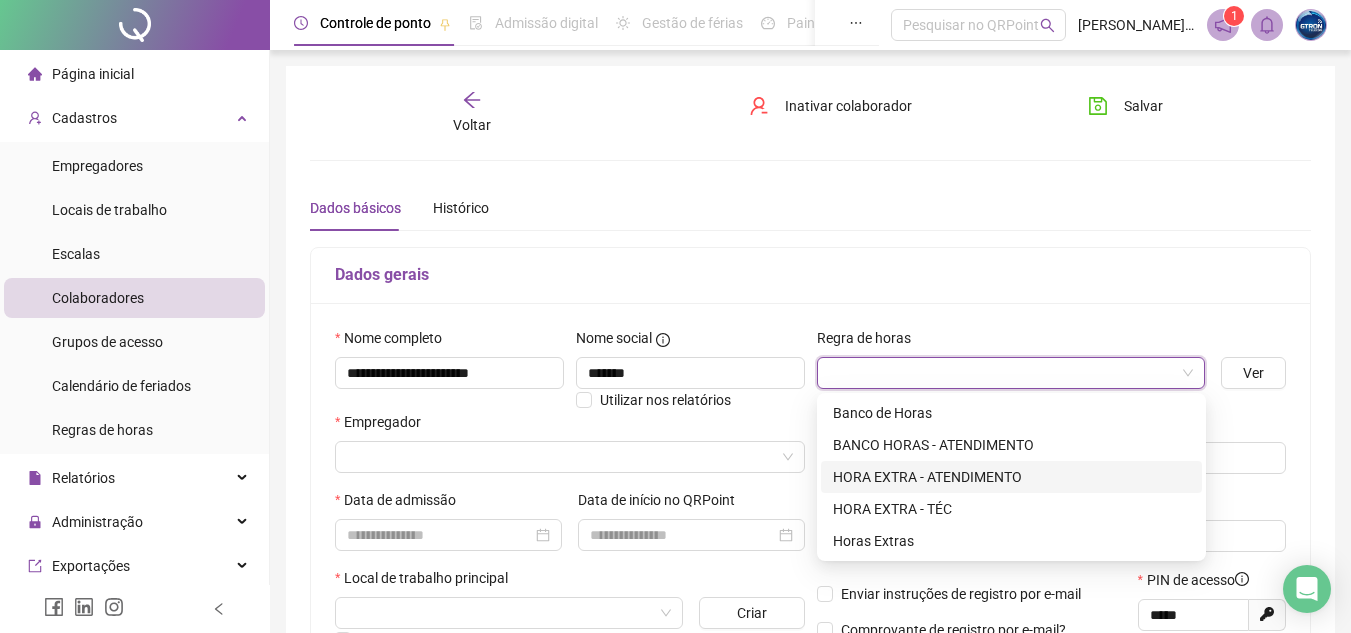 click on "HORA EXTRA - ATENDIMENTO" at bounding box center (1011, 477) 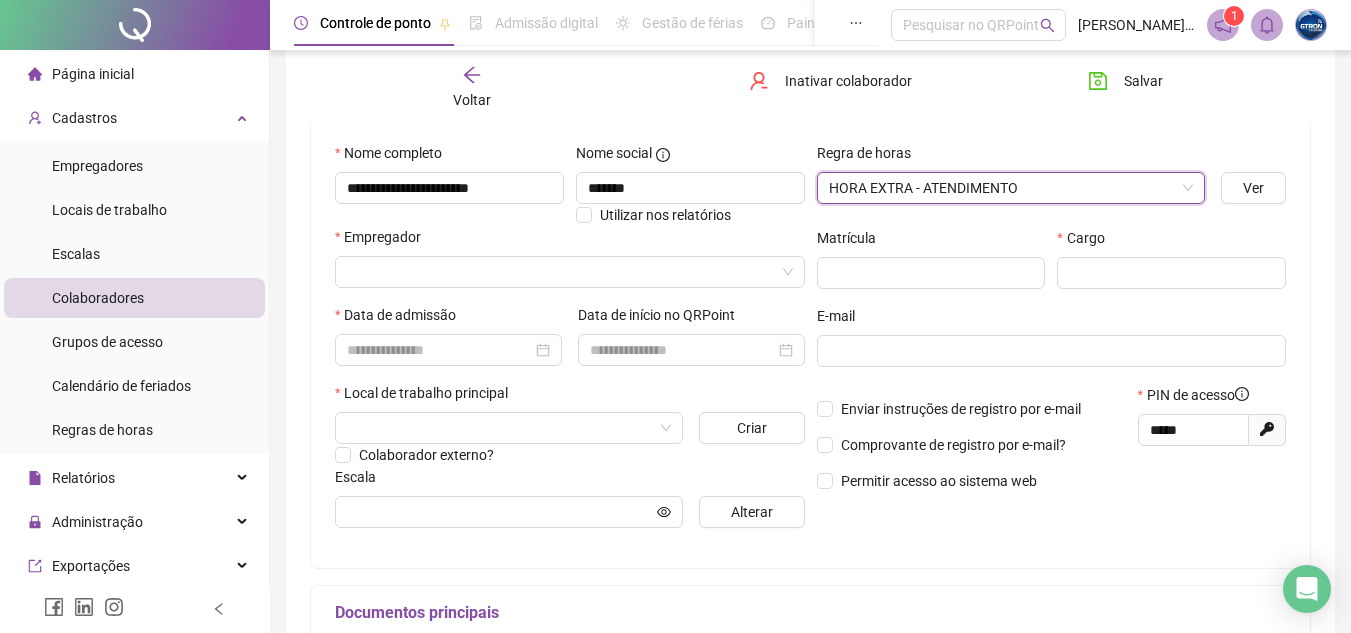 scroll, scrollTop: 200, scrollLeft: 0, axis: vertical 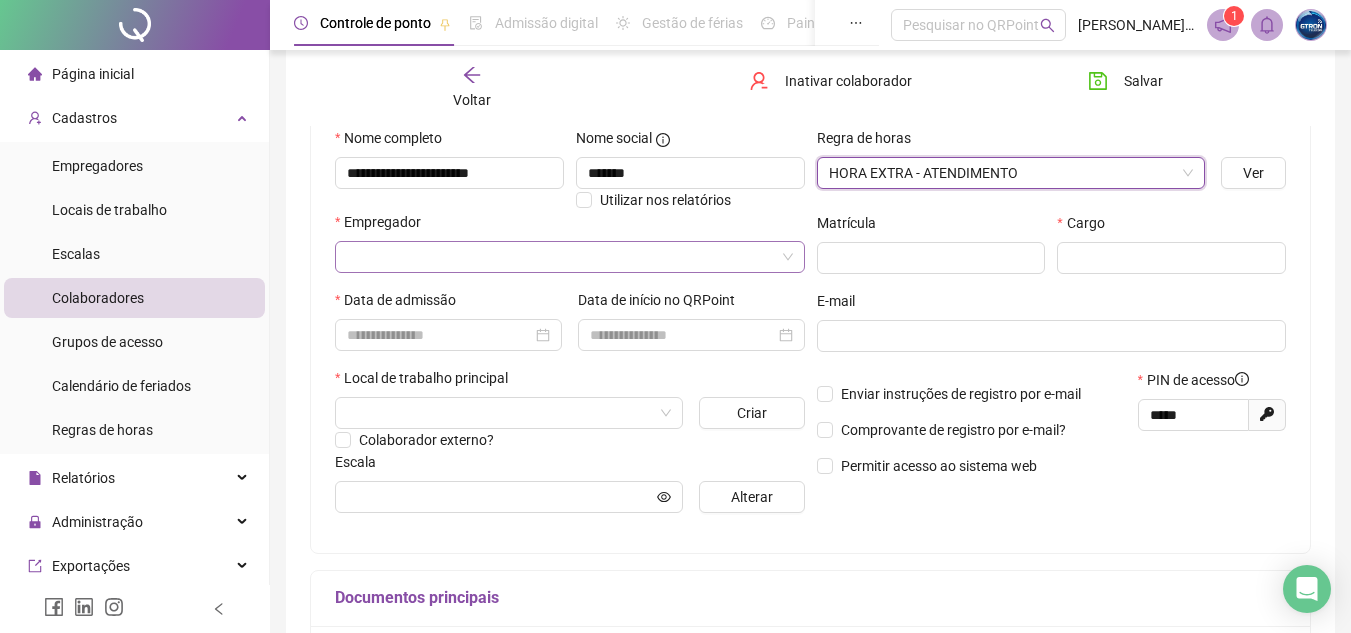 click at bounding box center [564, 257] 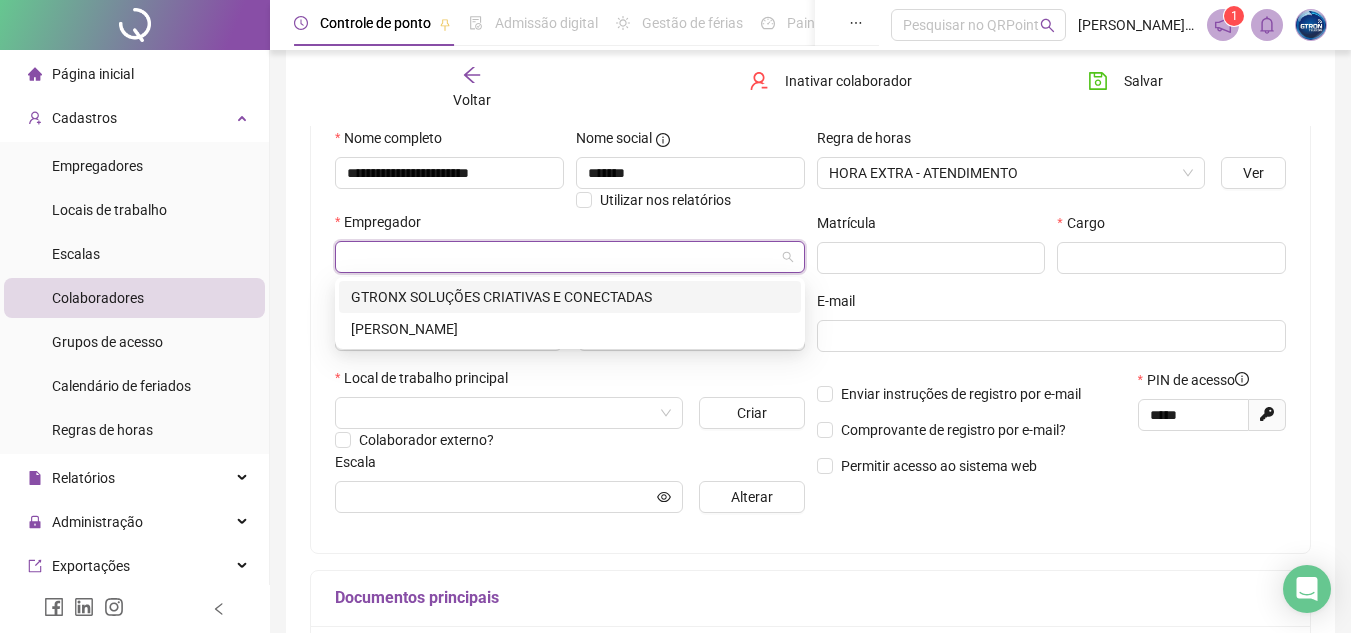 drag, startPoint x: 504, startPoint y: 286, endPoint x: 533, endPoint y: 295, distance: 30.364452 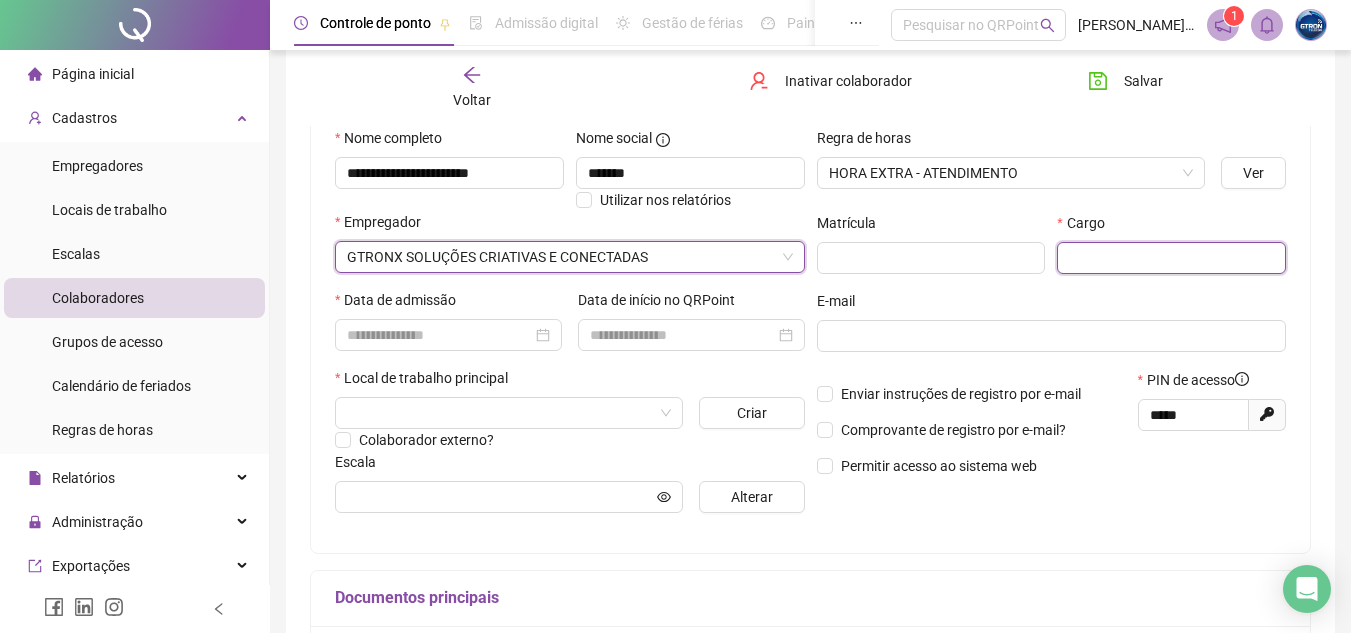 click at bounding box center [1171, 258] 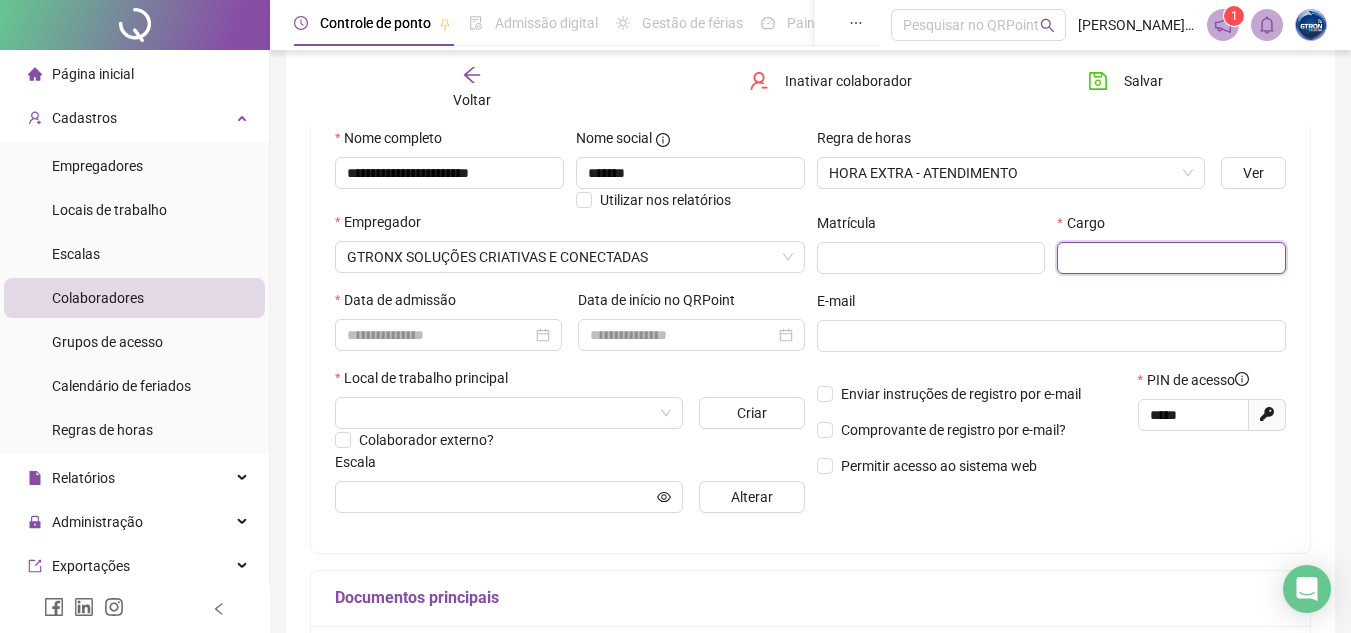 paste on "**********" 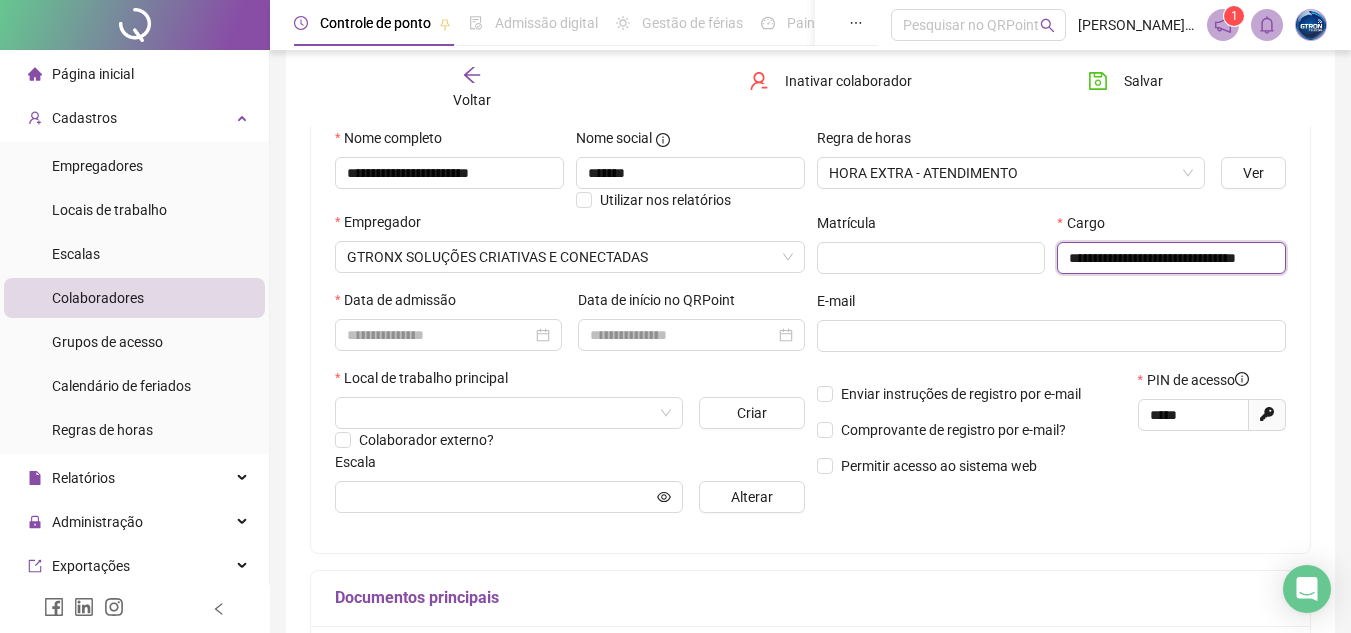 scroll, scrollTop: 0, scrollLeft: 34, axis: horizontal 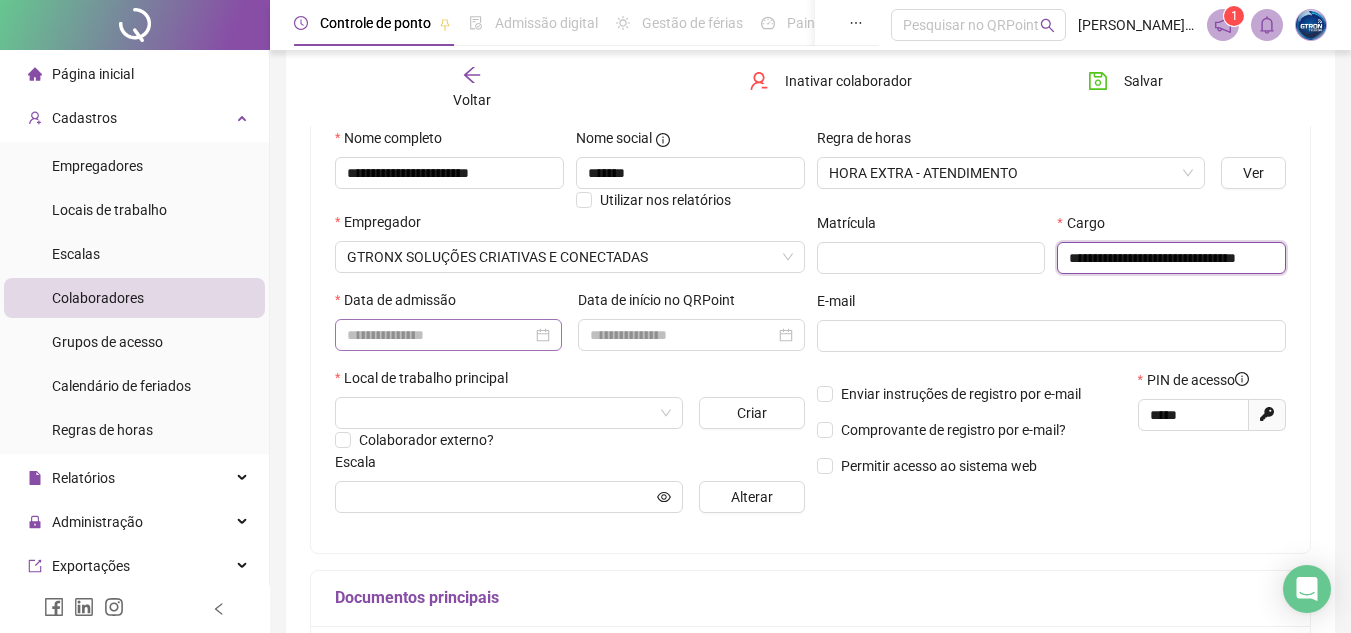 click at bounding box center (448, 335) 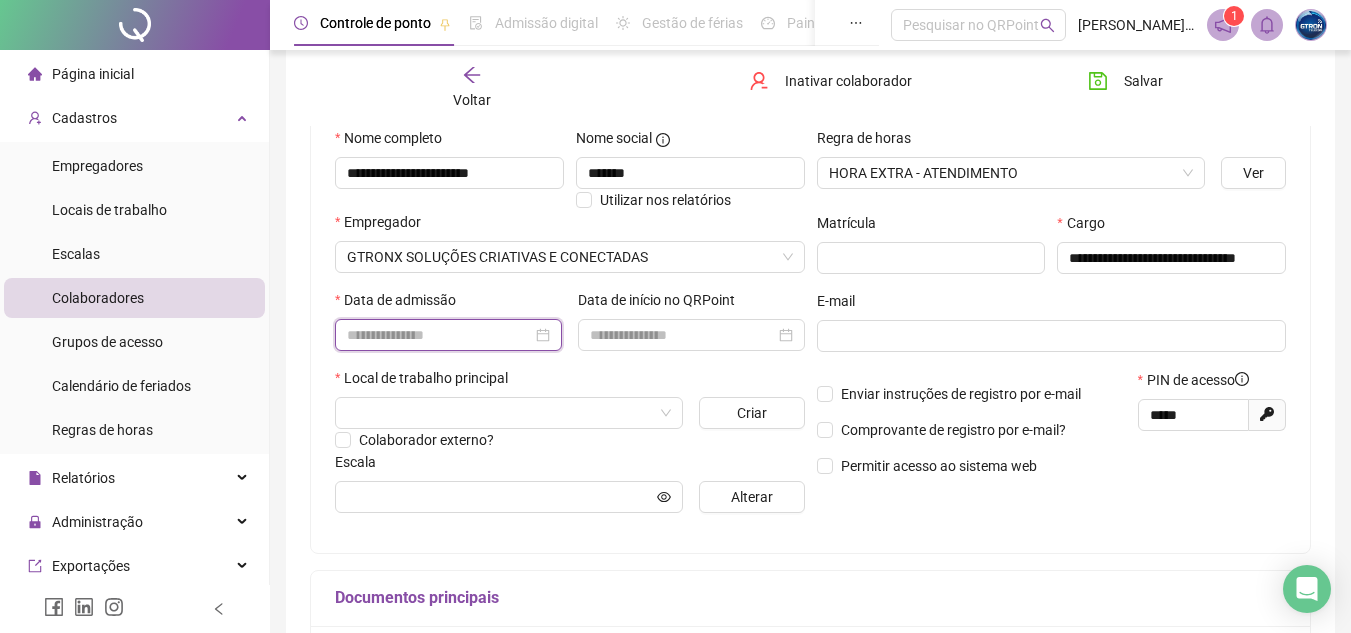 scroll, scrollTop: 0, scrollLeft: 0, axis: both 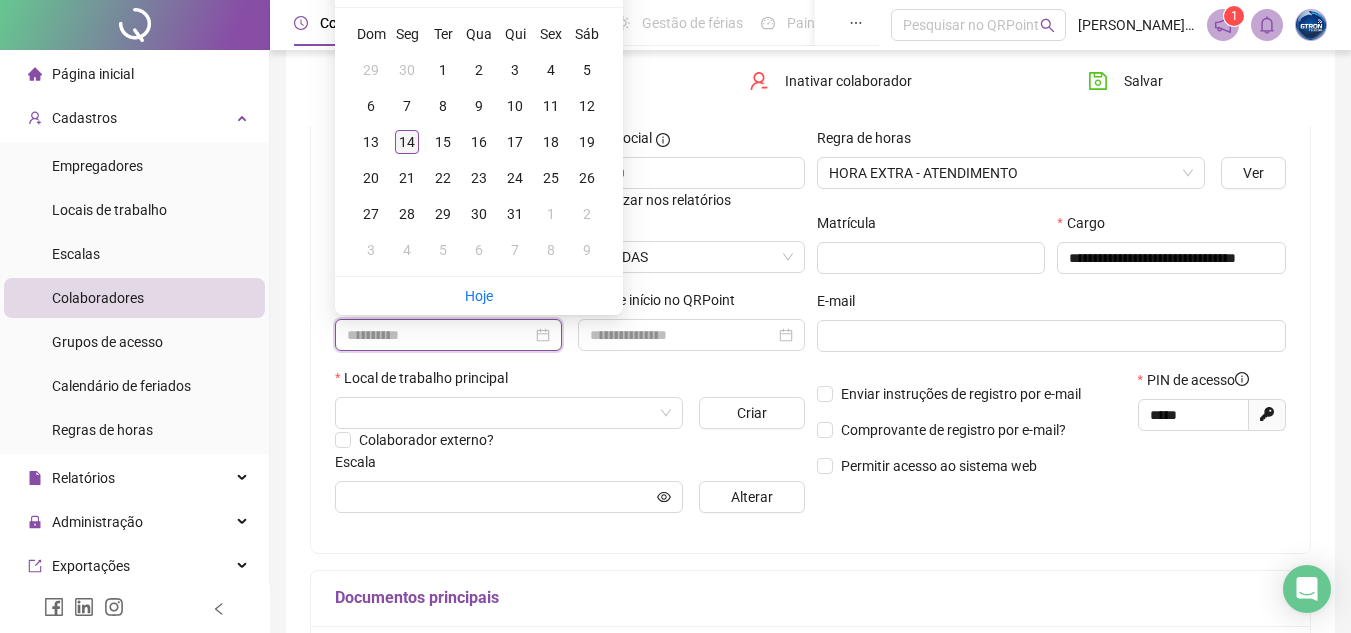 type on "**********" 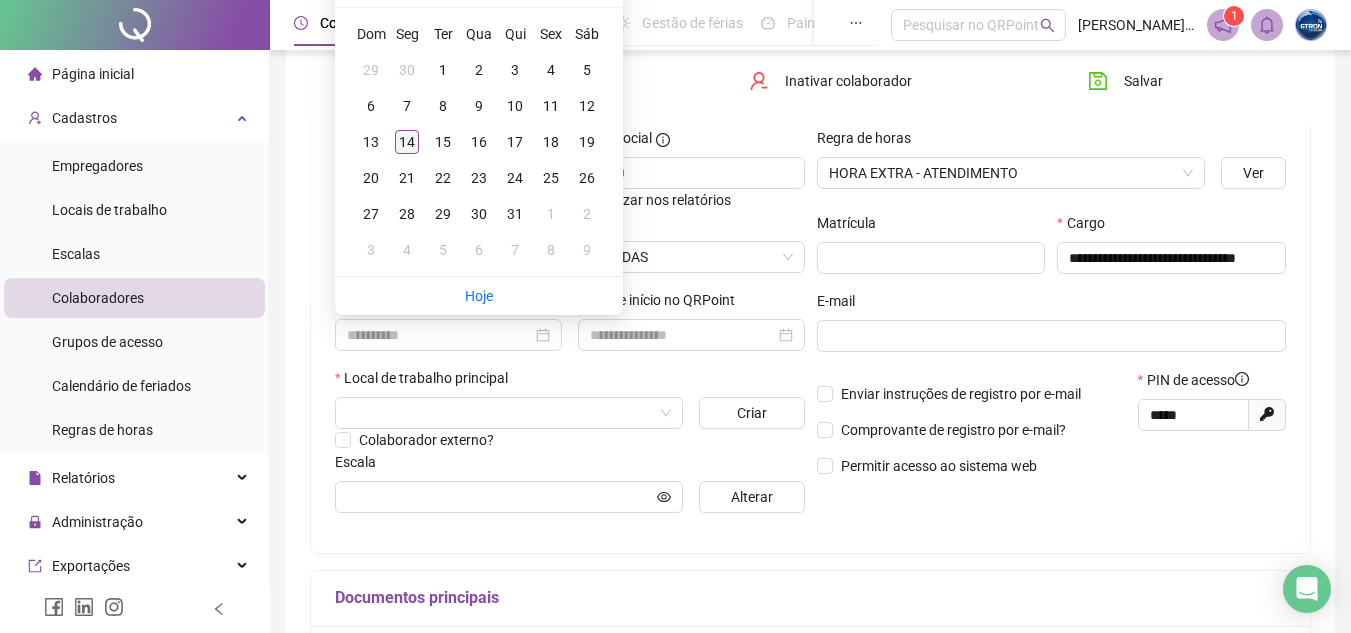 click on "14" at bounding box center (407, 142) 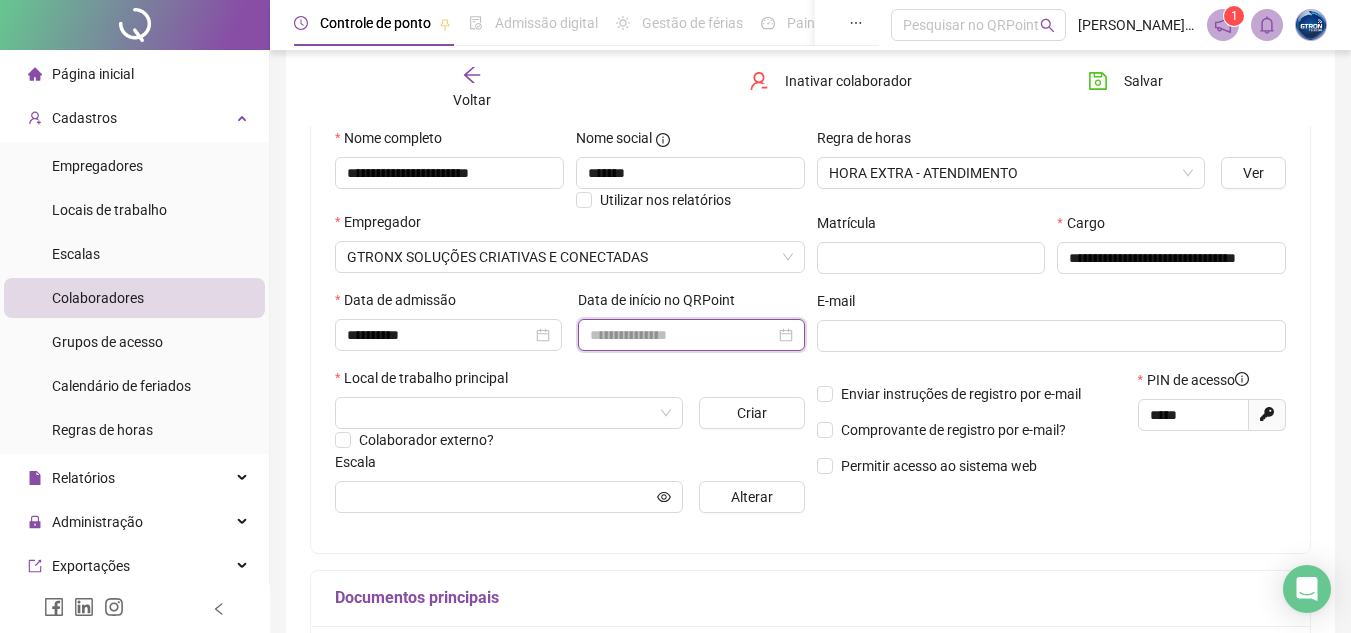 click at bounding box center [682, 335] 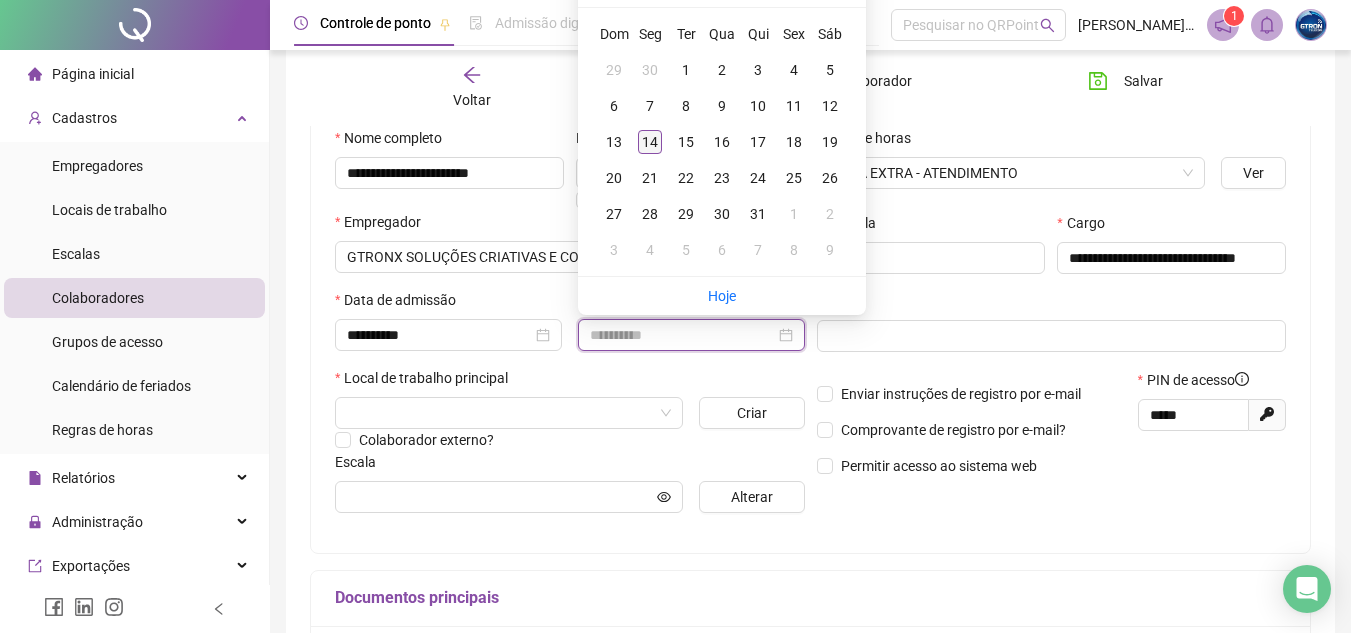 type on "**********" 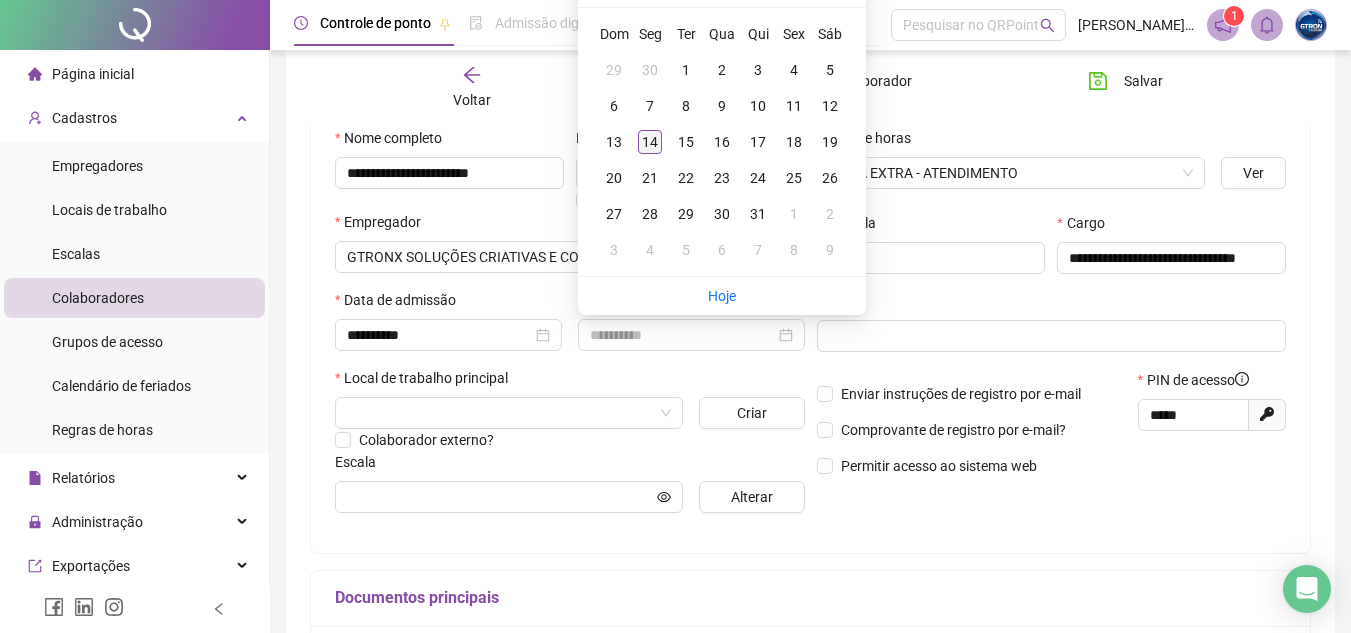 click on "14" at bounding box center [650, 142] 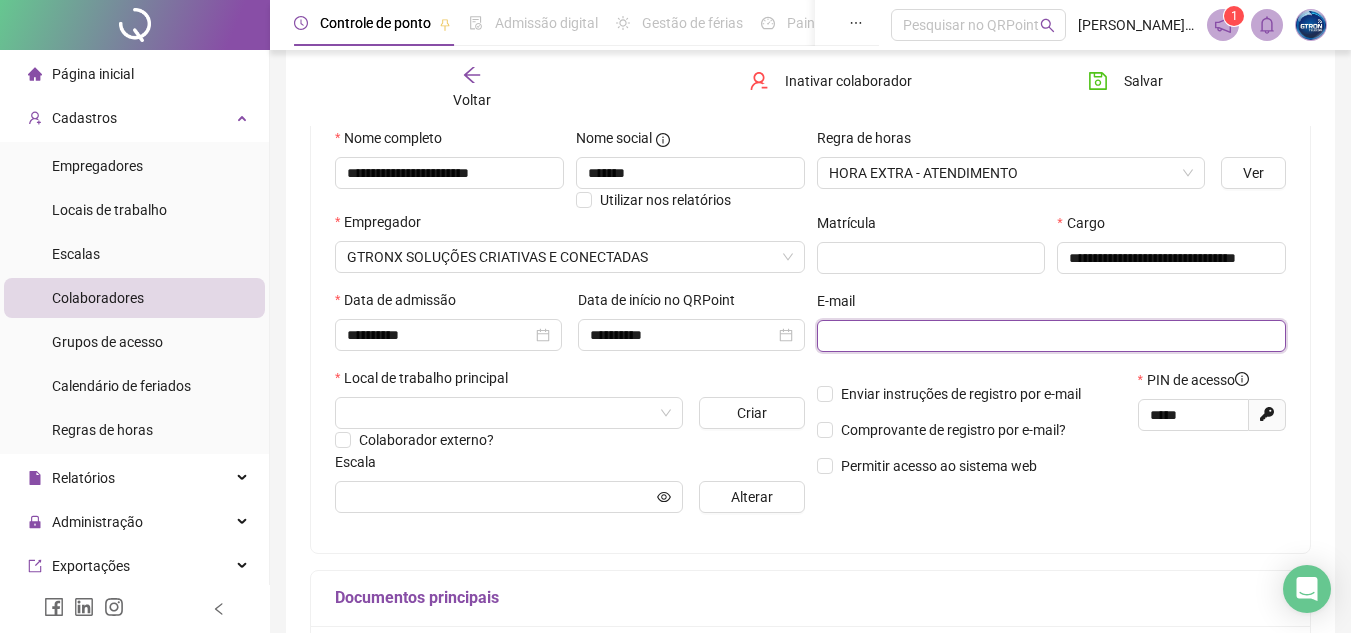 click at bounding box center (1050, 336) 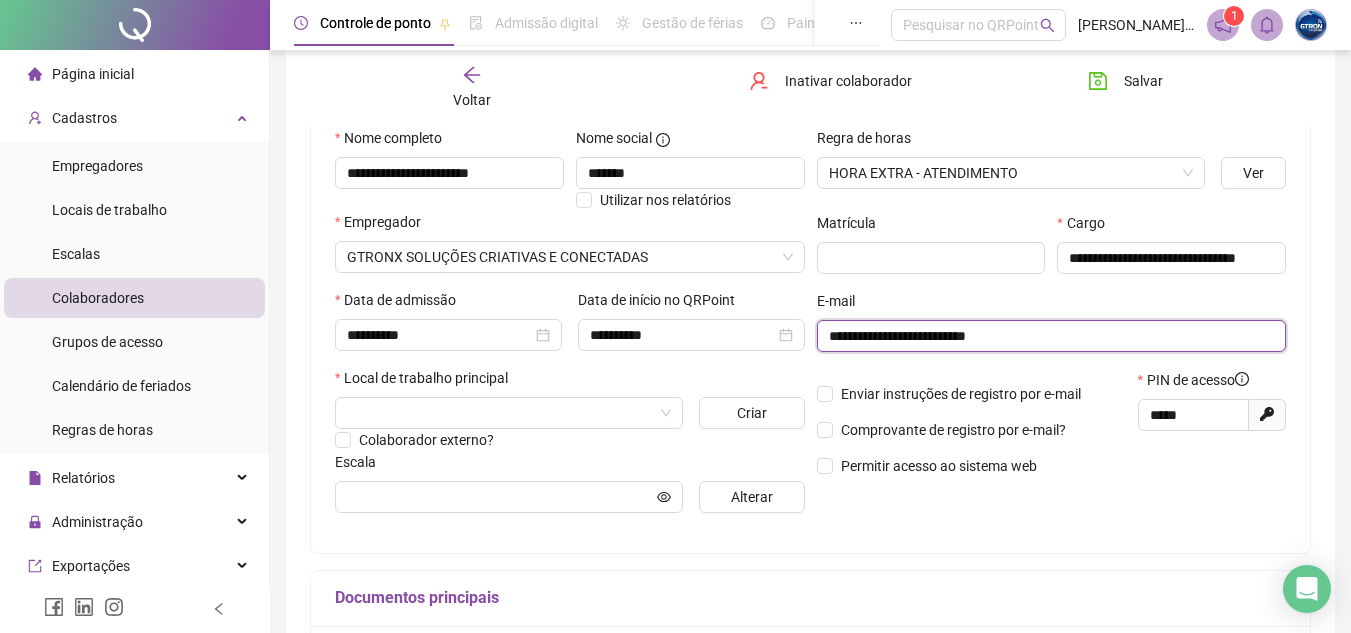 click on "**********" at bounding box center [1050, 336] 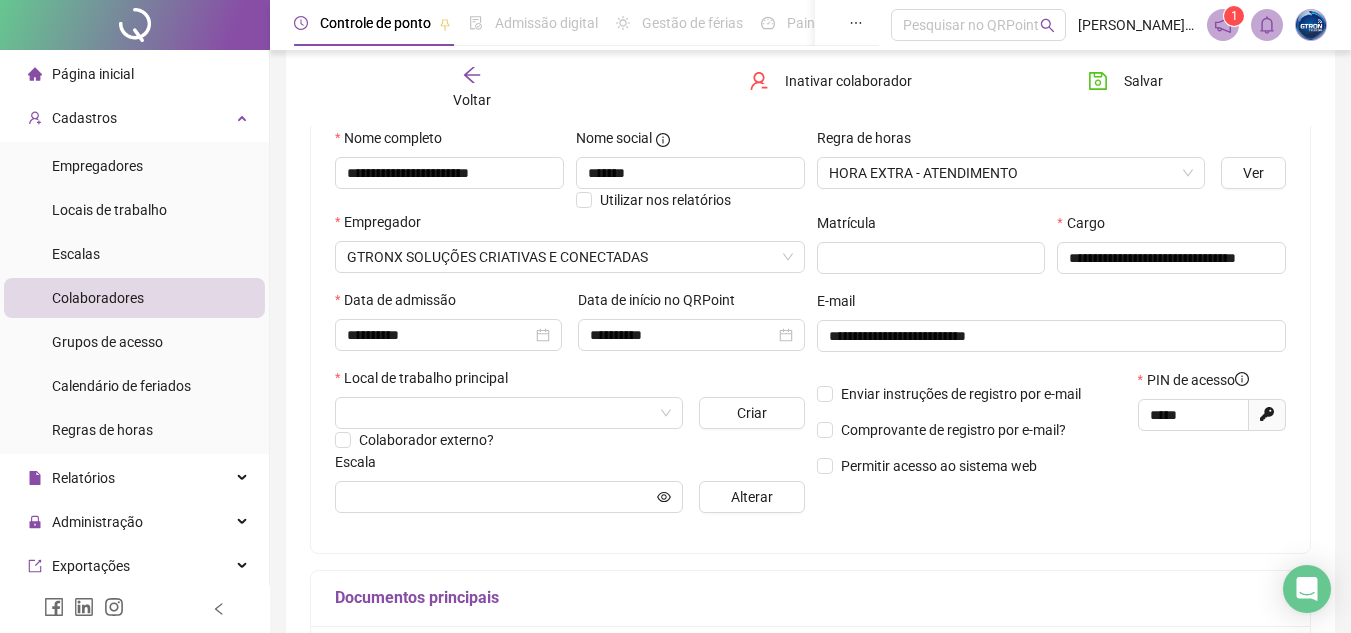 click on "Local de trabalho principal" at bounding box center (570, 382) 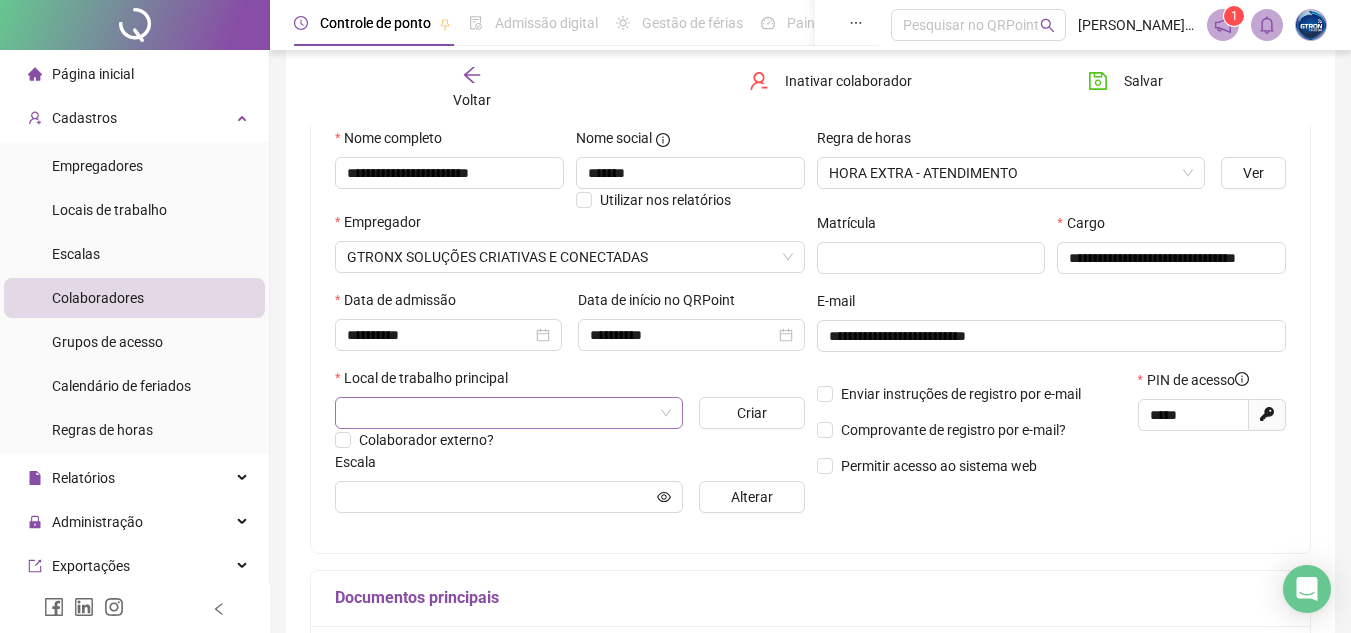 scroll, scrollTop: 300, scrollLeft: 0, axis: vertical 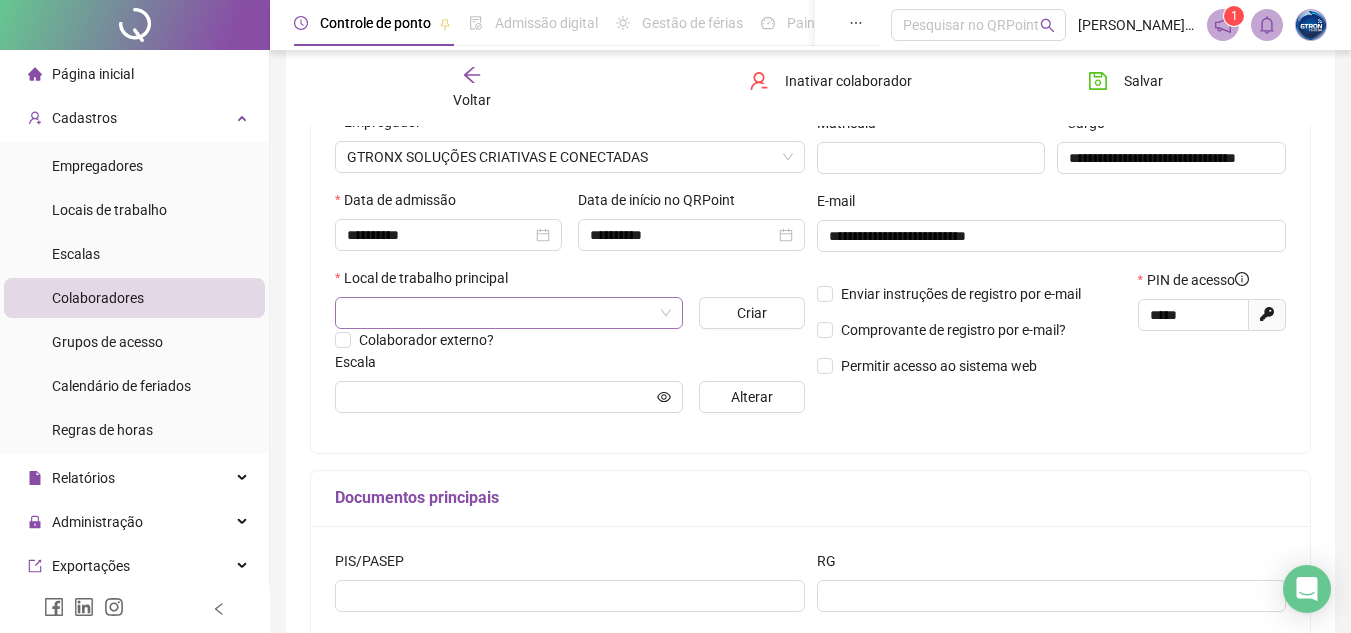 click at bounding box center [503, 313] 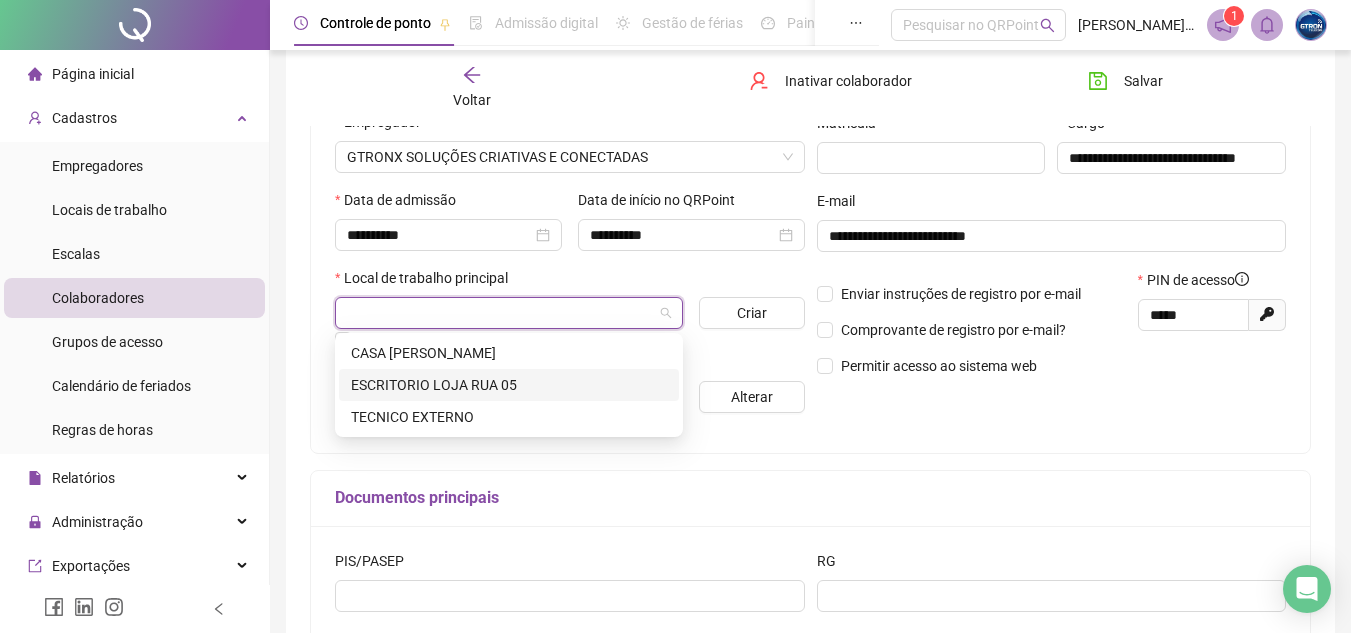 click on "ESCRITORIO LOJA RUA 05" at bounding box center (509, 385) 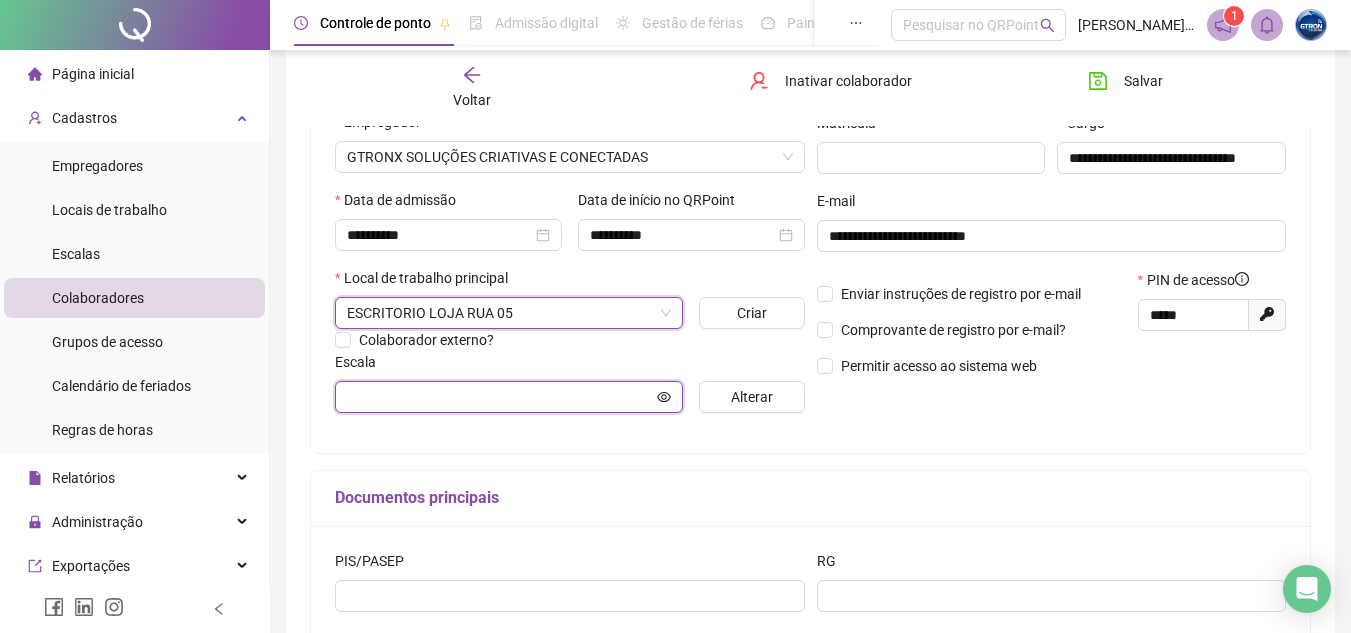 click at bounding box center [500, 397] 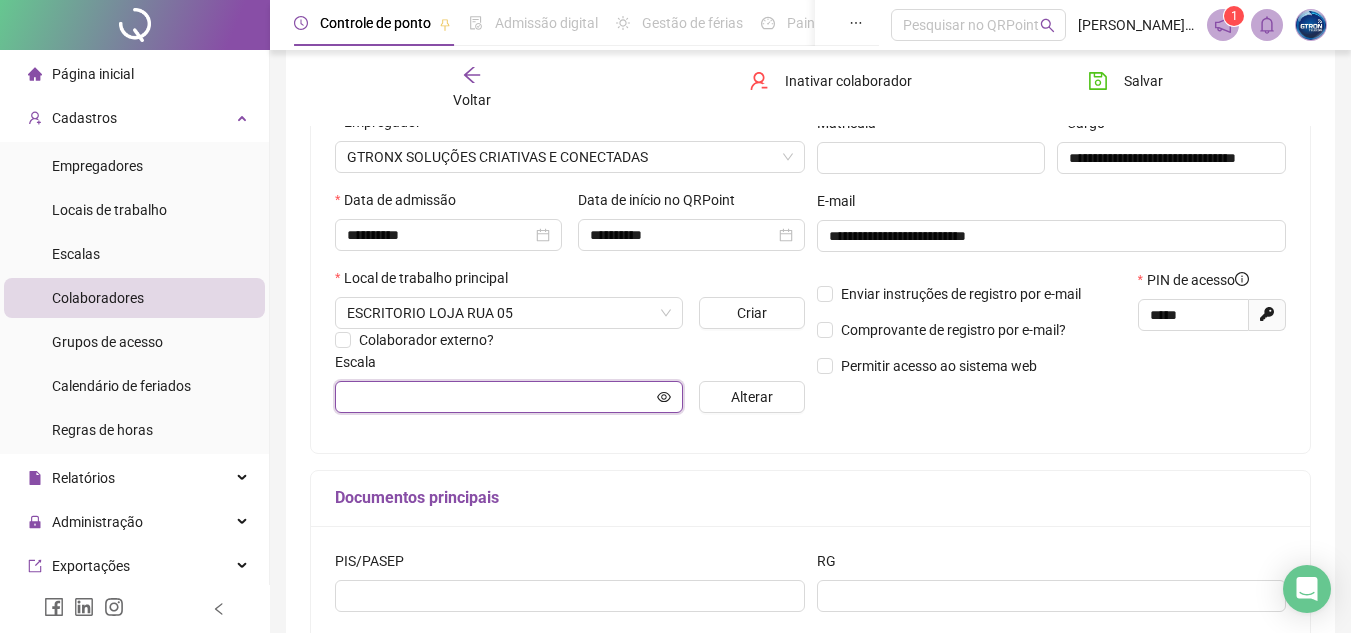 click at bounding box center [500, 397] 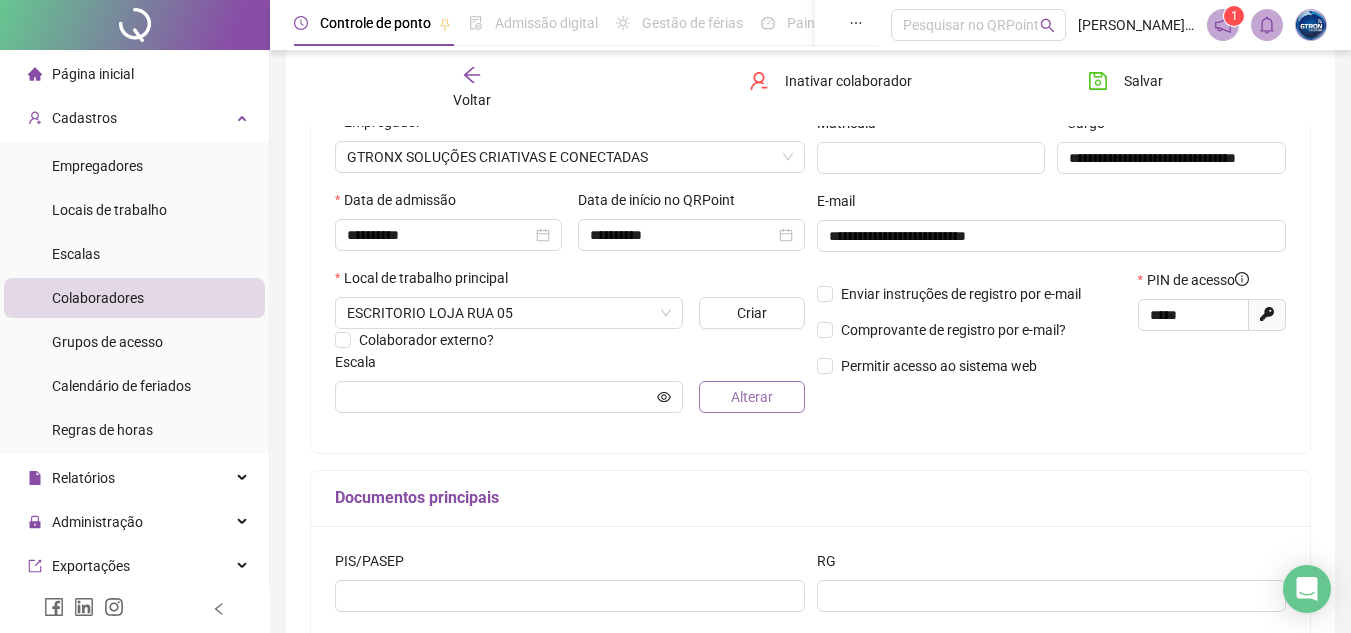 click on "Alterar" at bounding box center (752, 397) 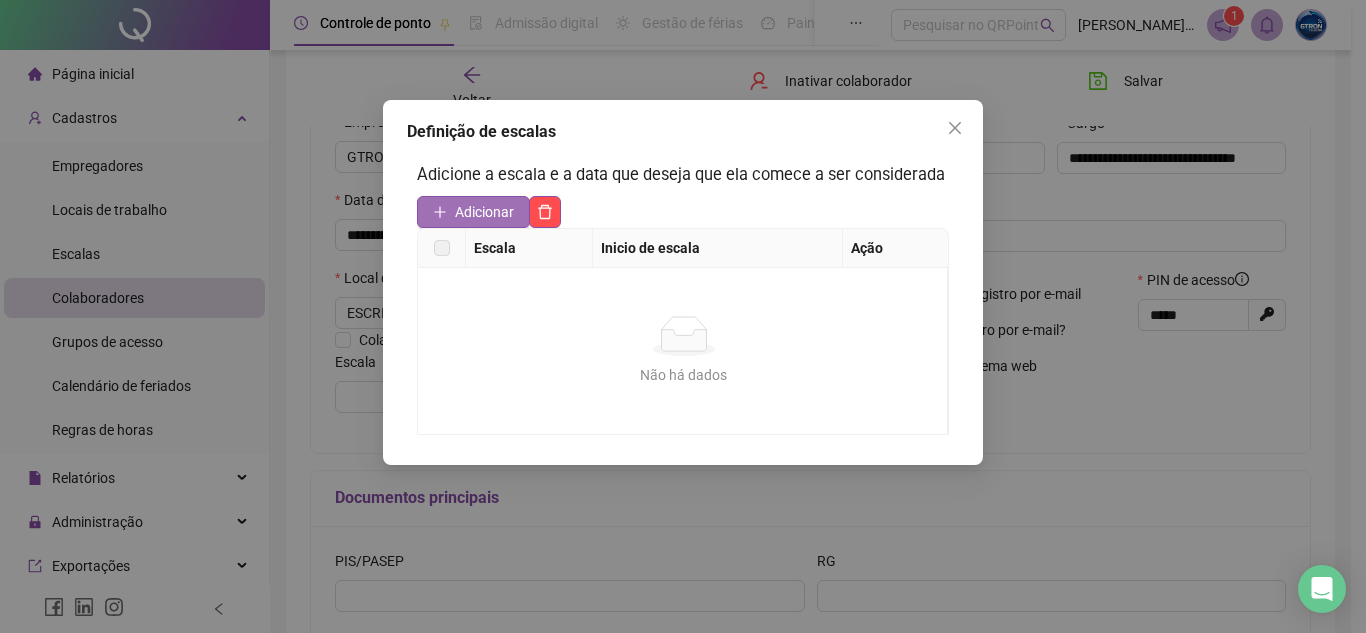 click on "Adicionar" at bounding box center (473, 212) 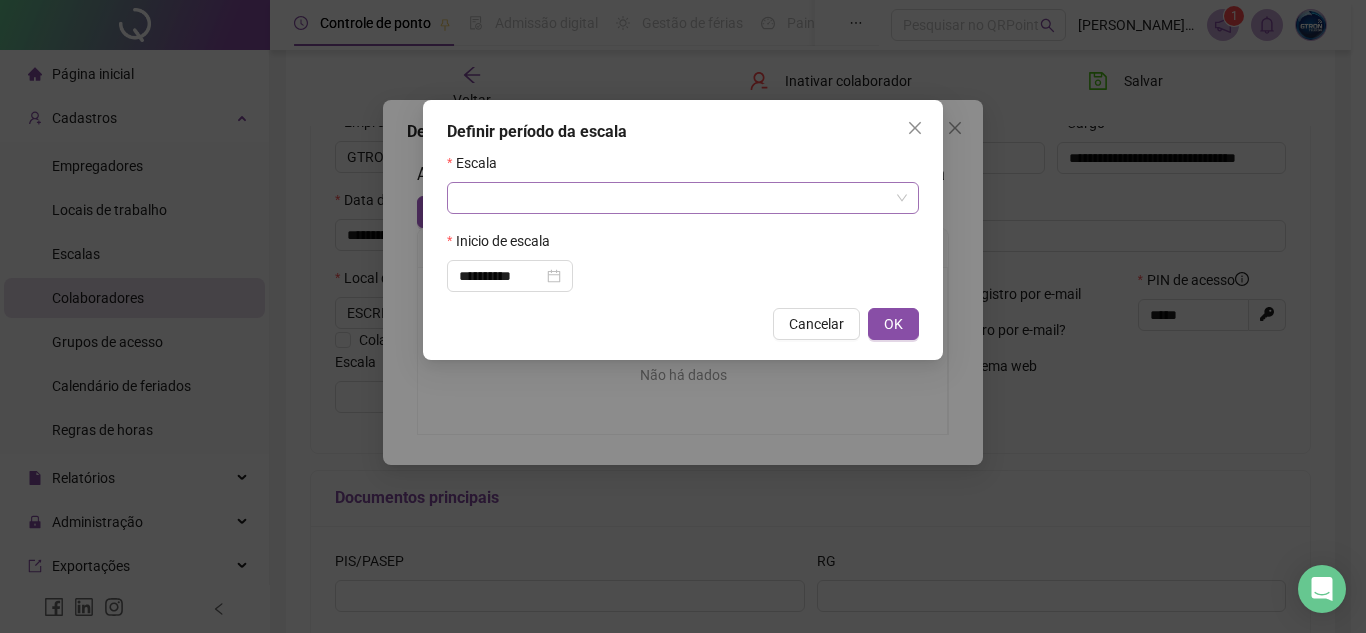 click at bounding box center [677, 198] 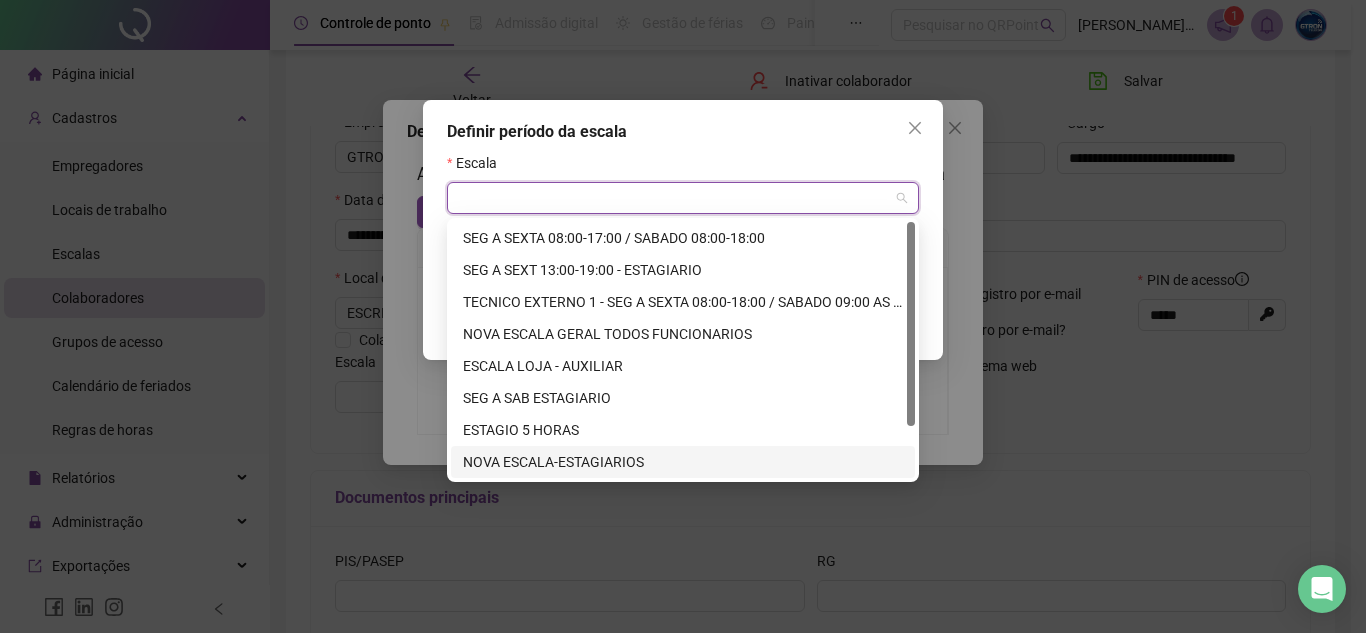 click on "NOVA ESCALA-ESTAGIARIOS" at bounding box center (683, 462) 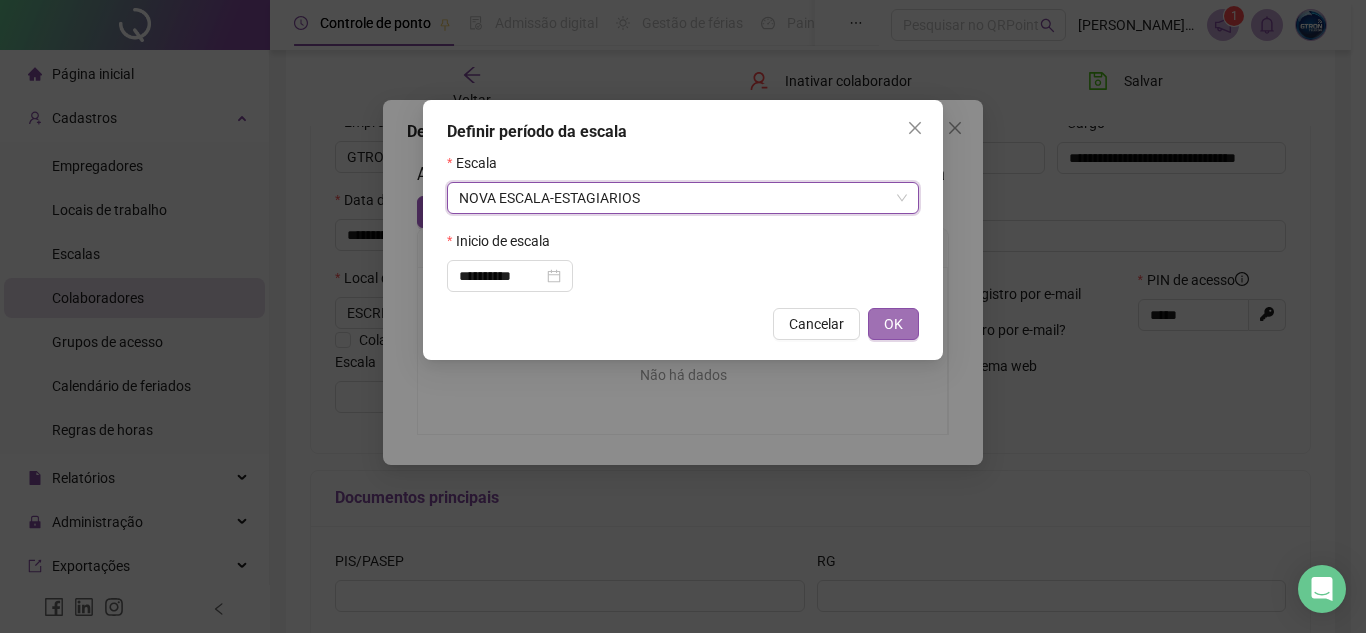 click on "OK" at bounding box center [893, 324] 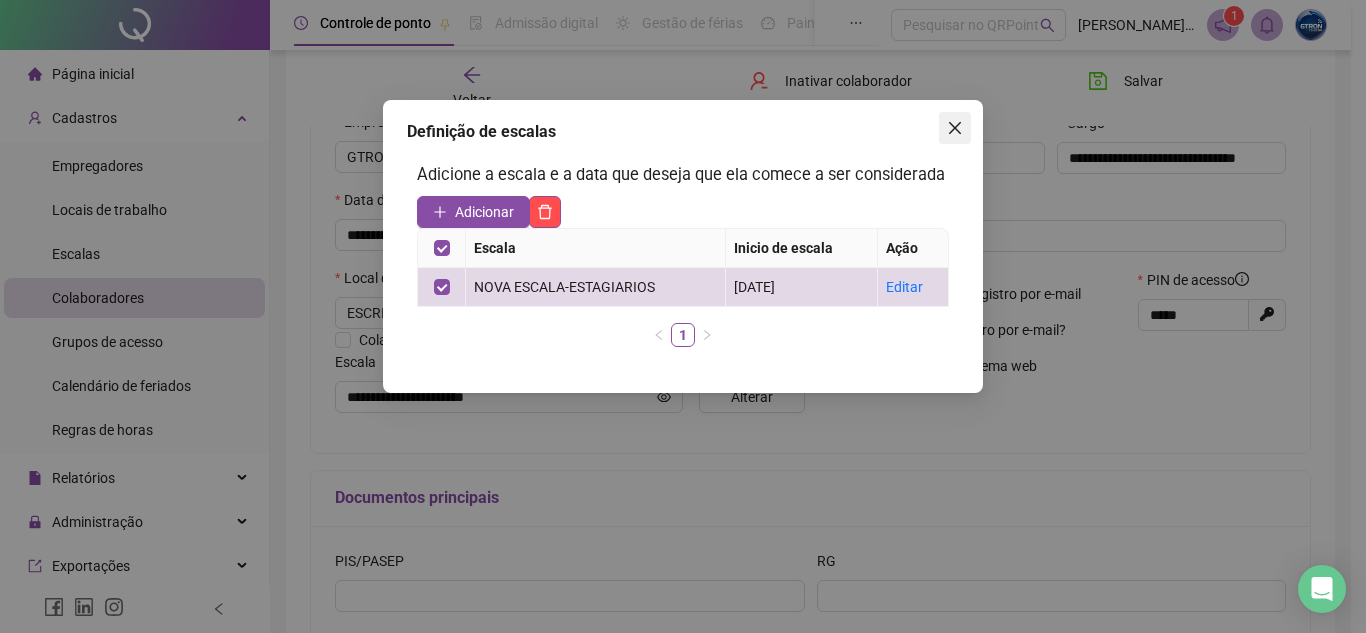 click 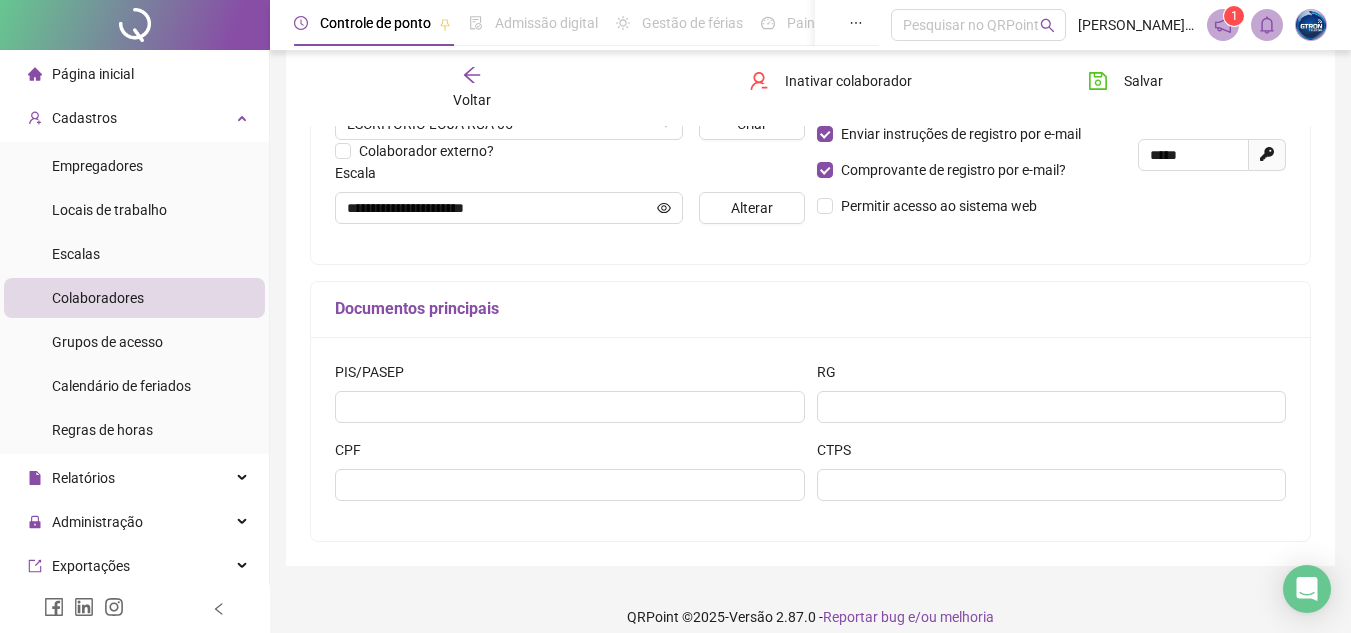 scroll, scrollTop: 508, scrollLeft: 0, axis: vertical 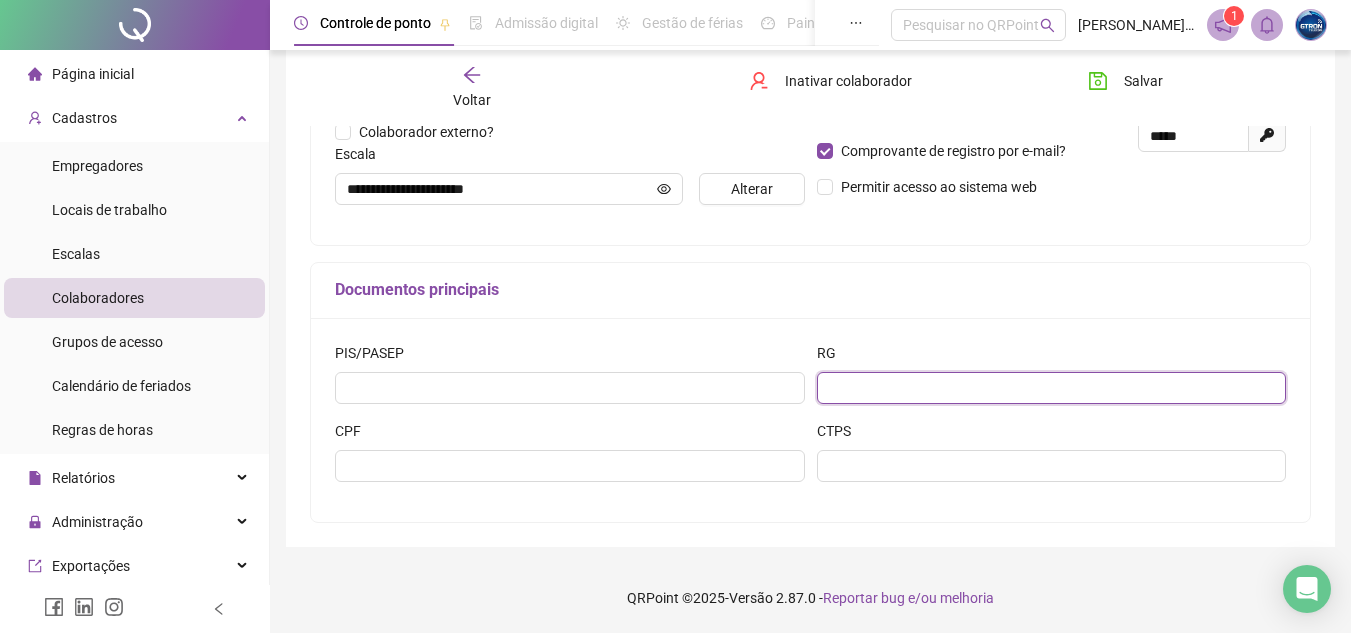 click at bounding box center [1052, 388] 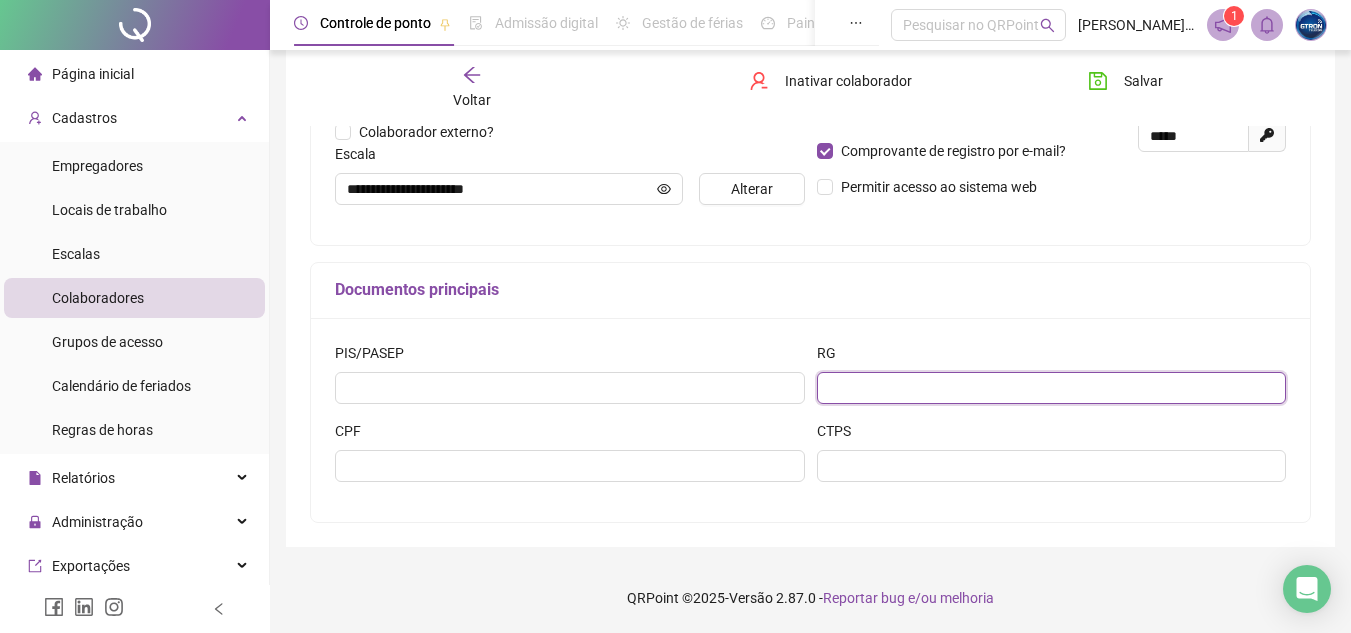 click at bounding box center (1052, 388) 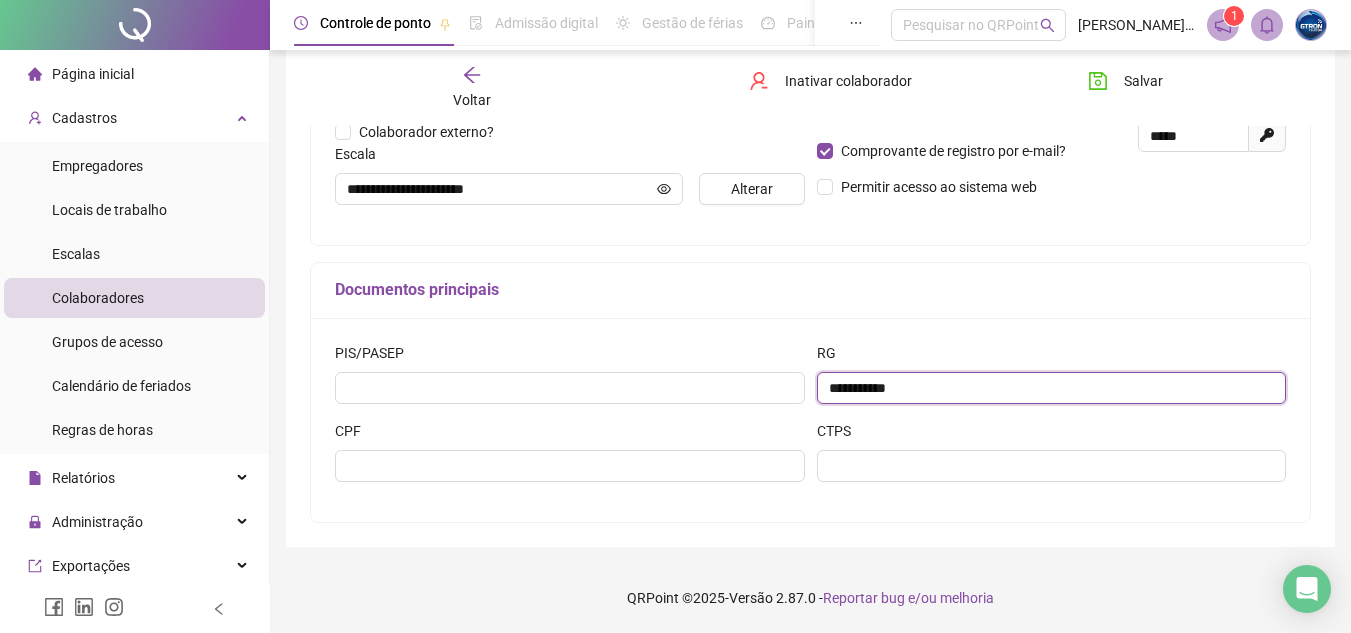 type on "**********" 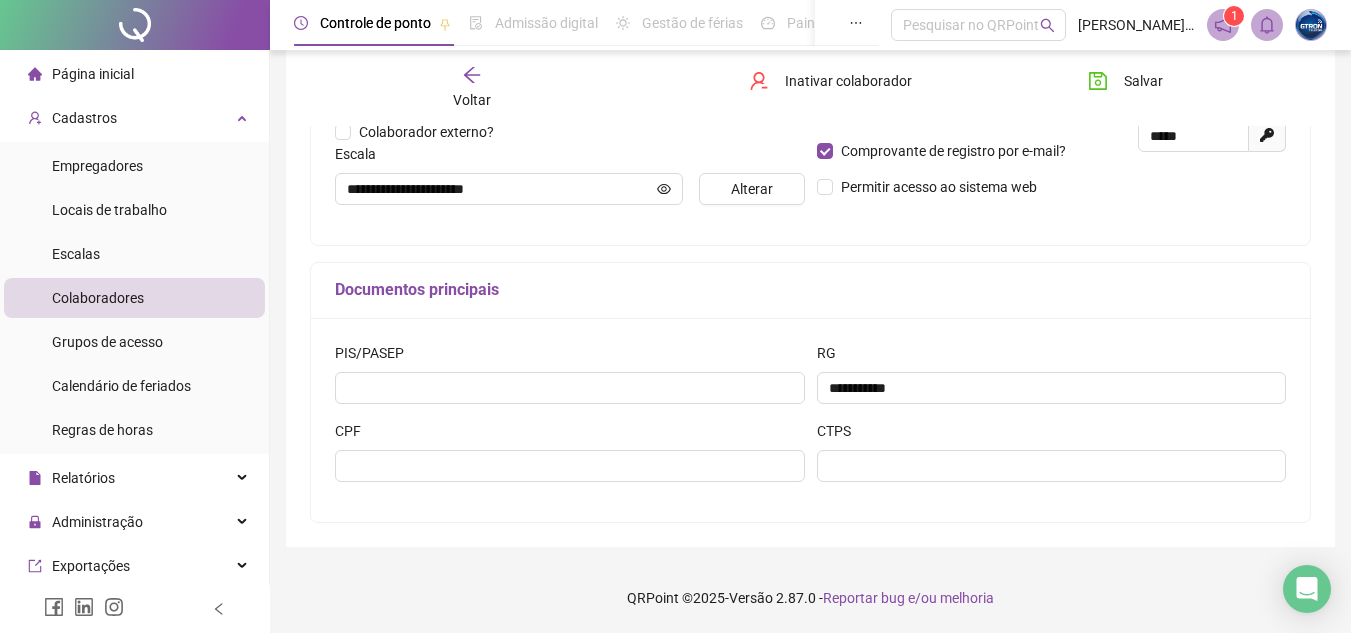 click on "Documentos principais" at bounding box center [810, 291] 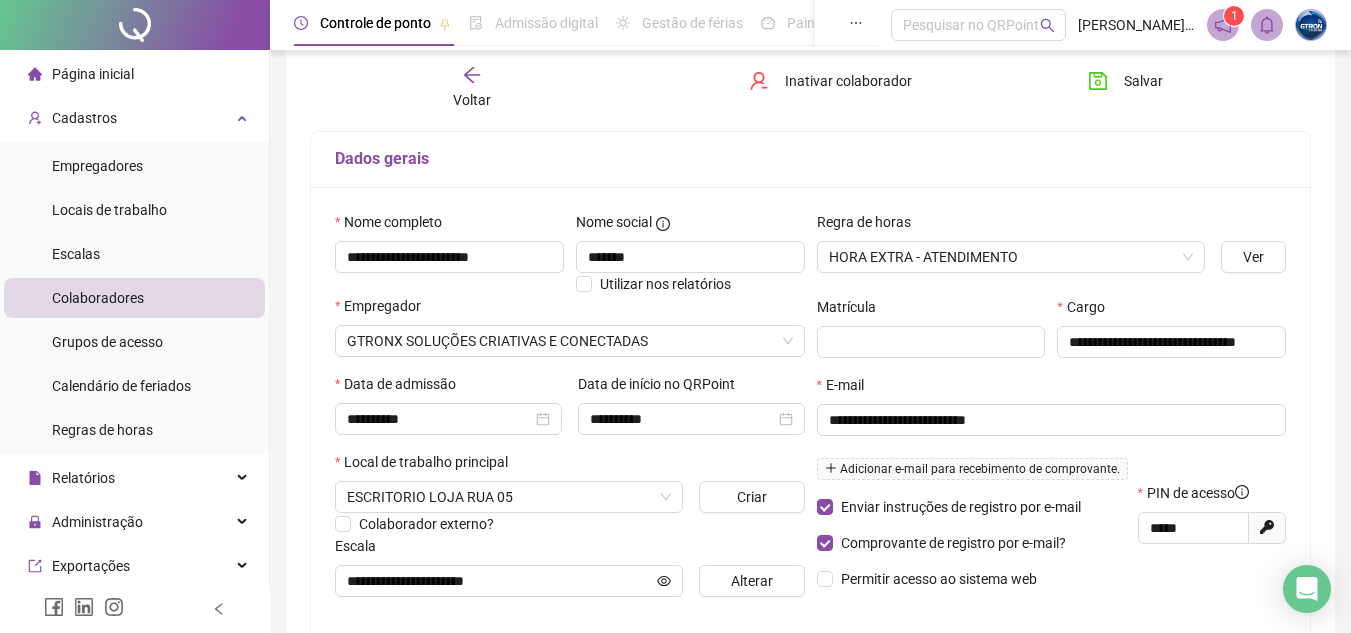 scroll, scrollTop: 108, scrollLeft: 0, axis: vertical 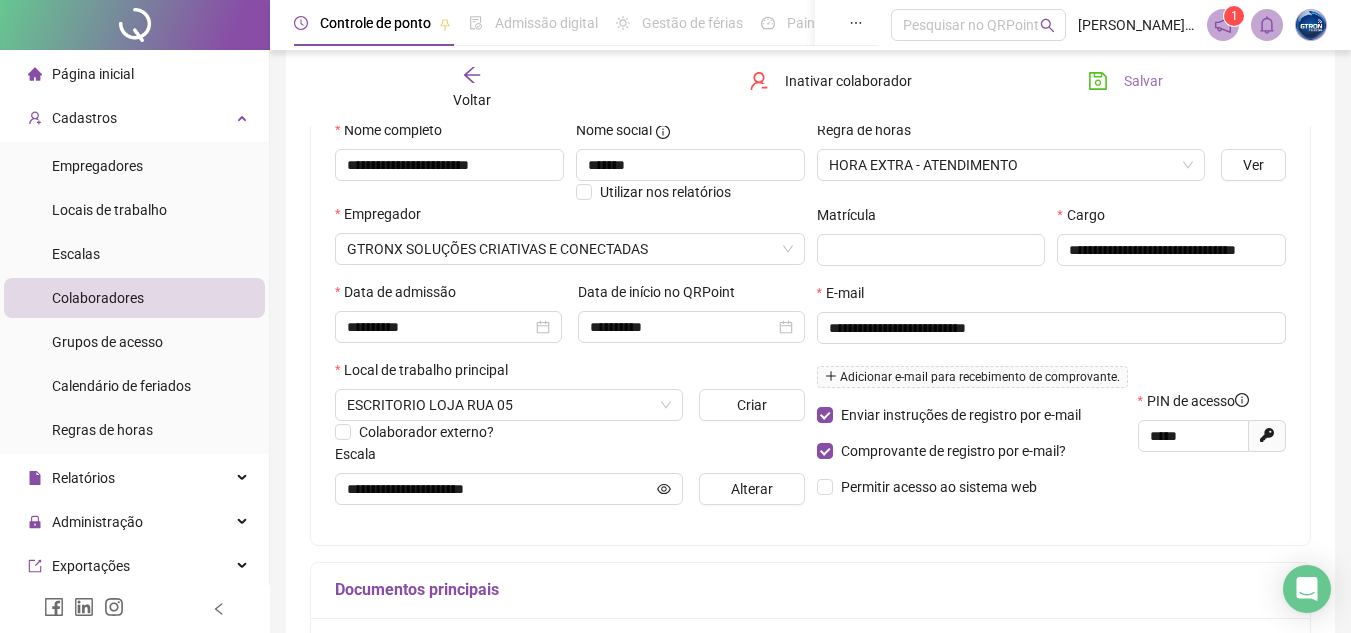 click on "Salvar" at bounding box center (1125, 81) 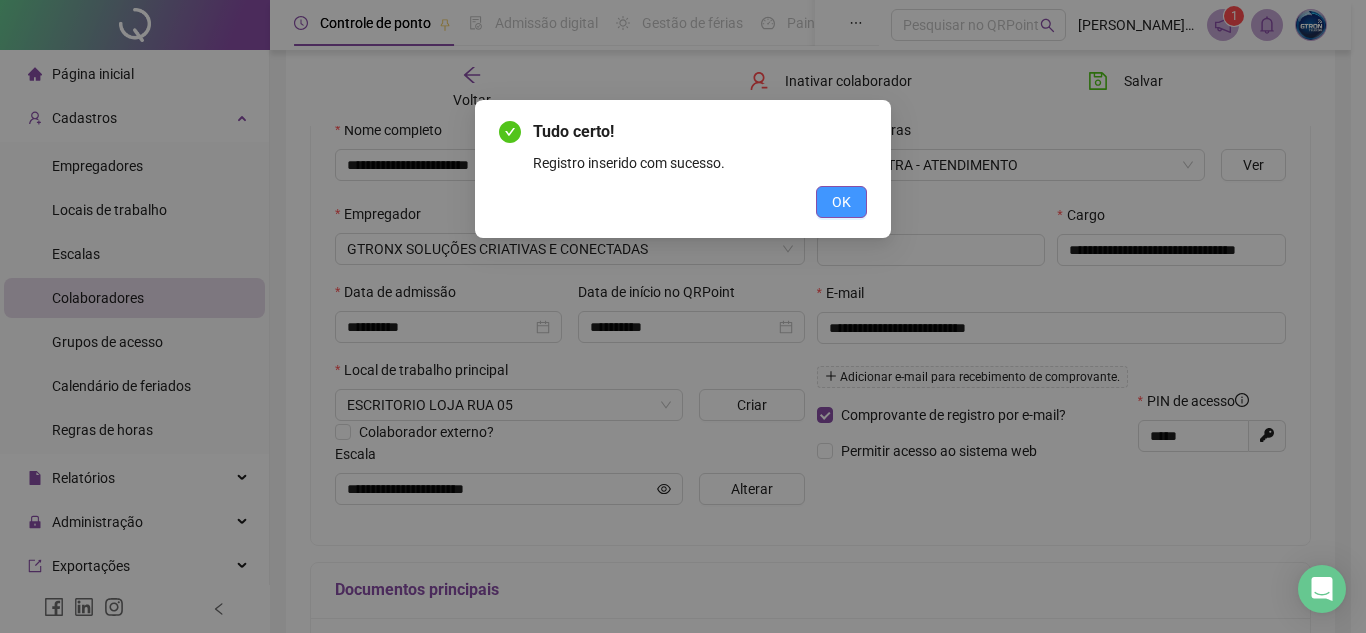 drag, startPoint x: 834, startPoint y: 186, endPoint x: 817, endPoint y: 198, distance: 20.808653 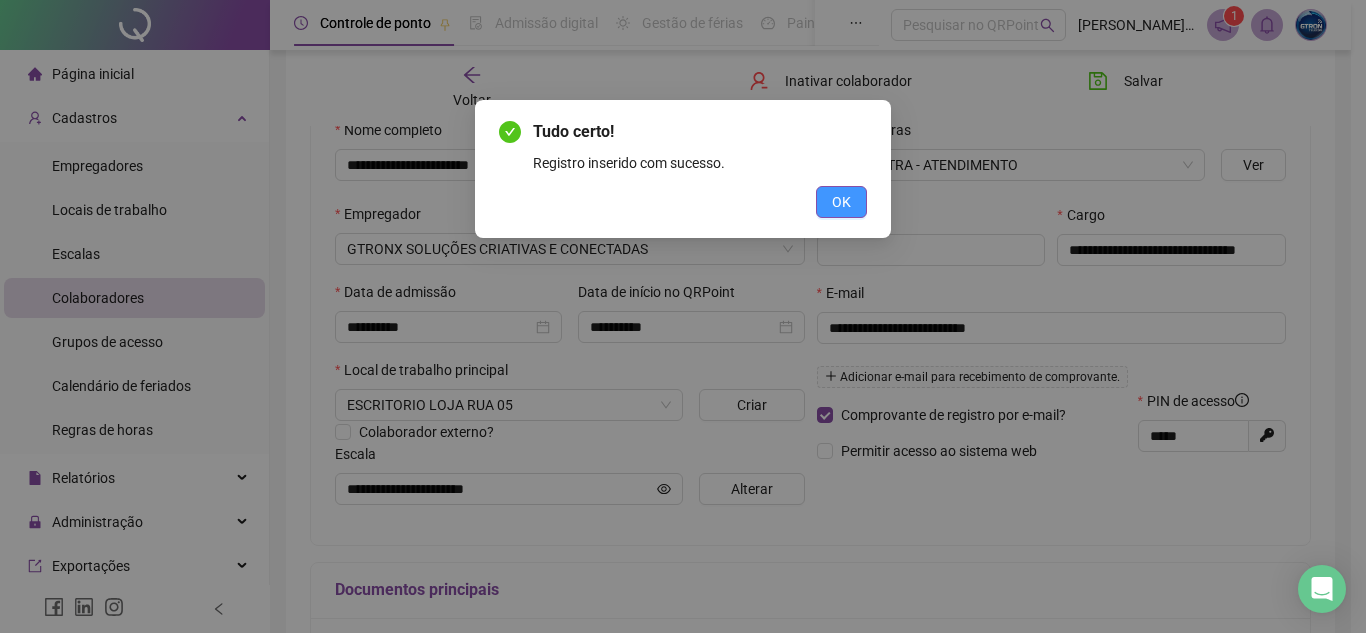 click on "OK" at bounding box center [841, 202] 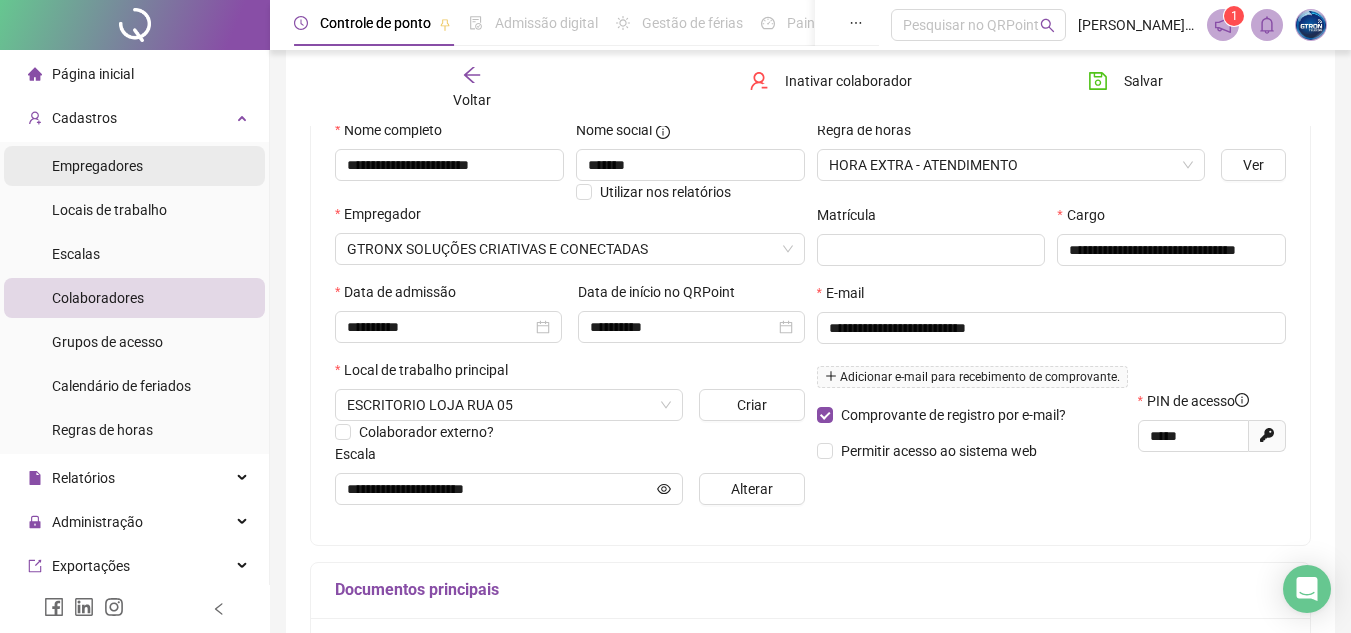 click on "Empregadores" at bounding box center (134, 166) 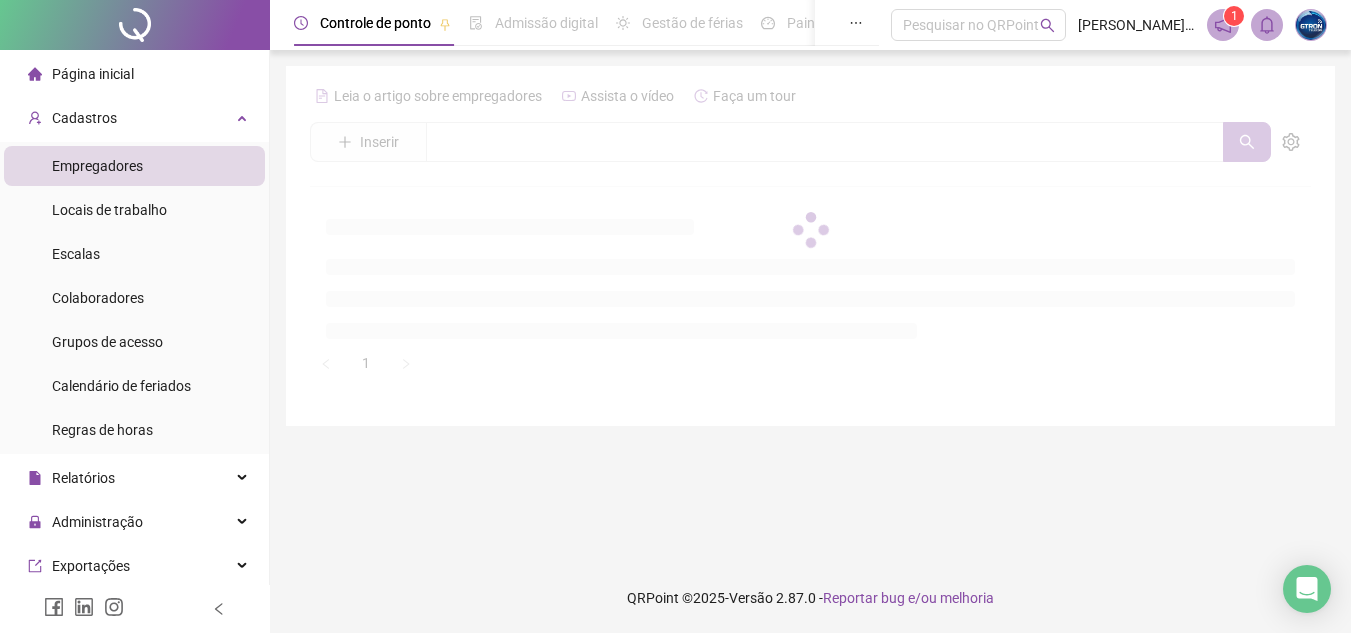 scroll, scrollTop: 0, scrollLeft: 0, axis: both 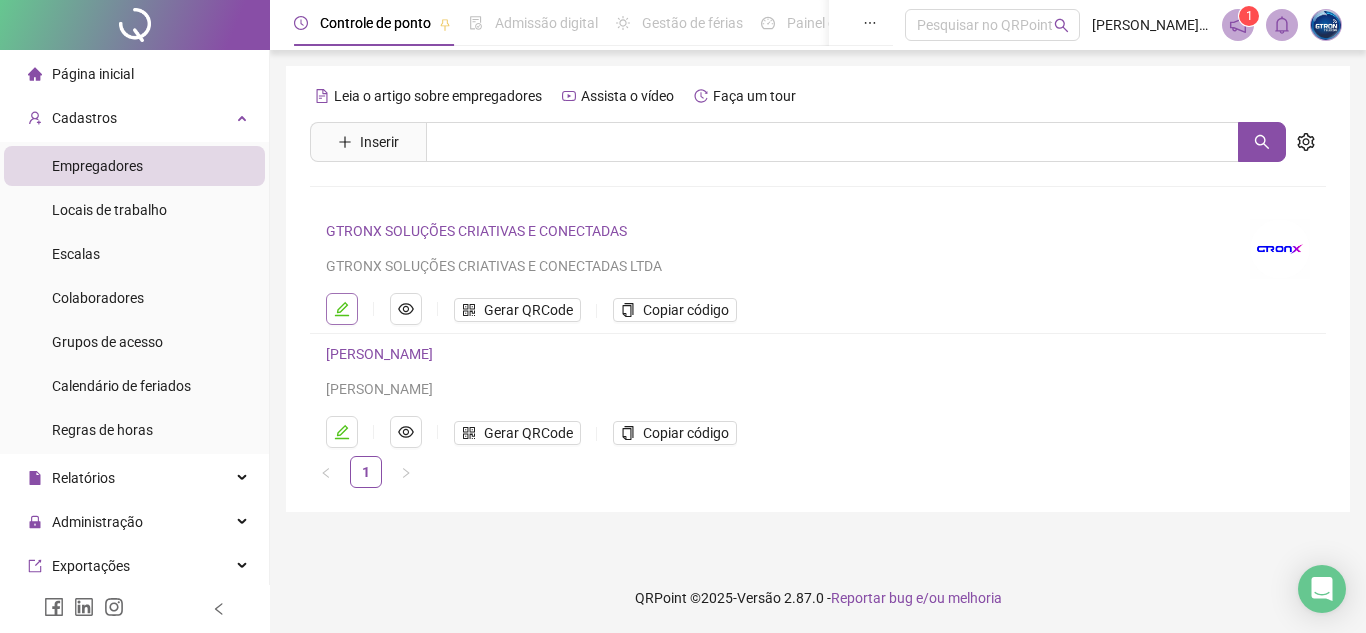 click at bounding box center (342, 309) 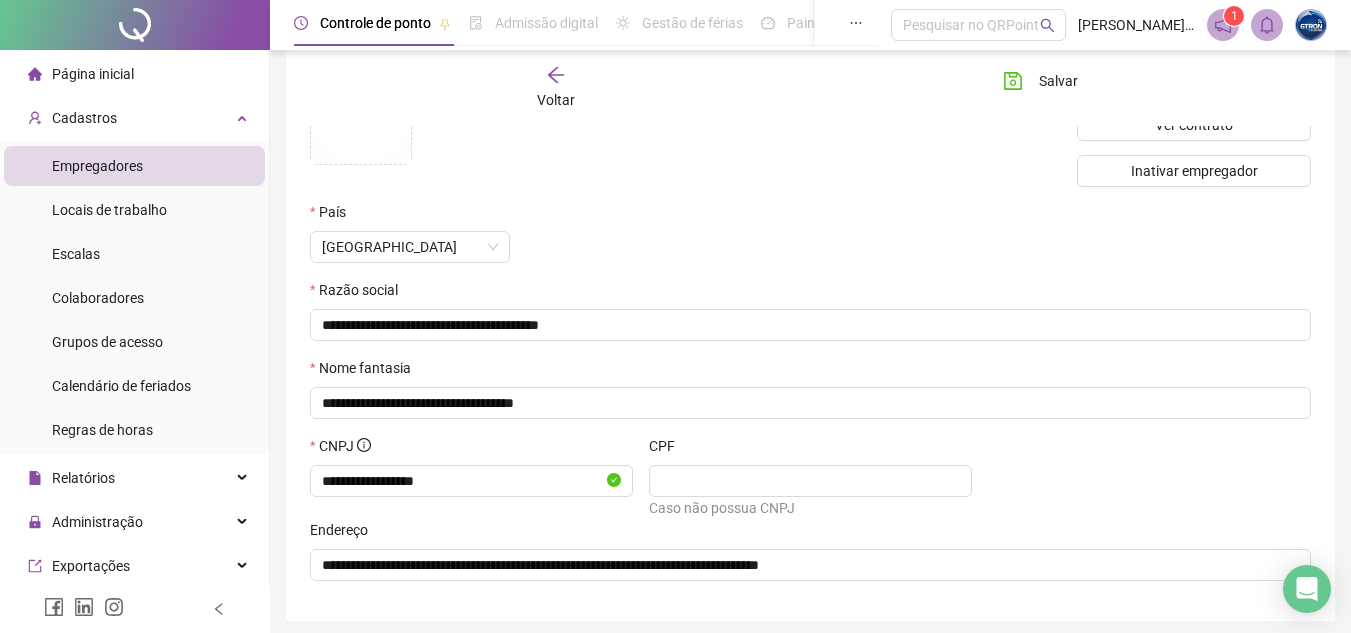scroll, scrollTop: 58, scrollLeft: 0, axis: vertical 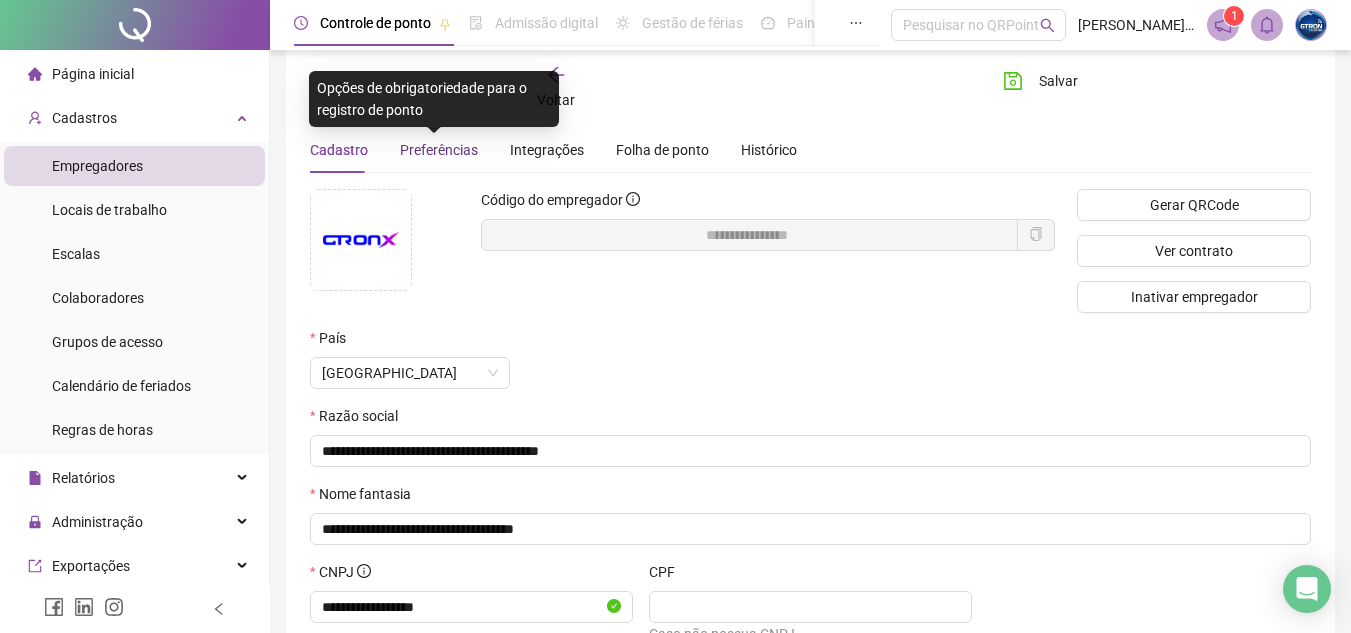 click on "Preferências" at bounding box center (439, 150) 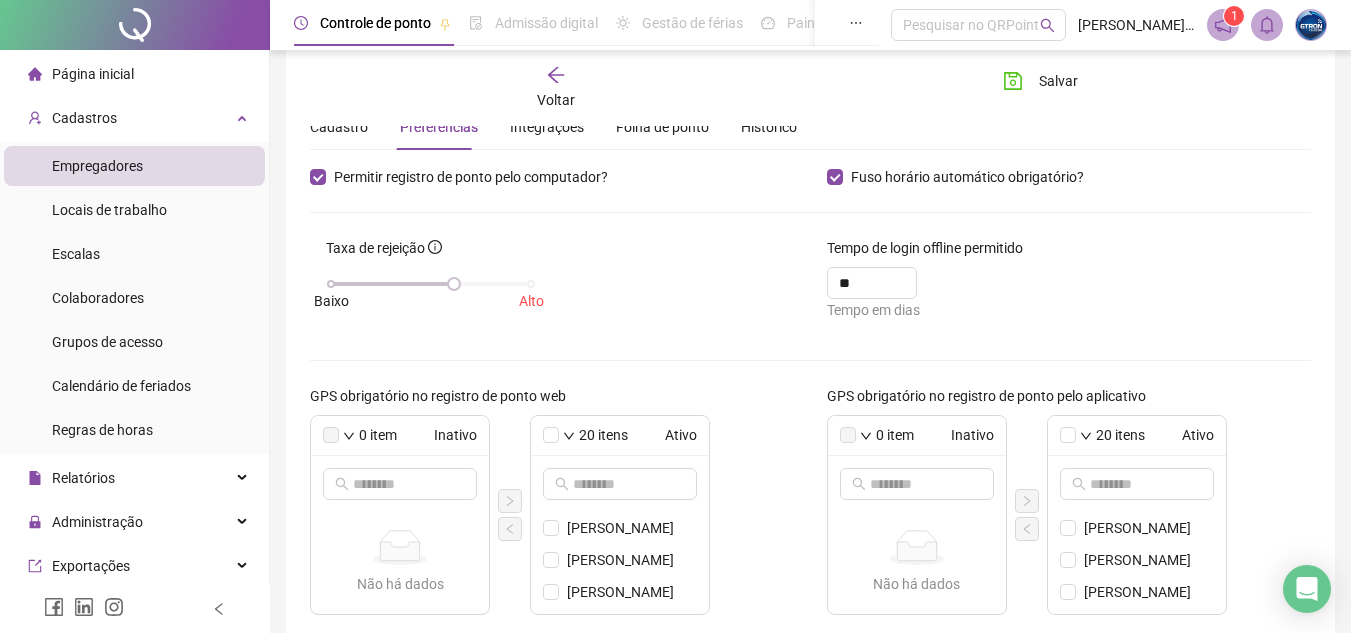 scroll, scrollTop: 158, scrollLeft: 0, axis: vertical 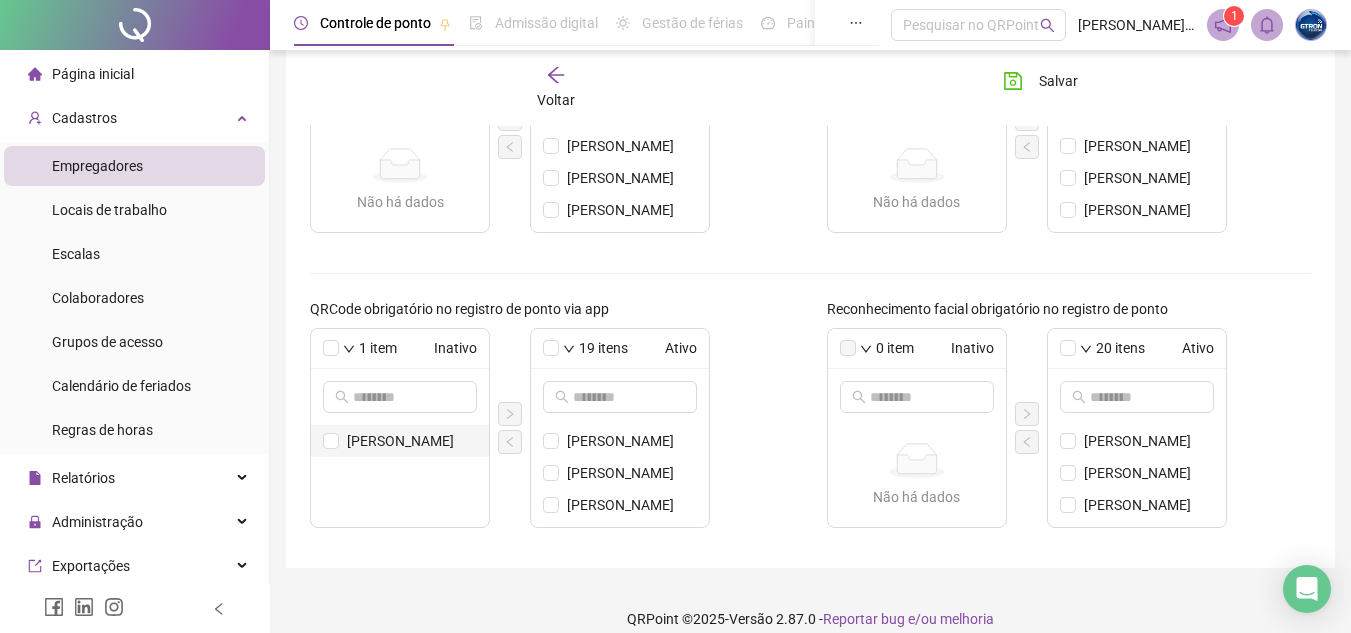 click on "RAQUEL SIMÕES RODRIGUES" at bounding box center [412, 441] 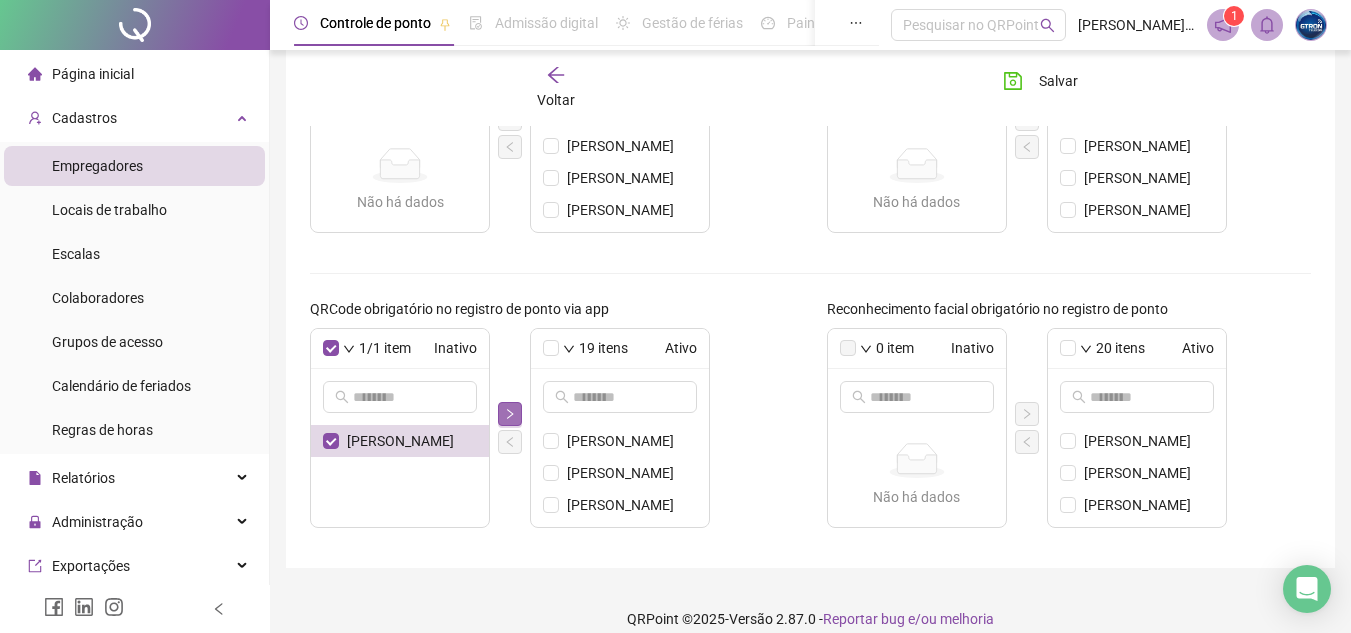 click 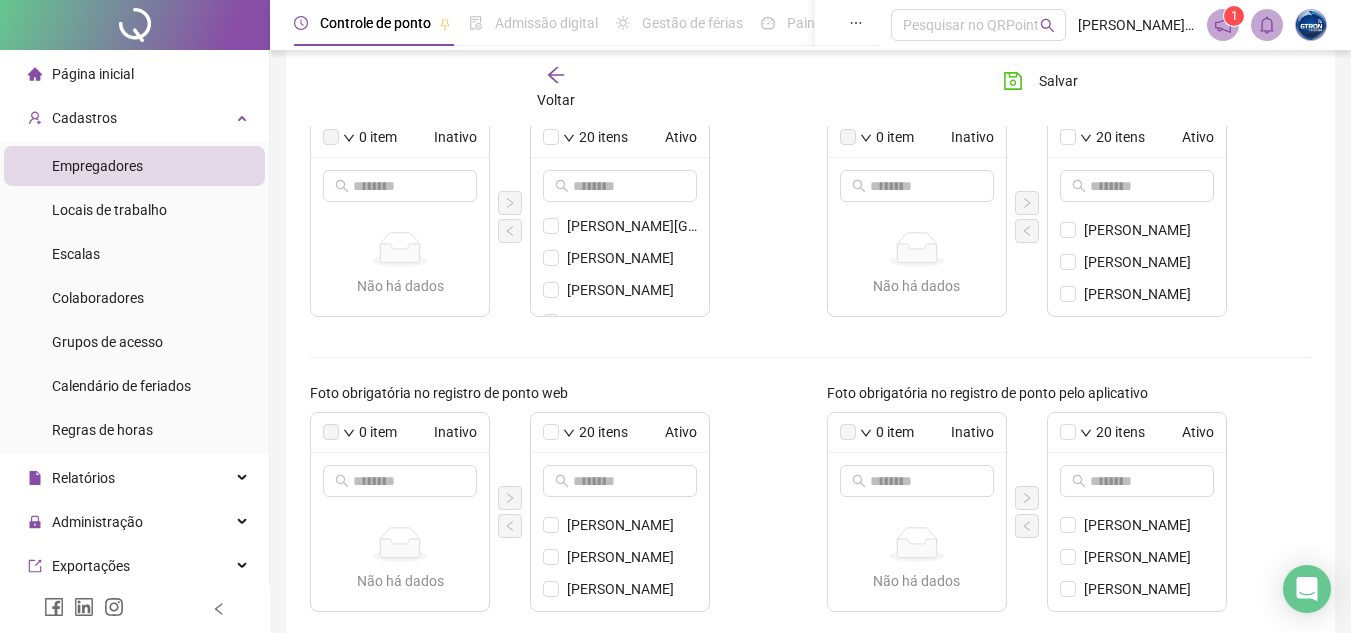 scroll, scrollTop: 79, scrollLeft: 0, axis: vertical 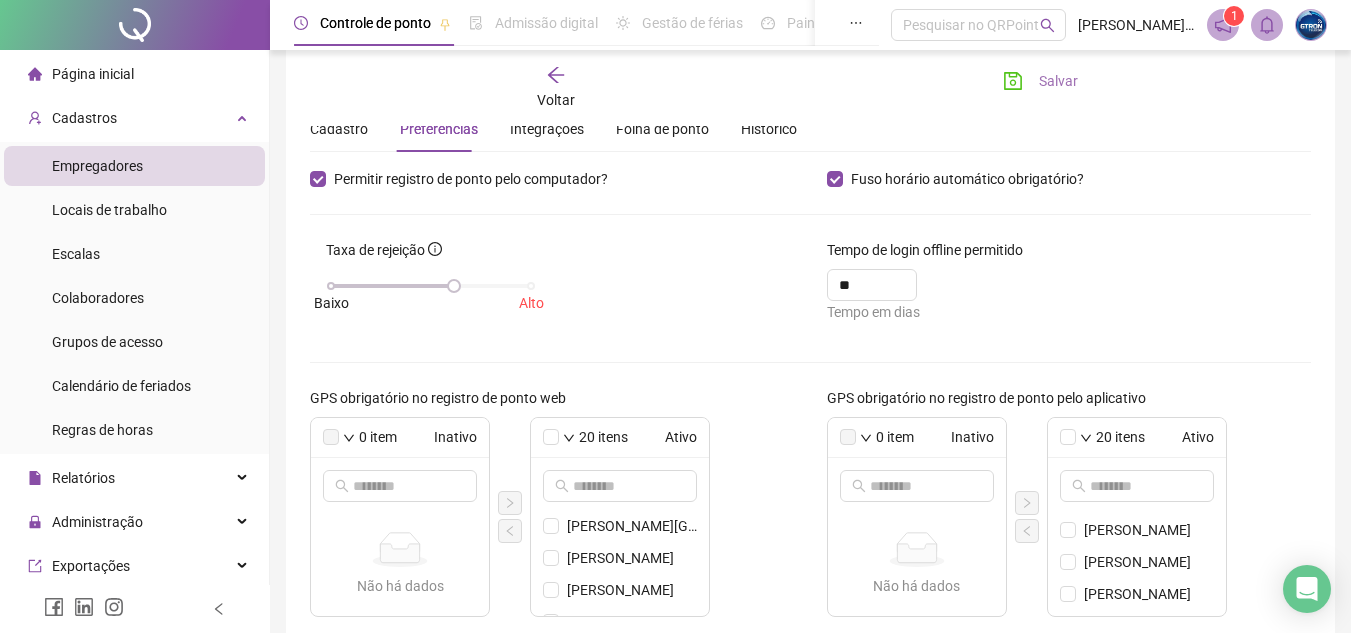 click on "Salvar" at bounding box center [1058, 81] 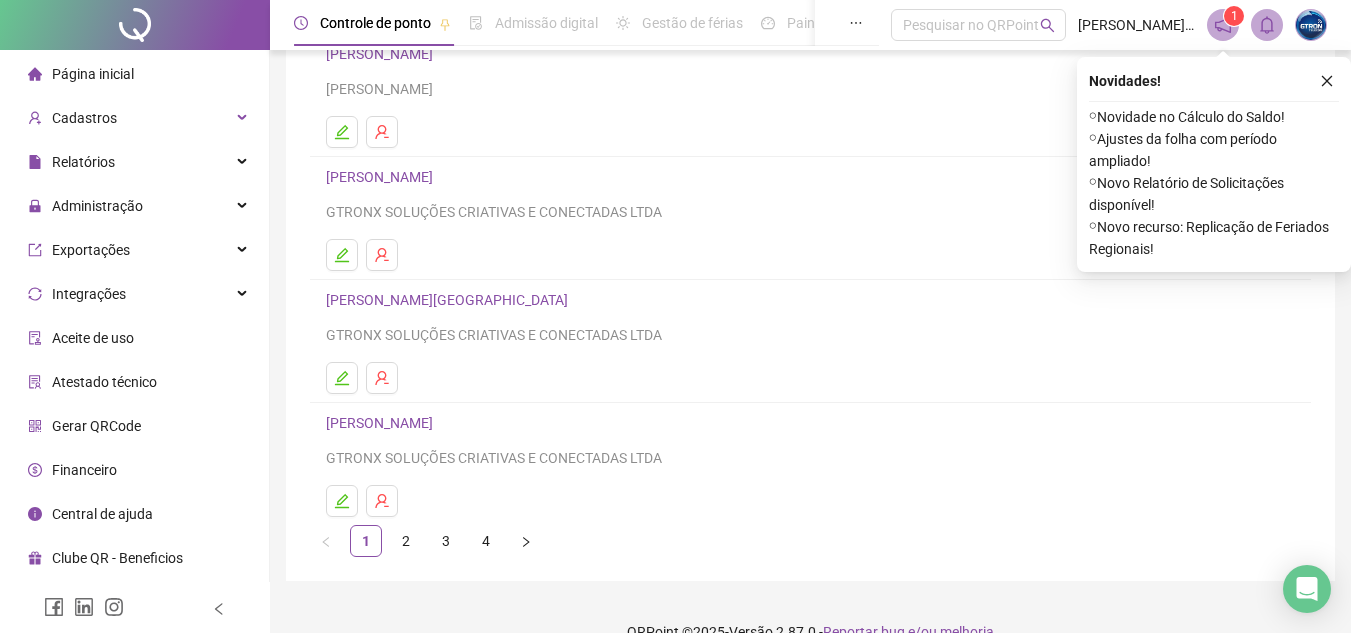scroll, scrollTop: 334, scrollLeft: 0, axis: vertical 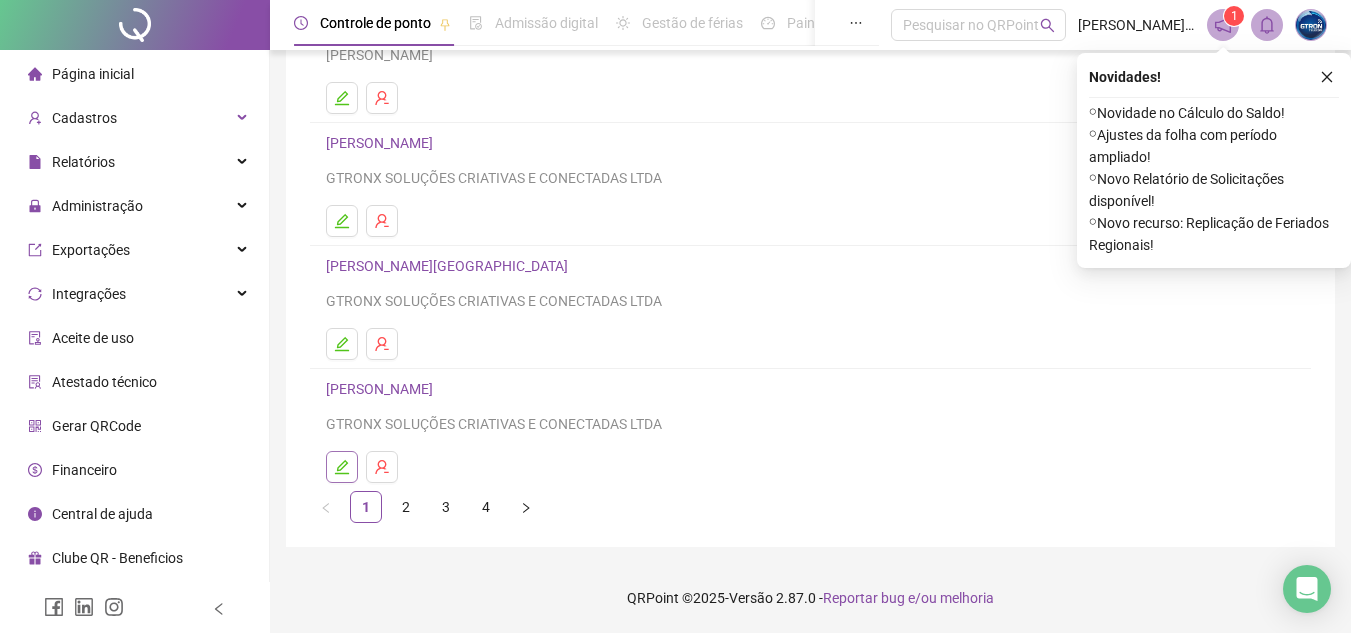 click 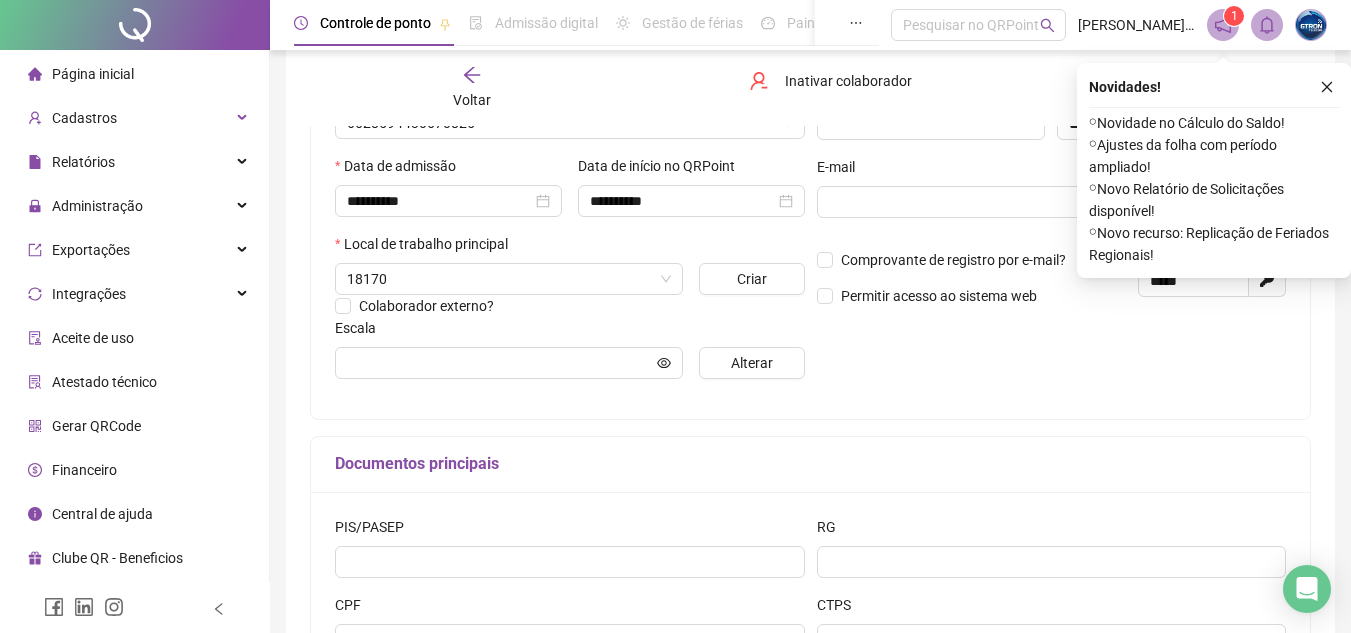 scroll, scrollTop: 344, scrollLeft: 0, axis: vertical 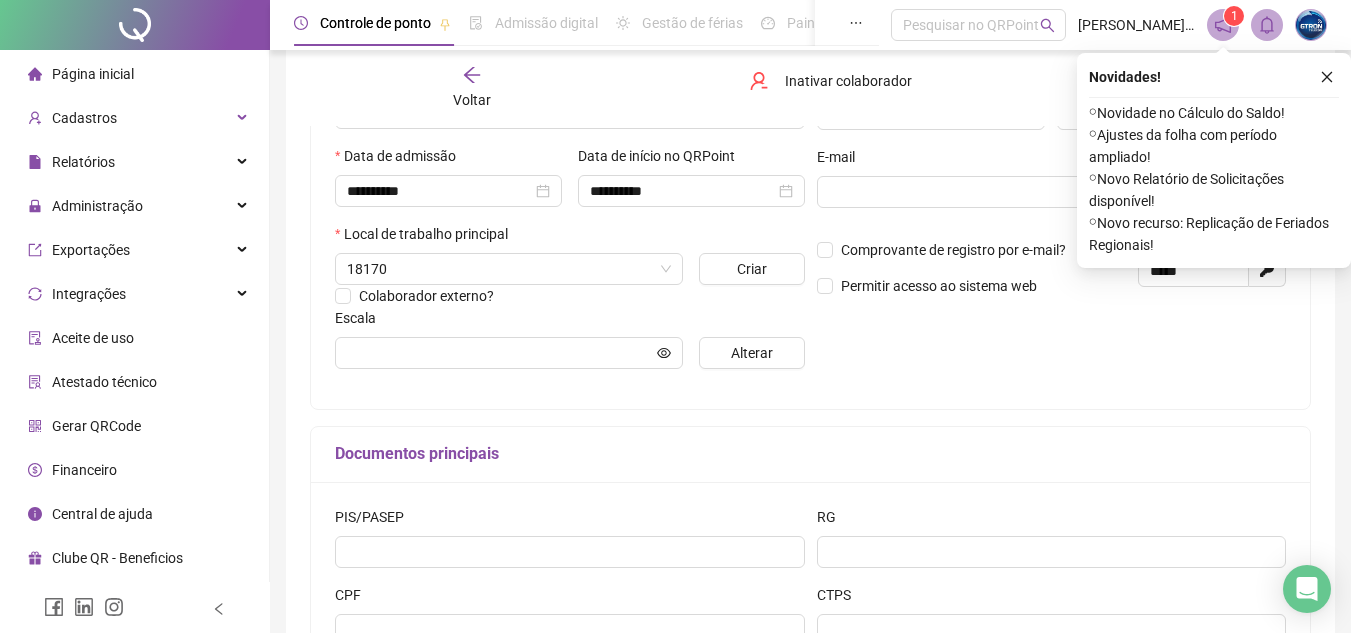 type on "**********" 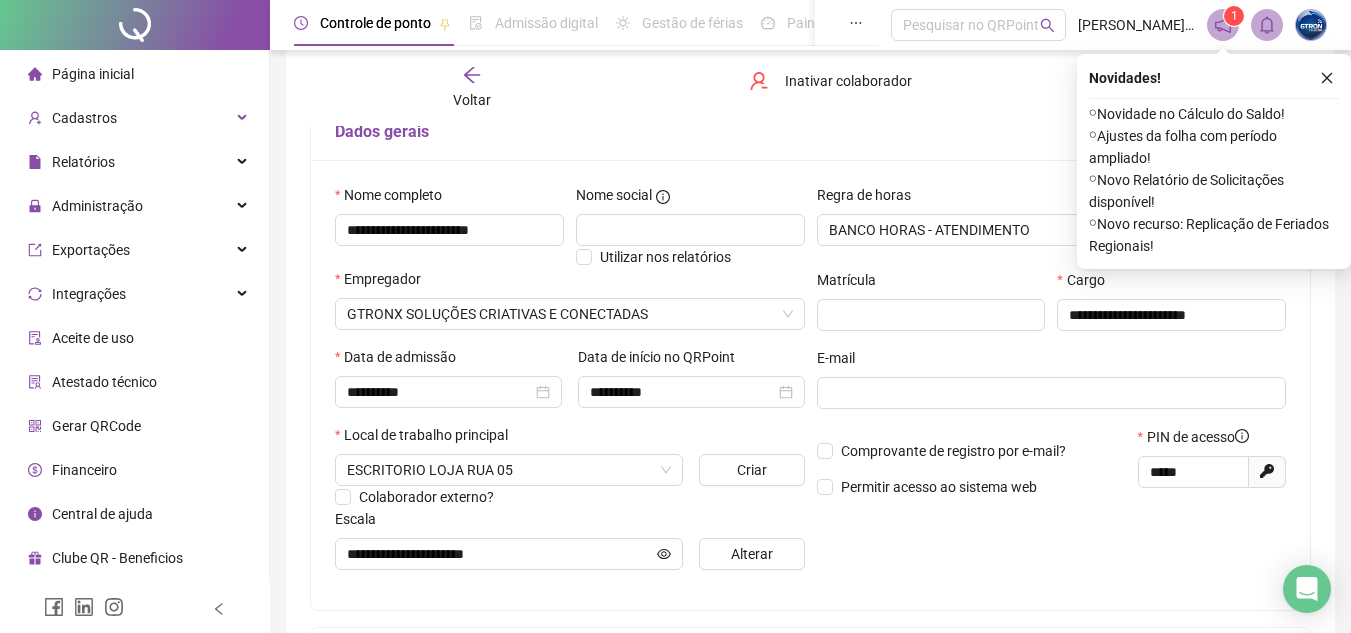 scroll, scrollTop: 144, scrollLeft: 0, axis: vertical 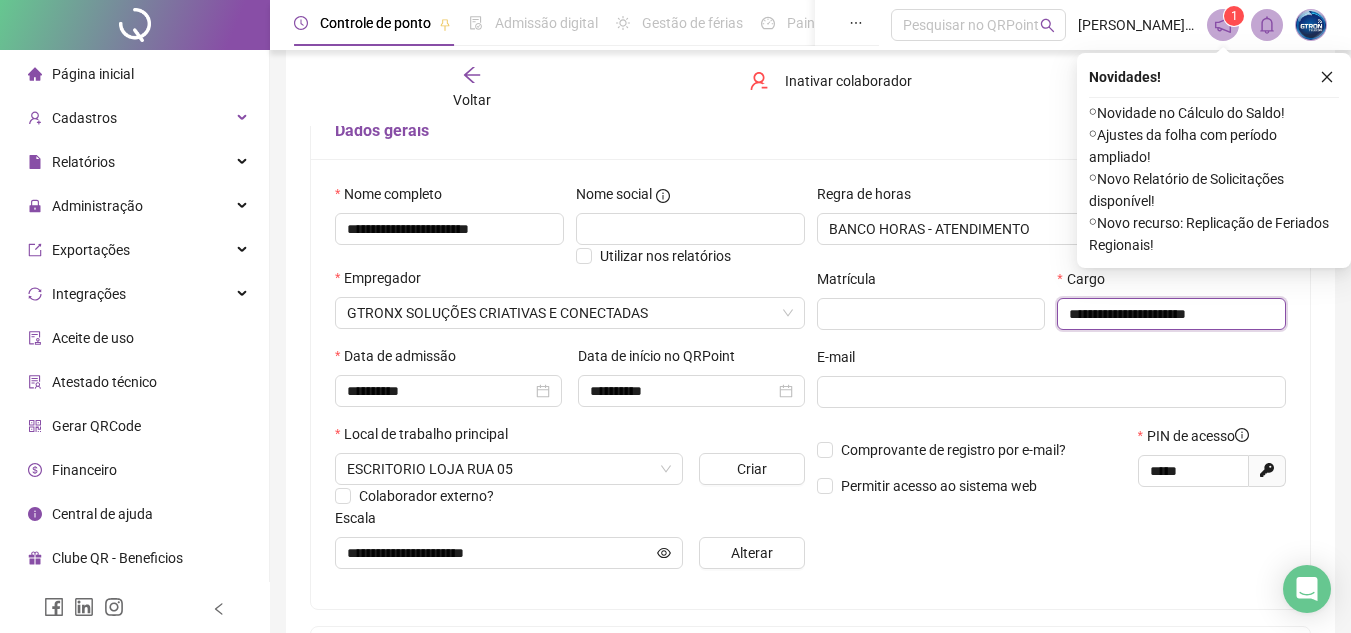 click on "**********" at bounding box center [1171, 314] 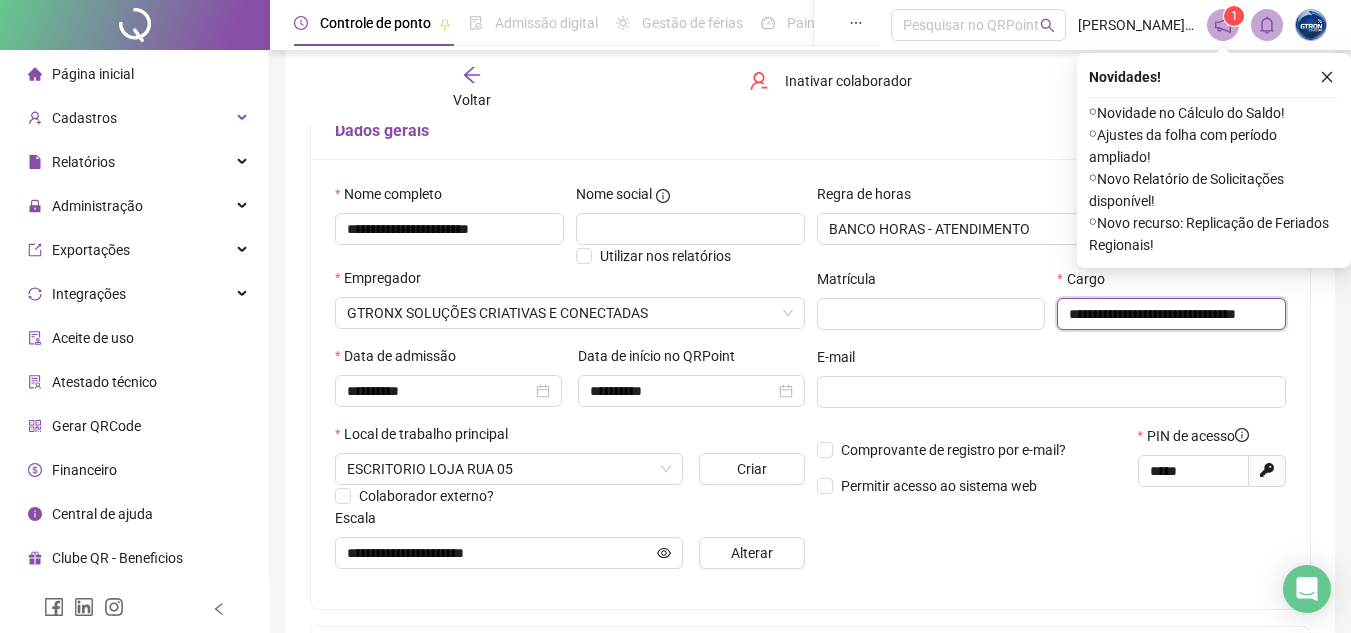scroll, scrollTop: 0, scrollLeft: 34, axis: horizontal 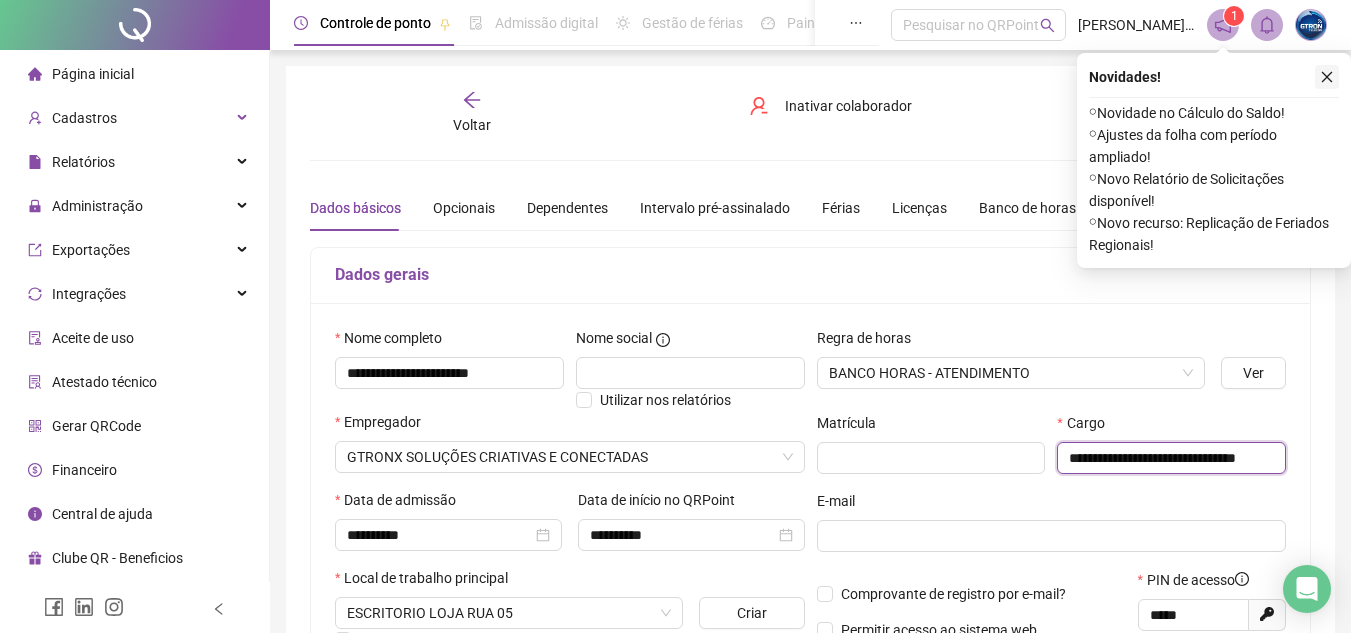type on "**********" 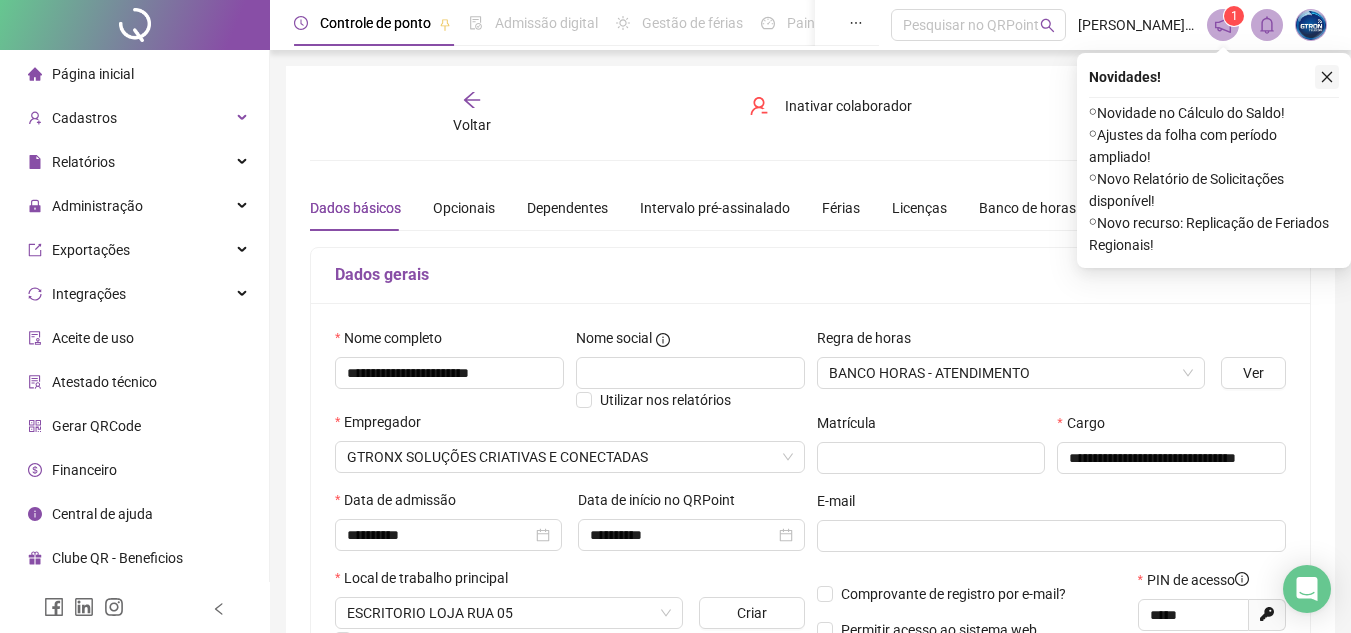 click 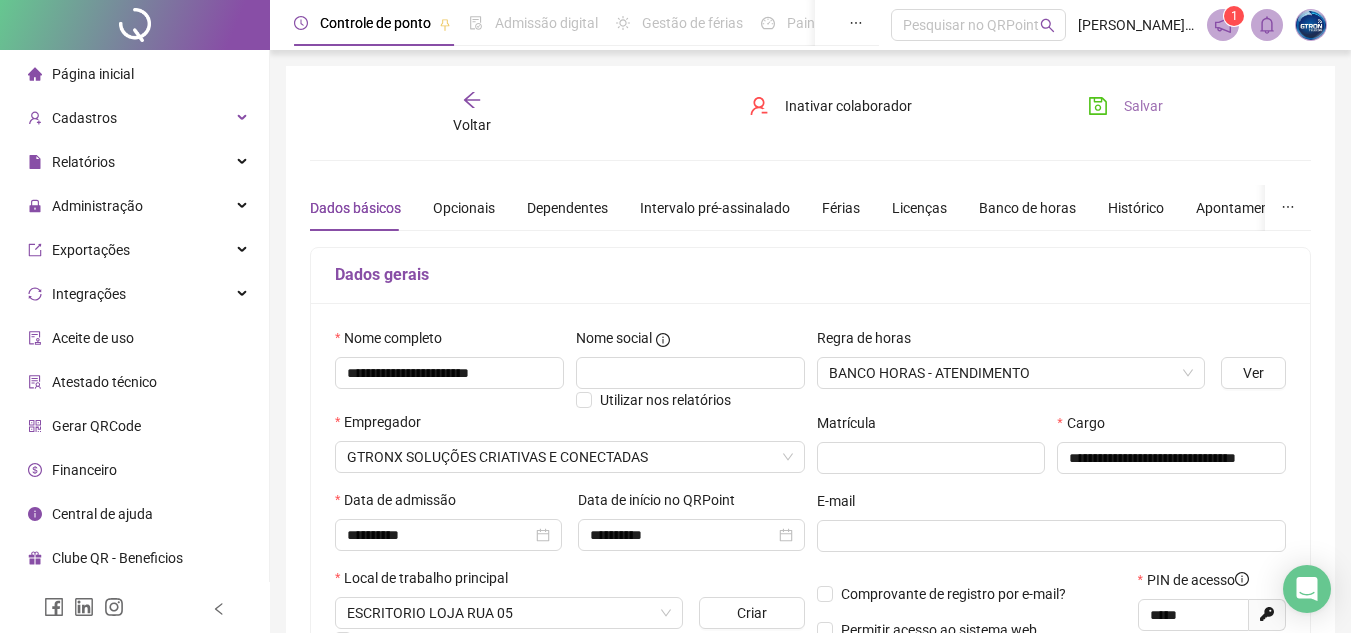 click on "Salvar" at bounding box center (1125, 106) 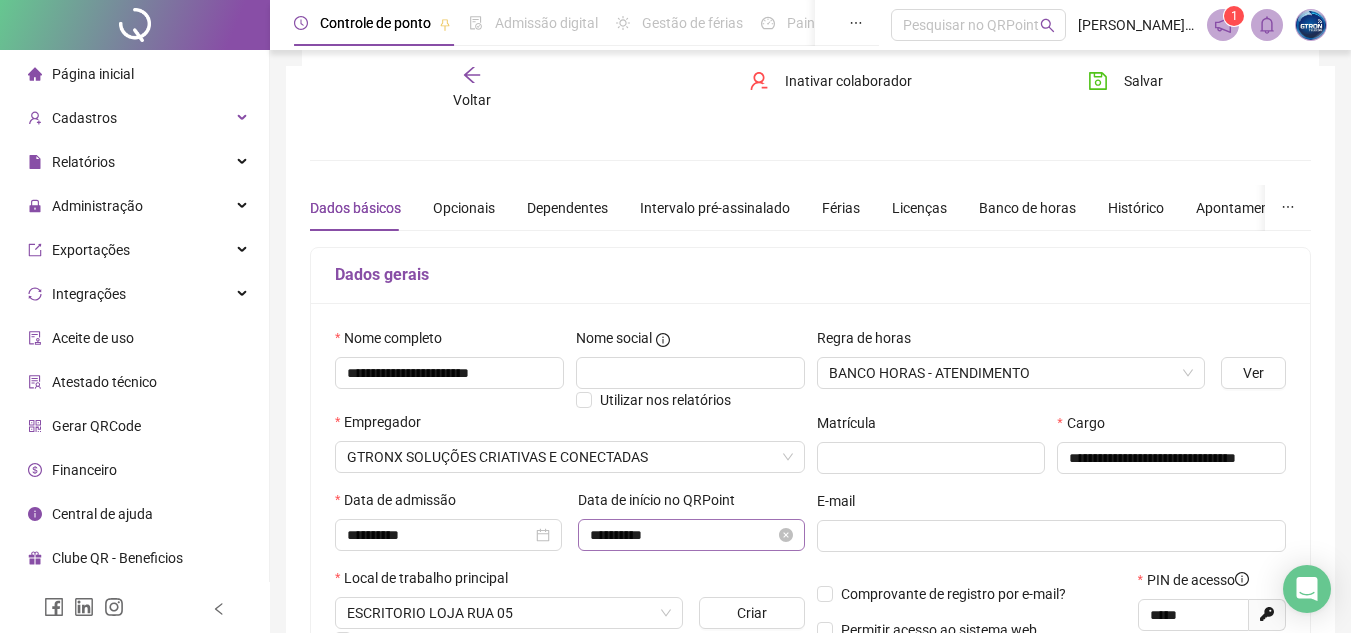 scroll, scrollTop: 300, scrollLeft: 0, axis: vertical 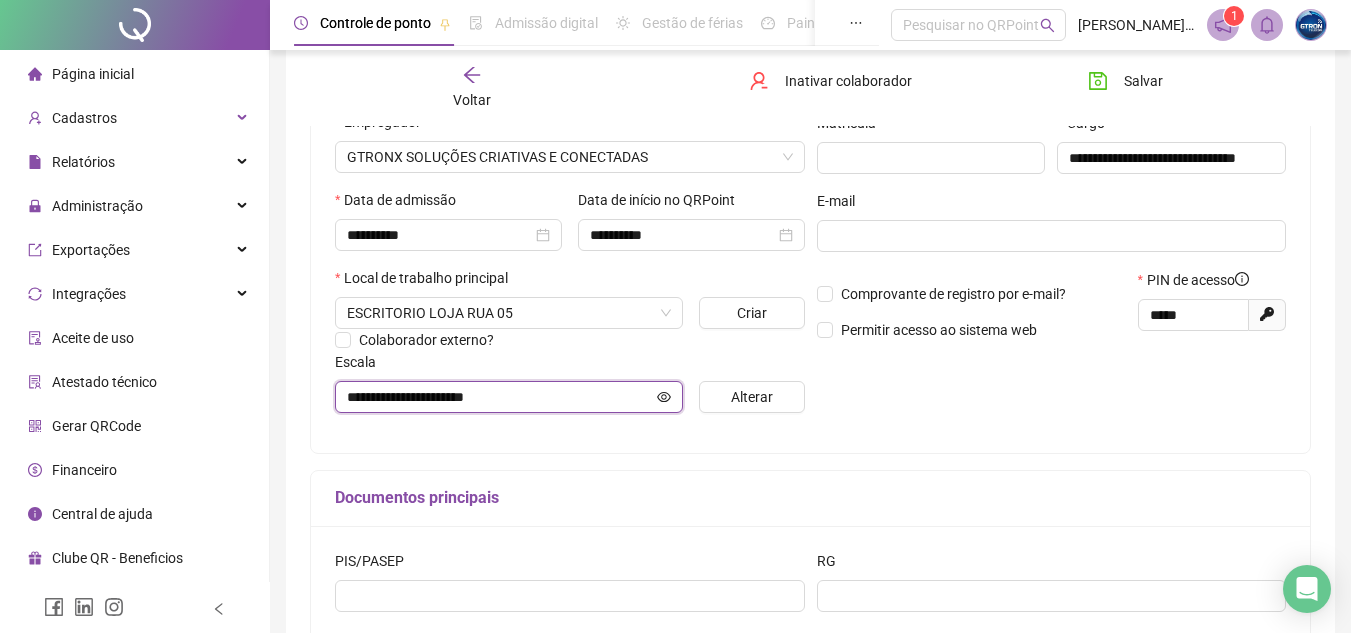 click on "**********" at bounding box center [500, 397] 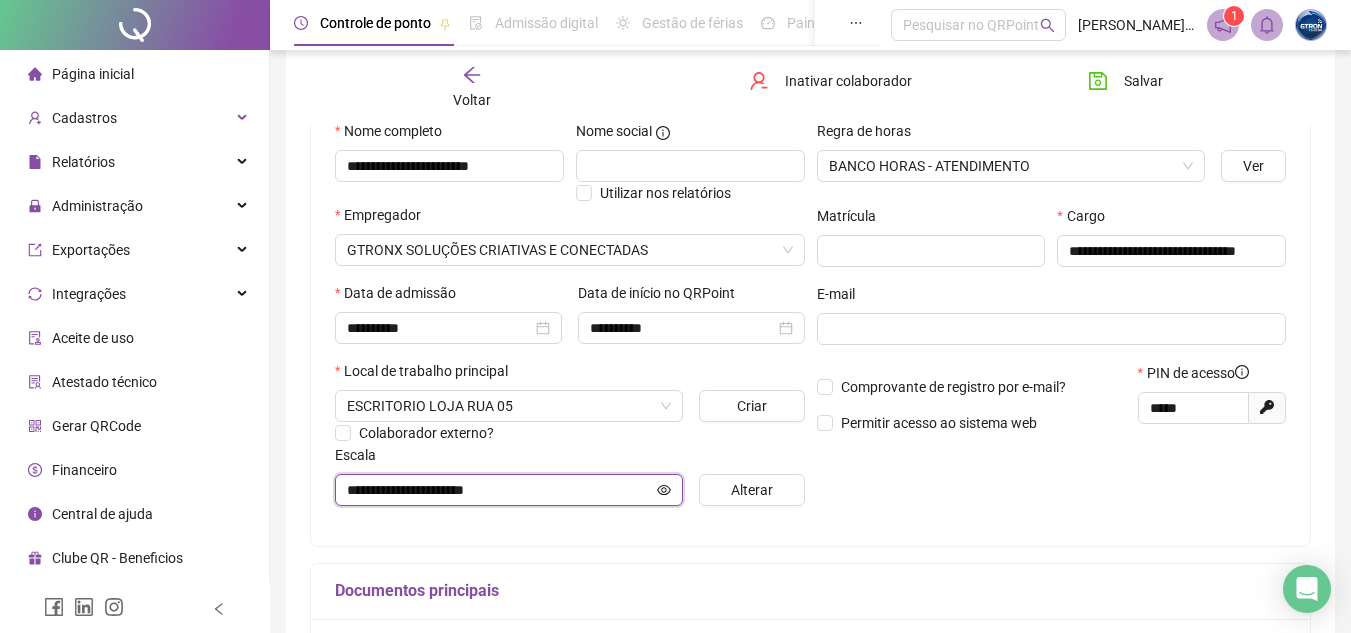 scroll, scrollTop: 200, scrollLeft: 0, axis: vertical 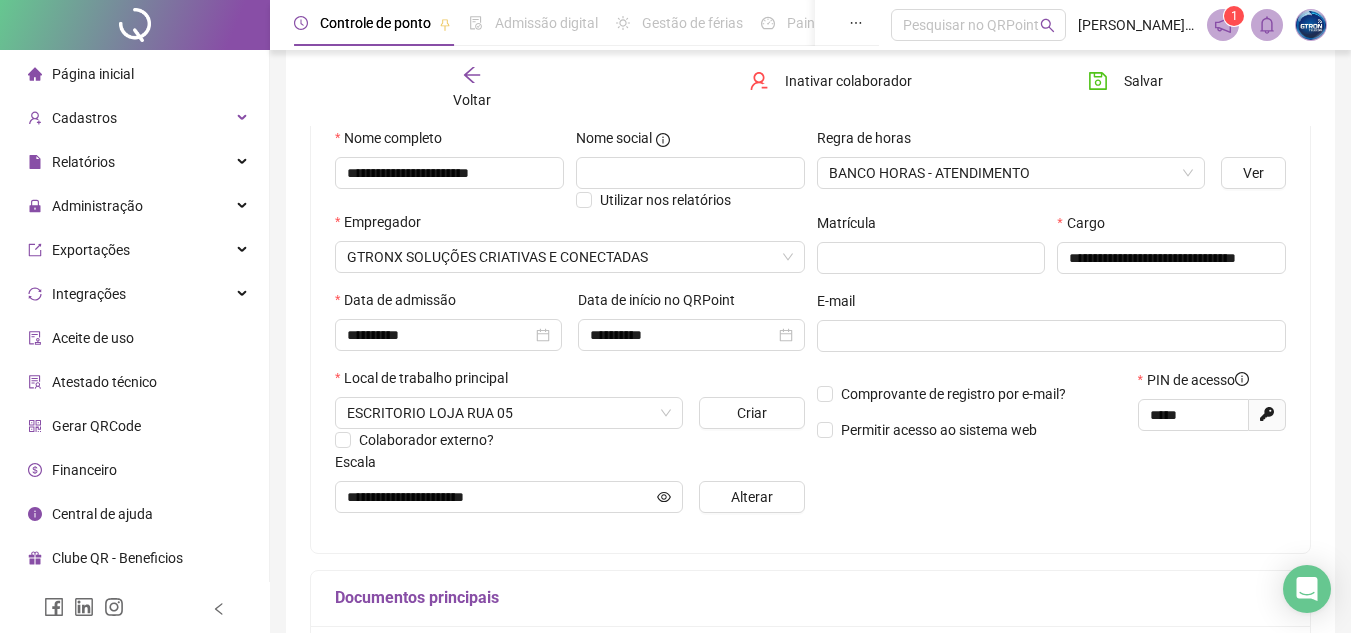 click 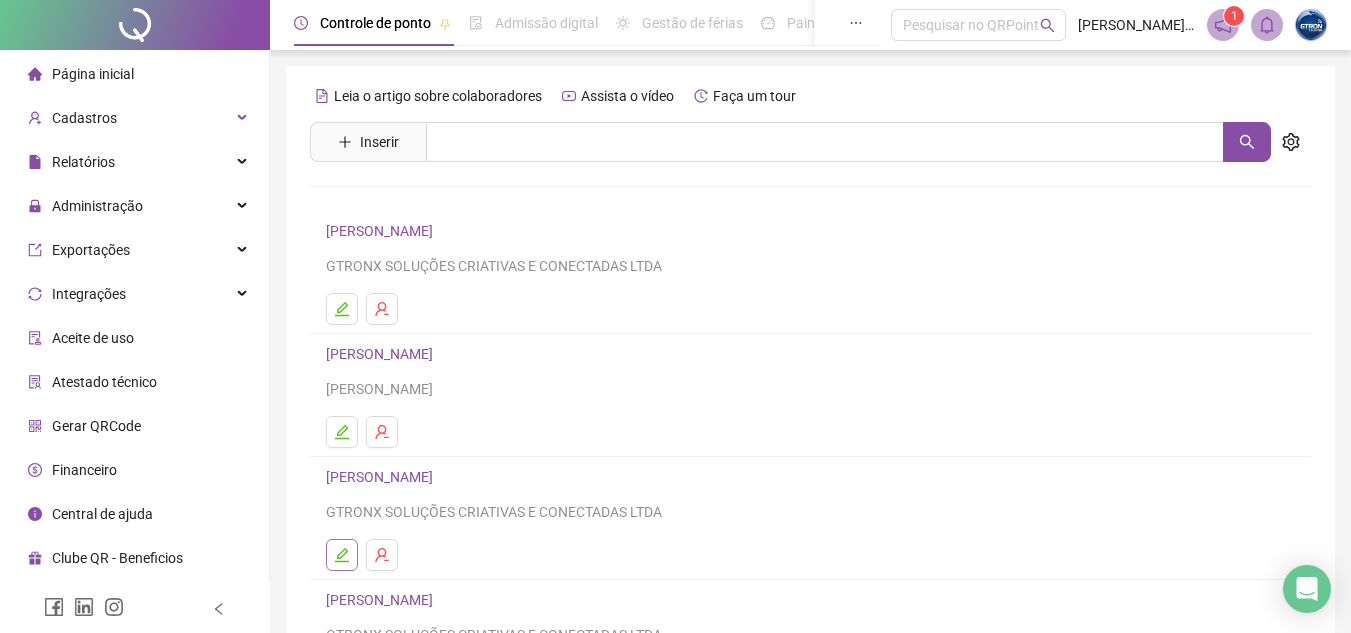 click 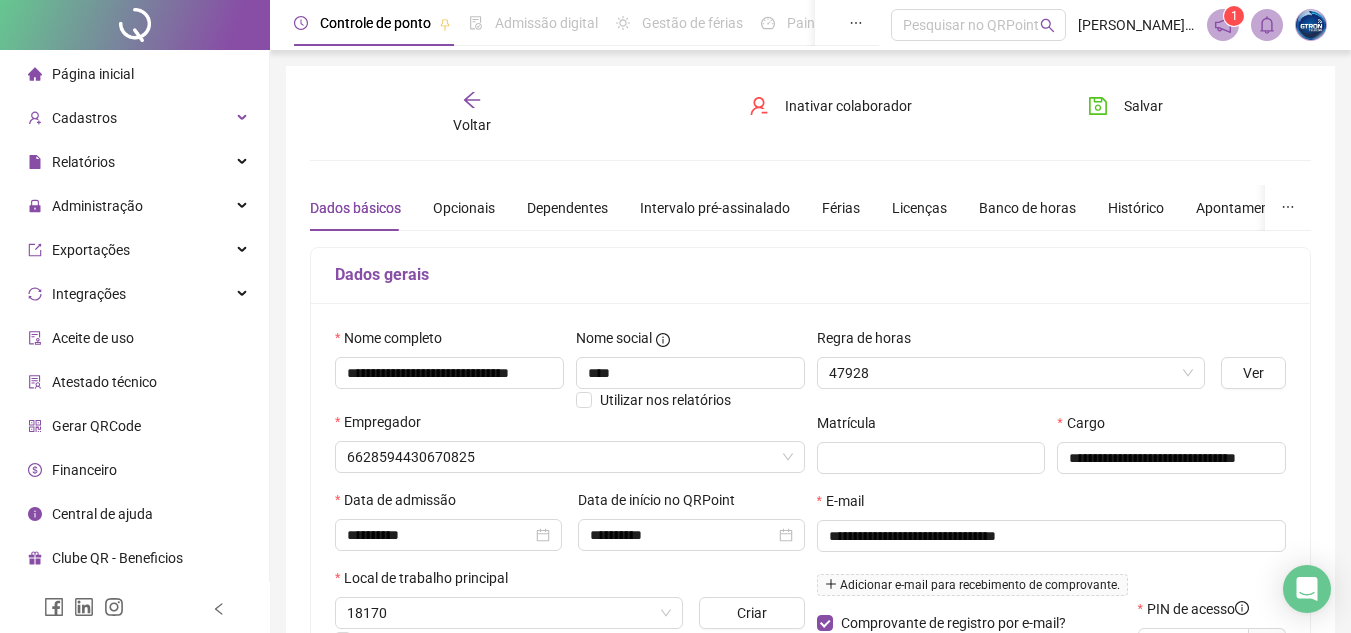type on "**********" 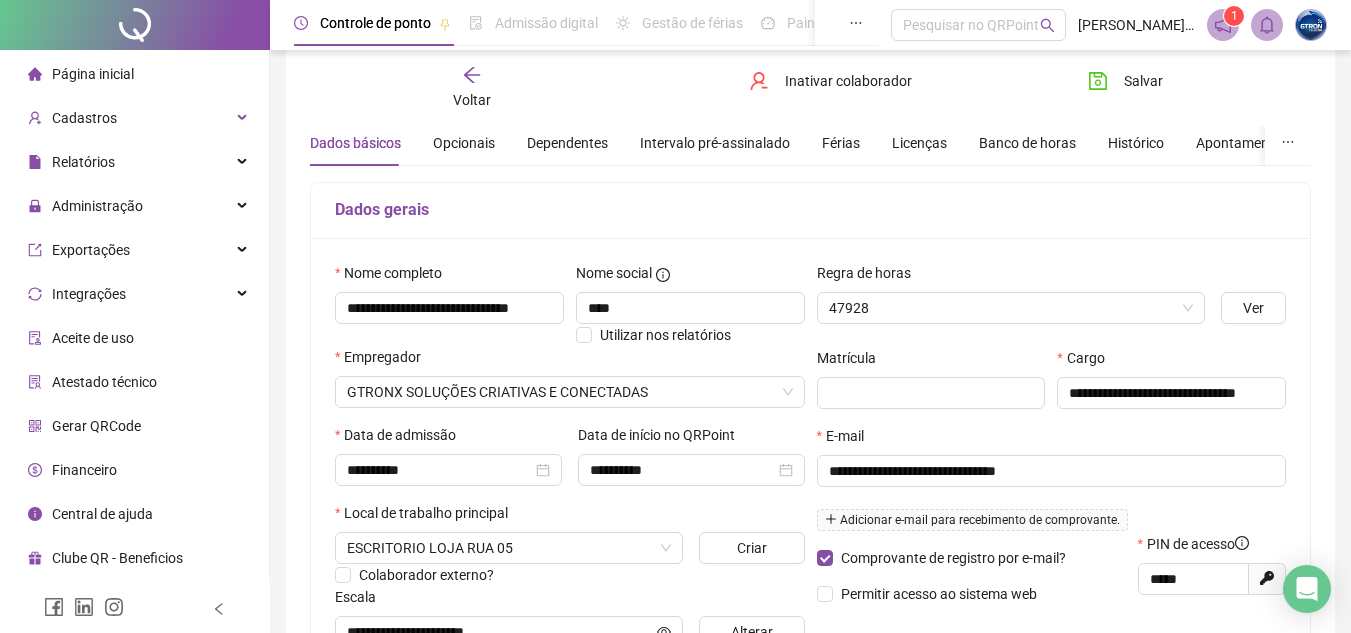 scroll, scrollTop: 100, scrollLeft: 0, axis: vertical 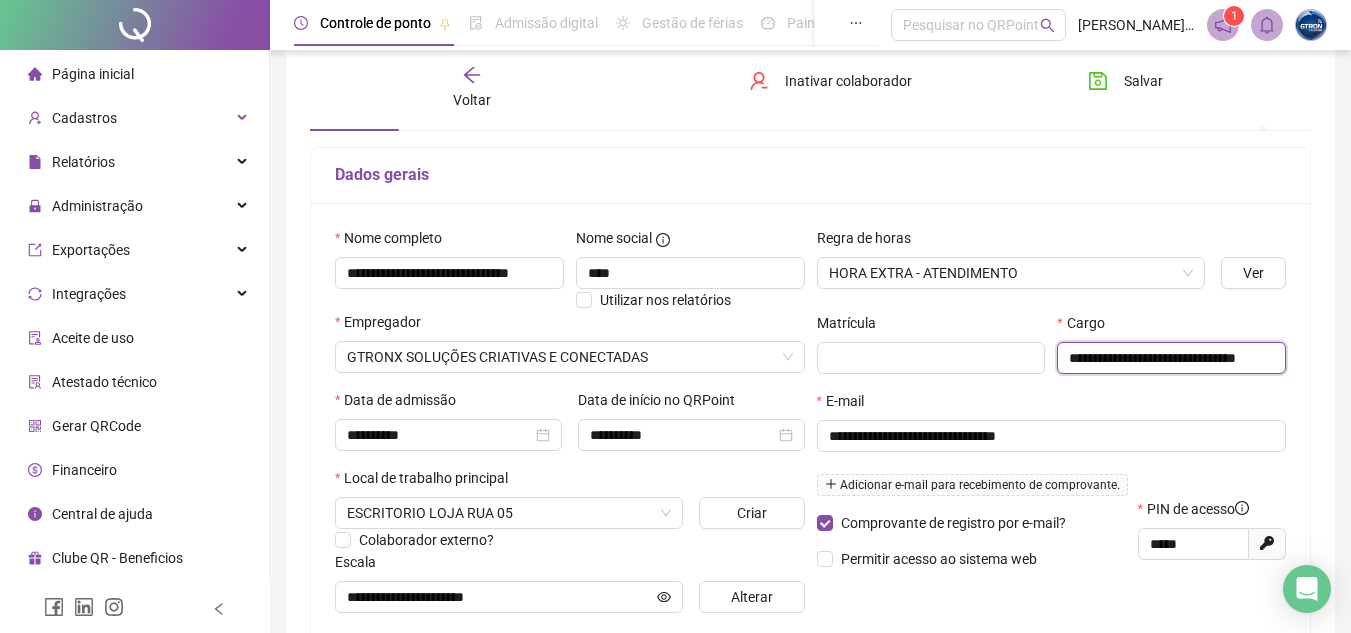 click on "**********" at bounding box center [1171, 358] 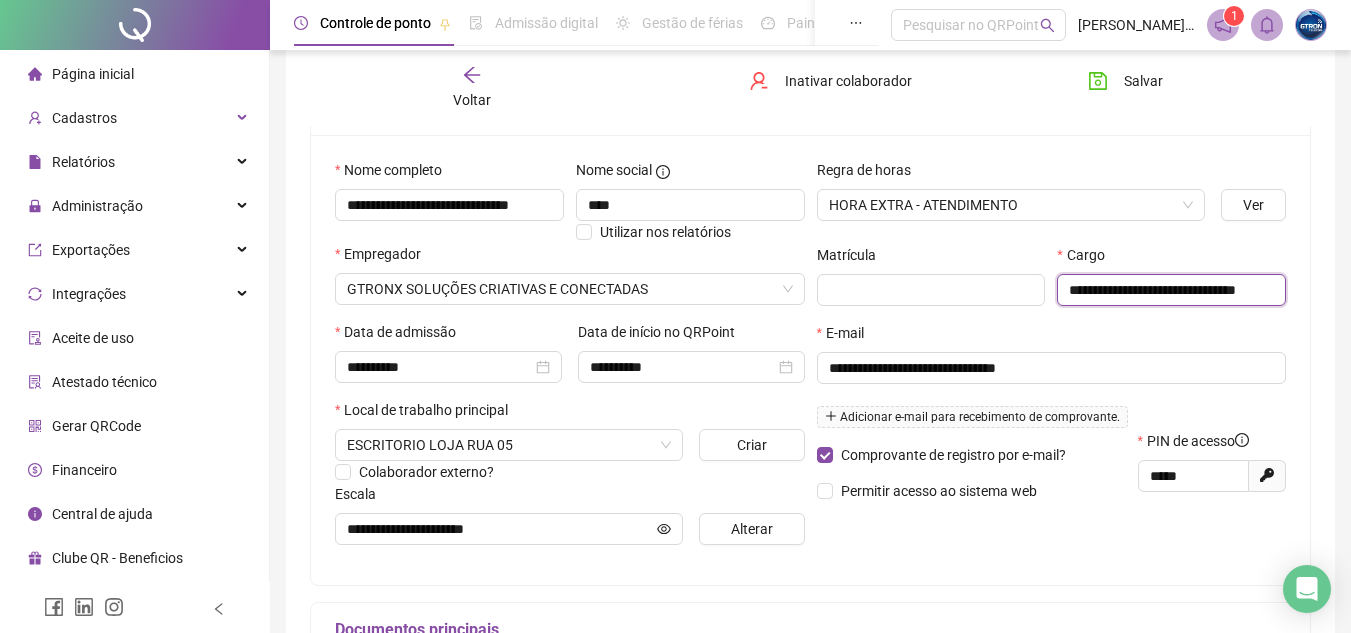 scroll, scrollTop: 300, scrollLeft: 0, axis: vertical 